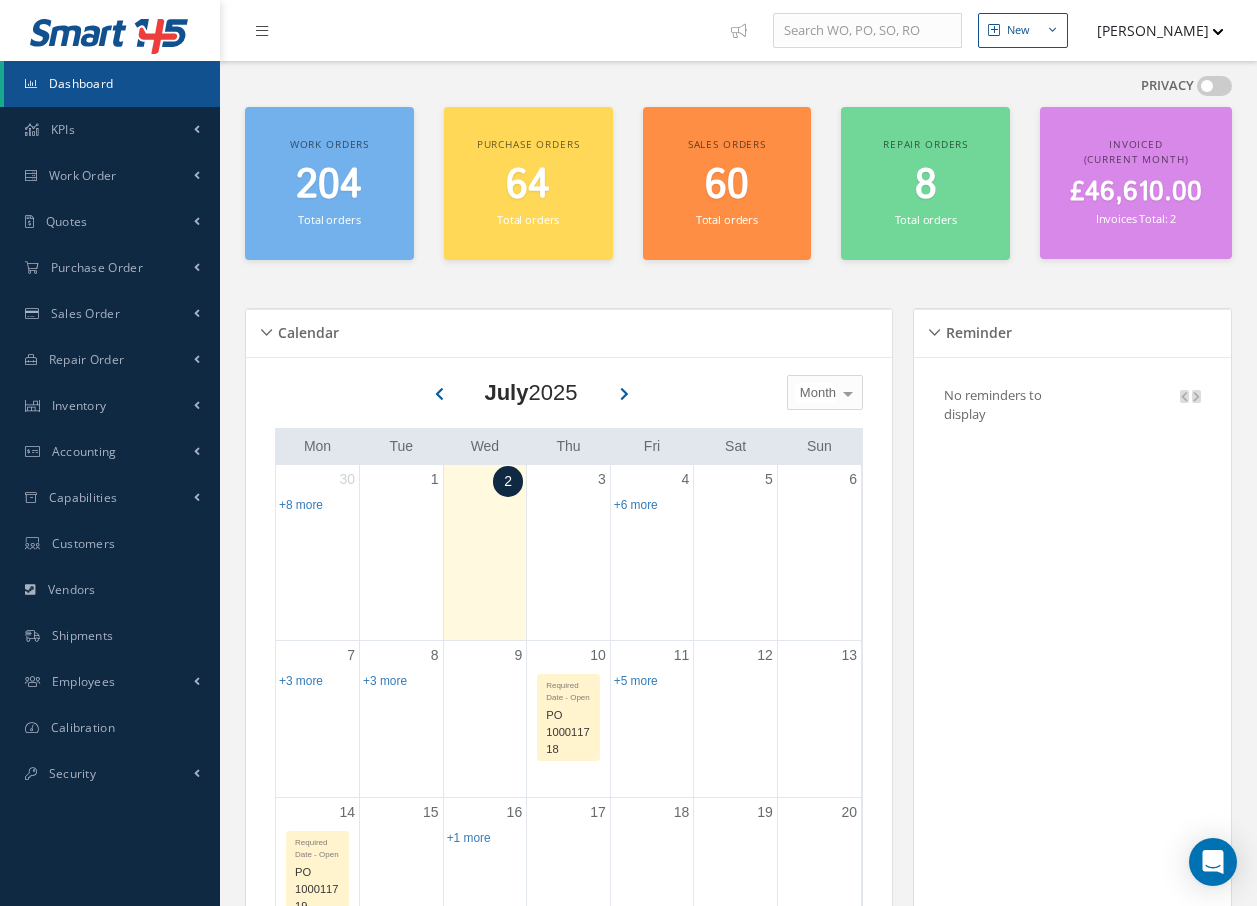 scroll, scrollTop: 0, scrollLeft: 0, axis: both 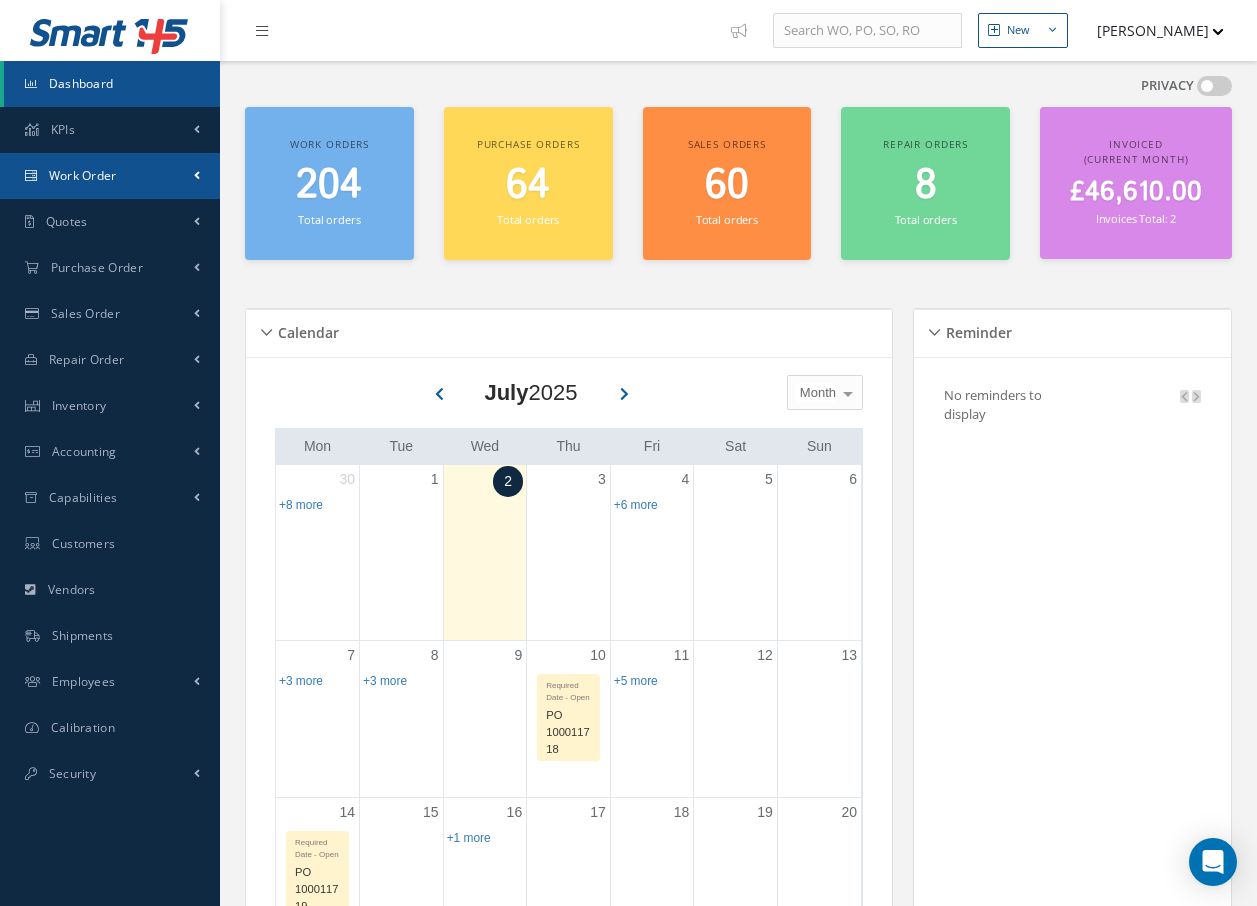 click on "Work Order" at bounding box center (83, 175) 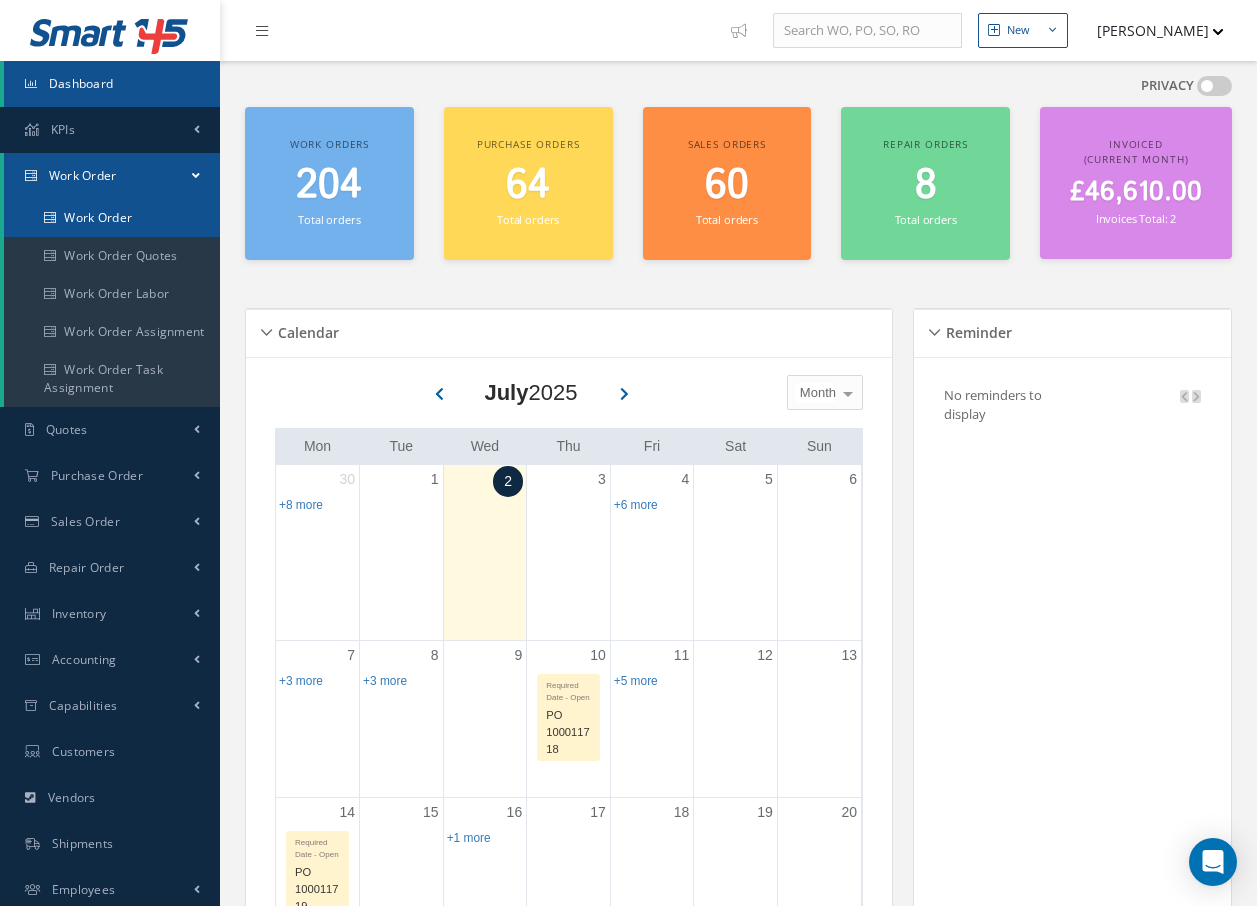 click on "Work Order" at bounding box center (112, 218) 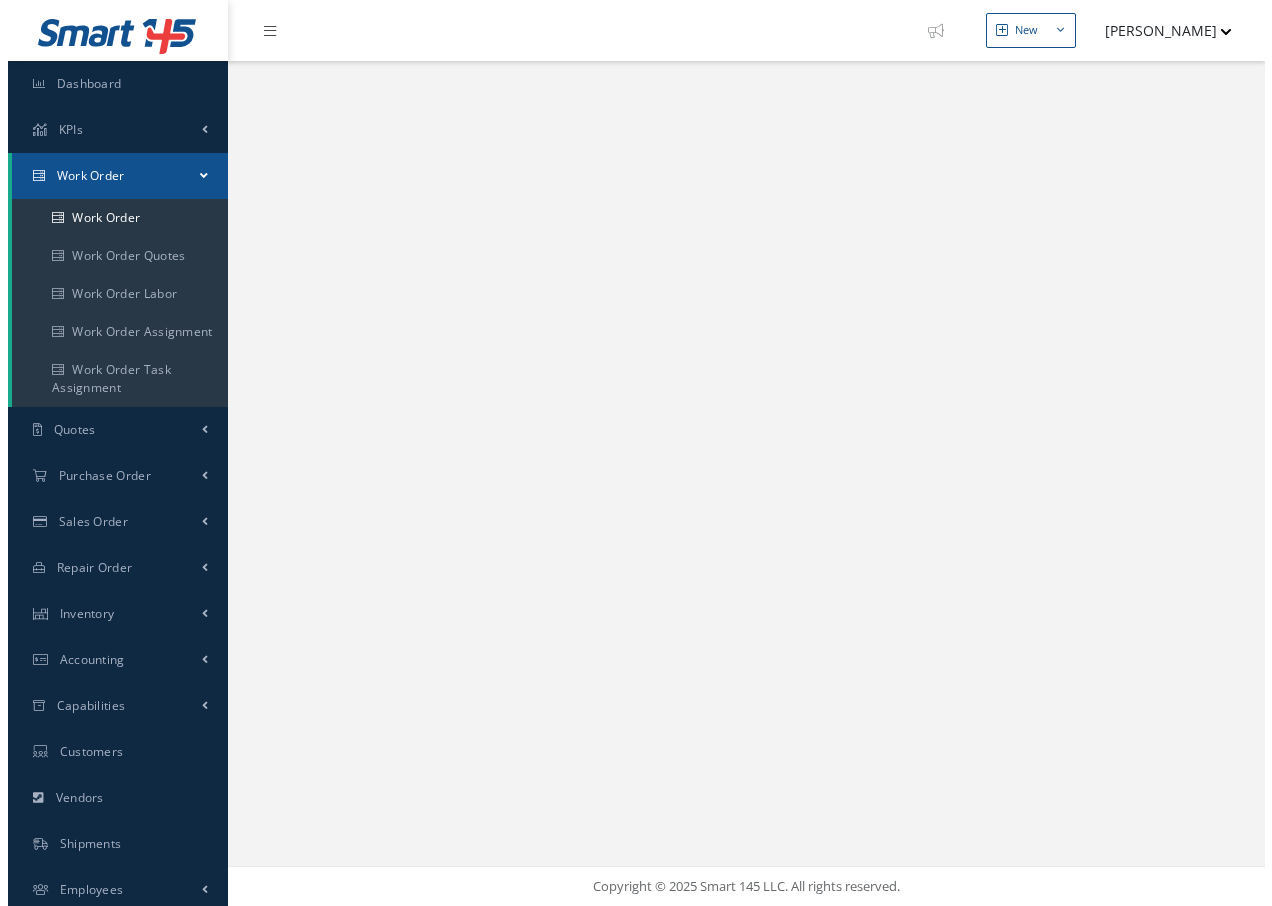 scroll, scrollTop: 0, scrollLeft: 0, axis: both 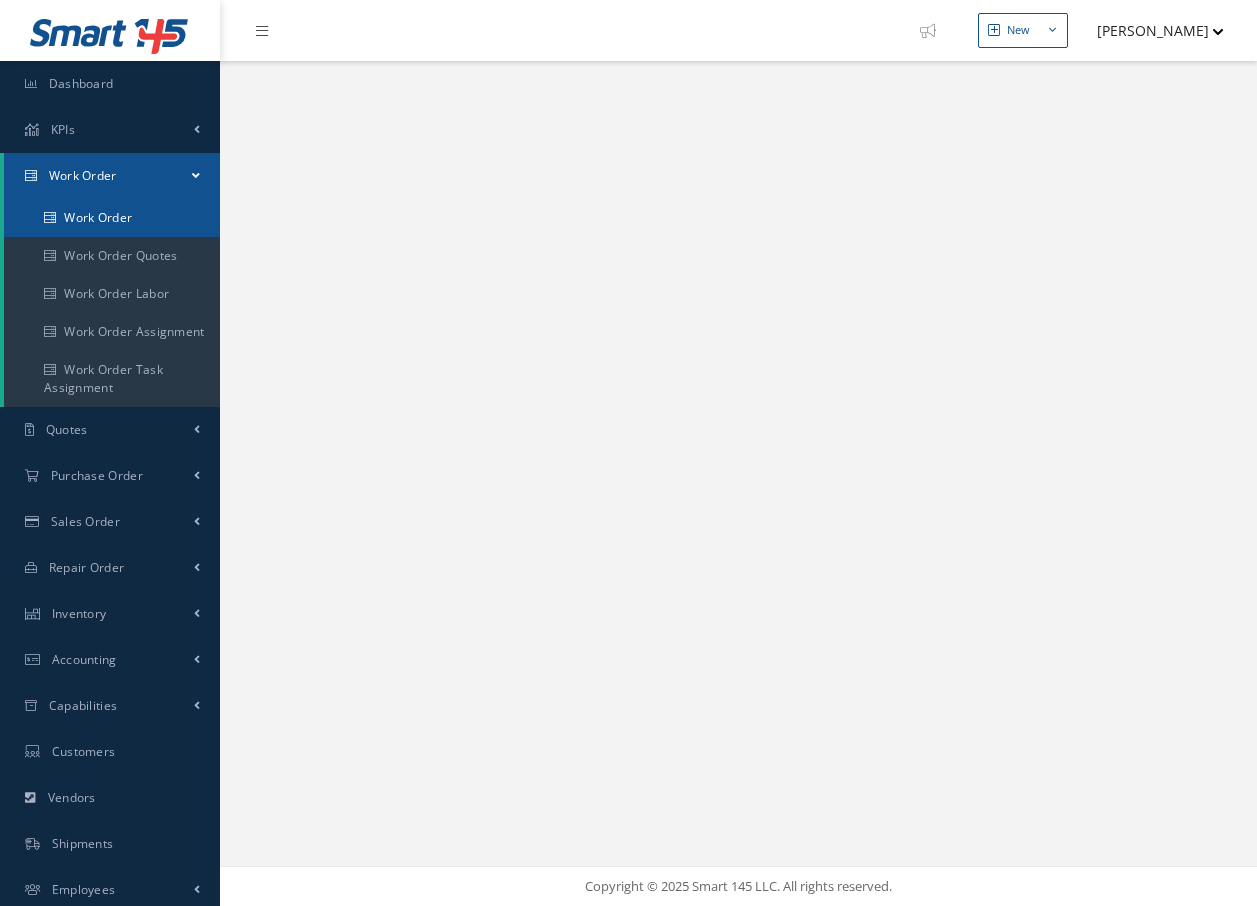 select on "25" 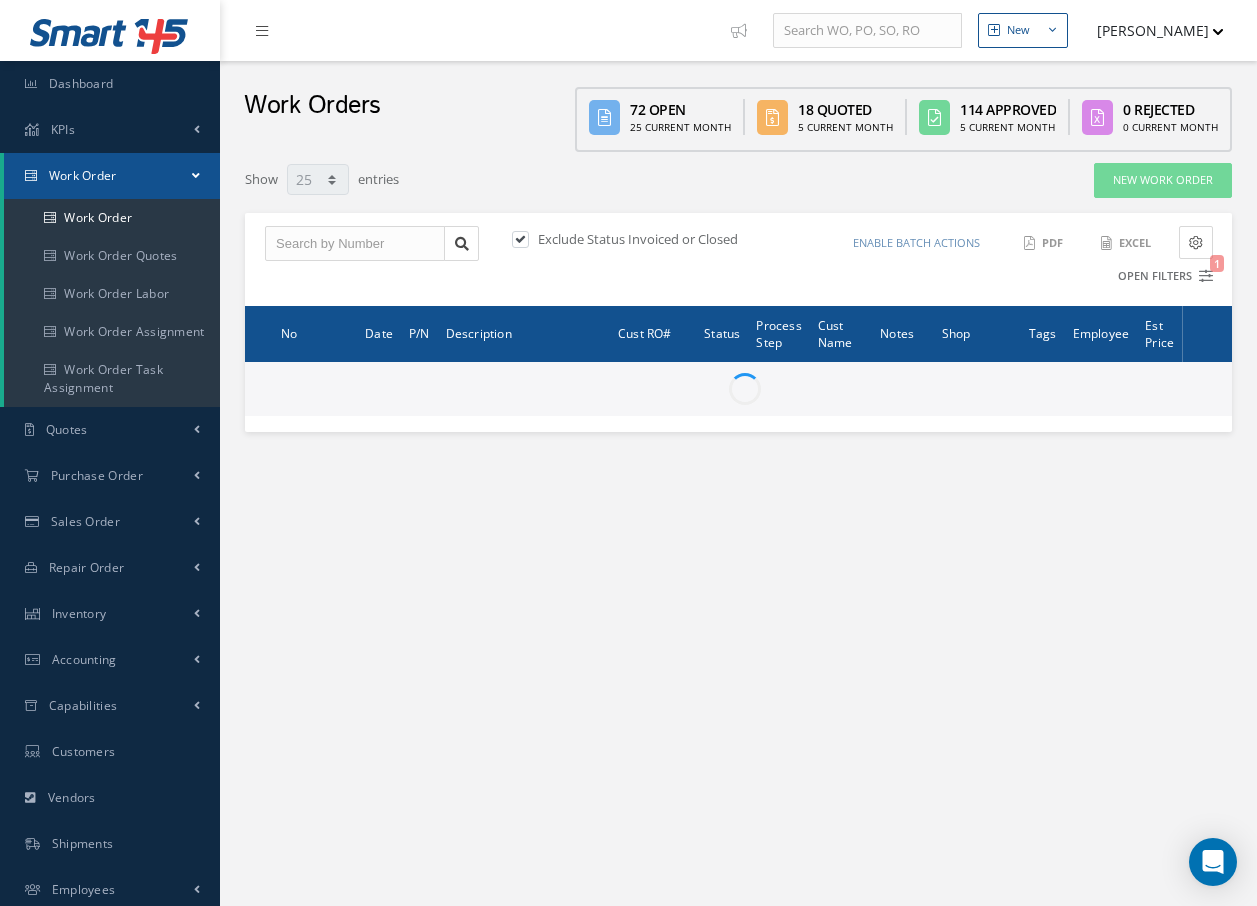 type on "All Work Request" 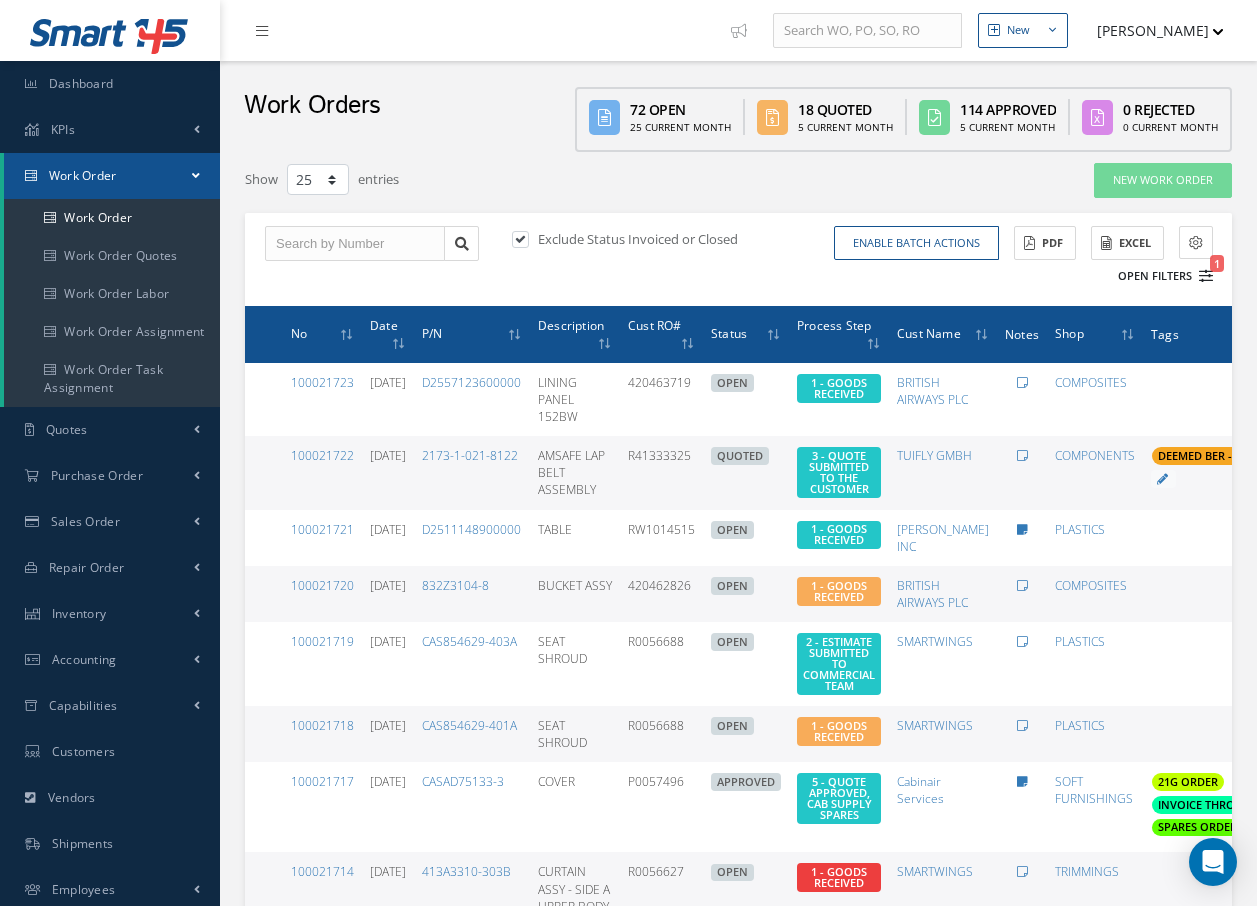click on "1" at bounding box center [1206, 276] 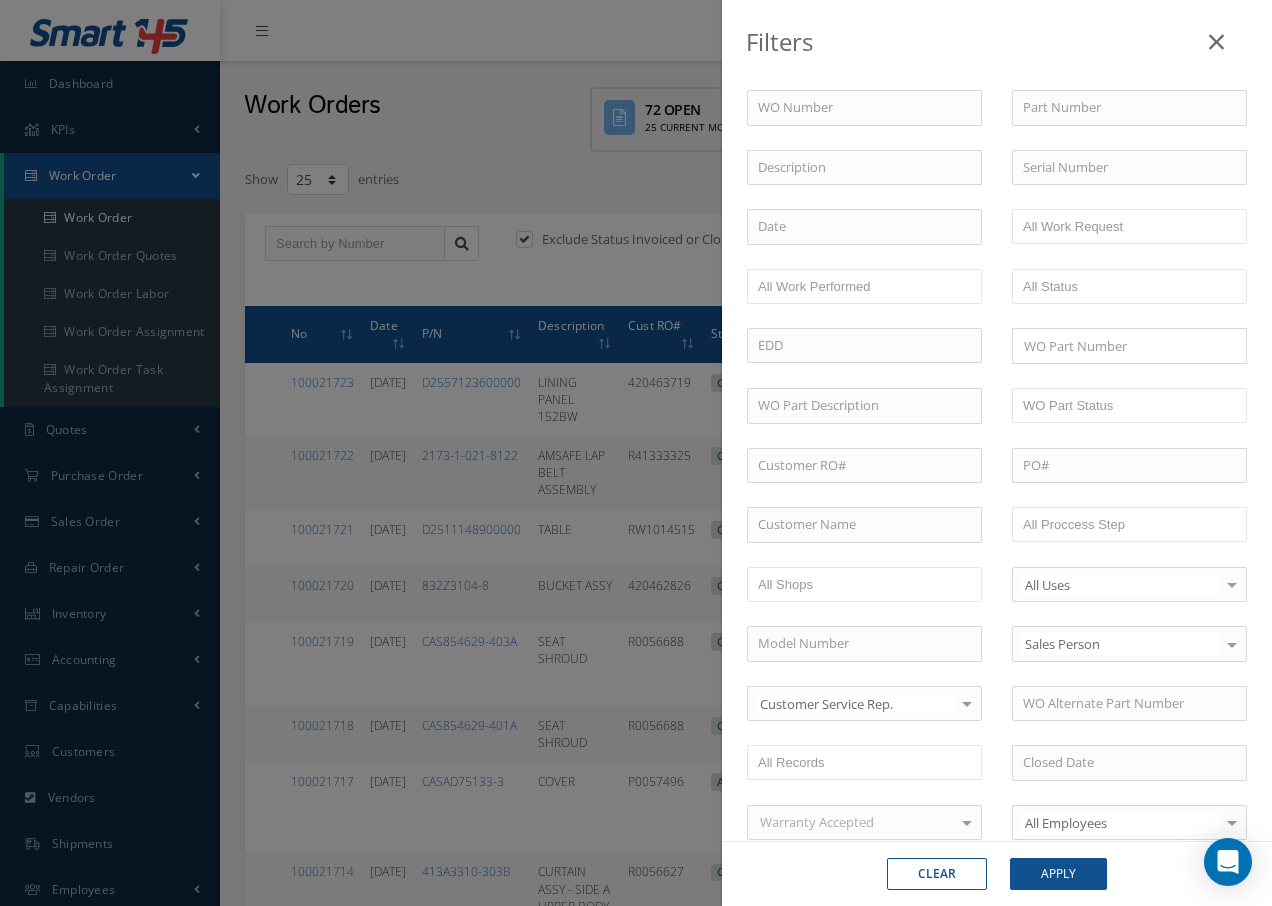 type 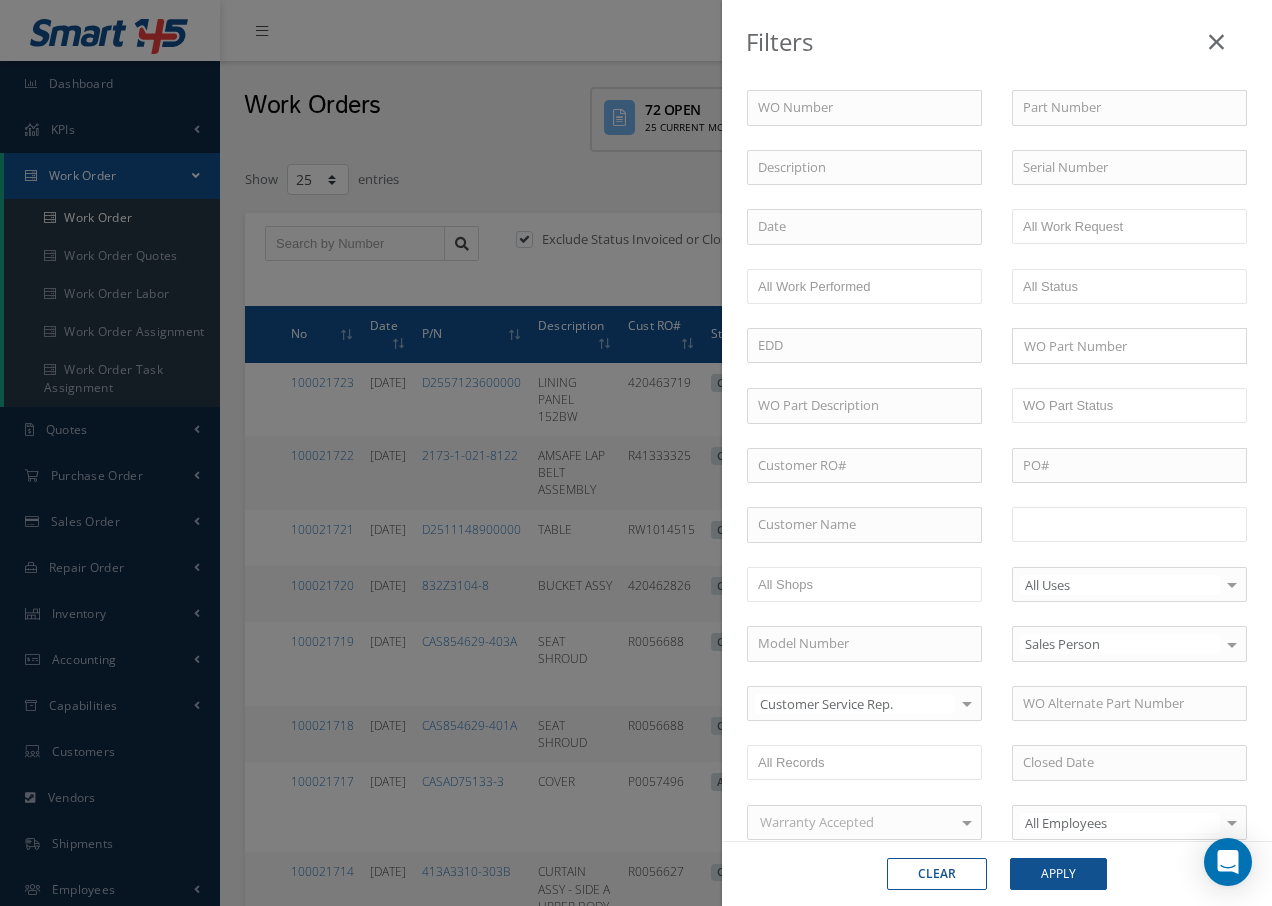 click at bounding box center [1086, 524] 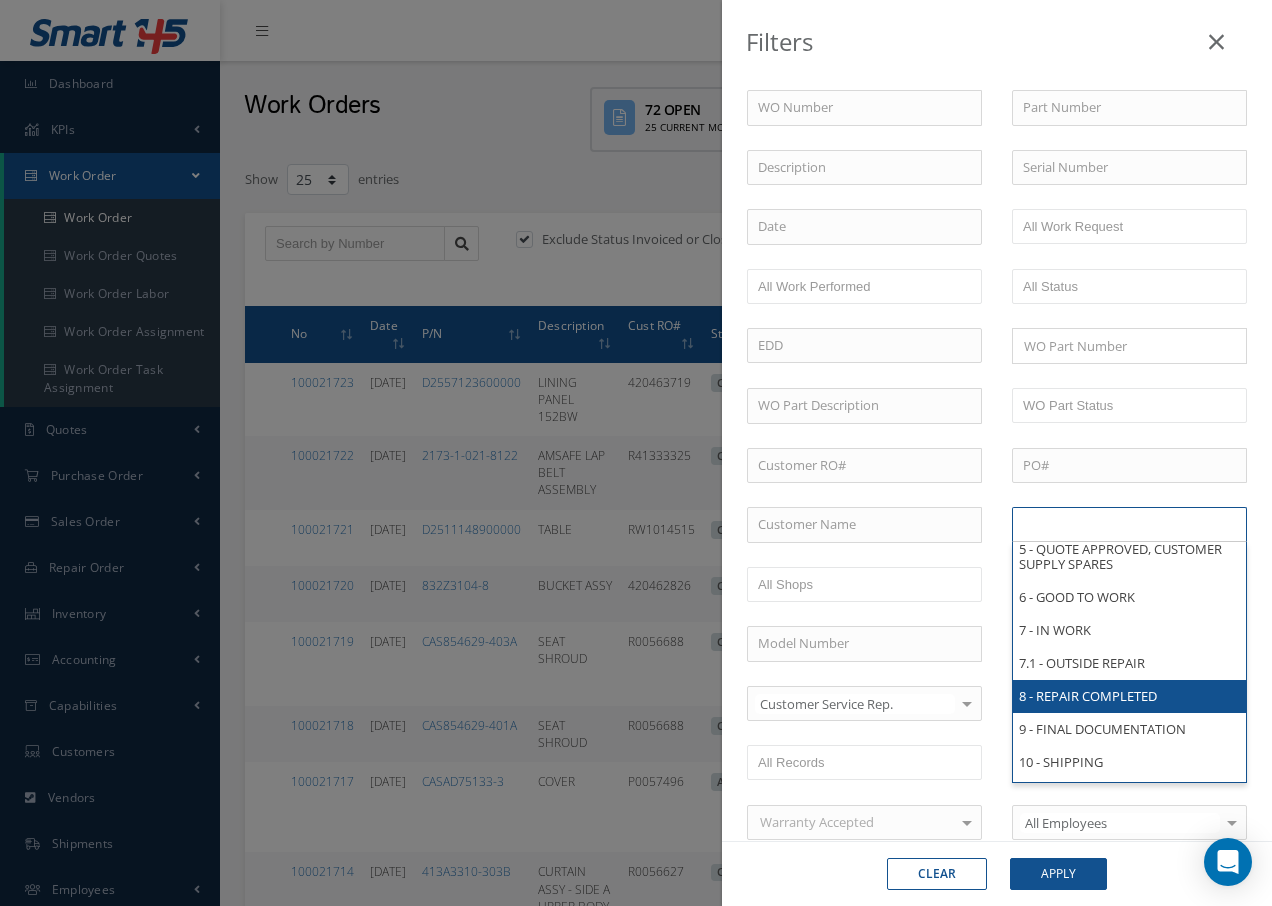 scroll, scrollTop: 400, scrollLeft: 0, axis: vertical 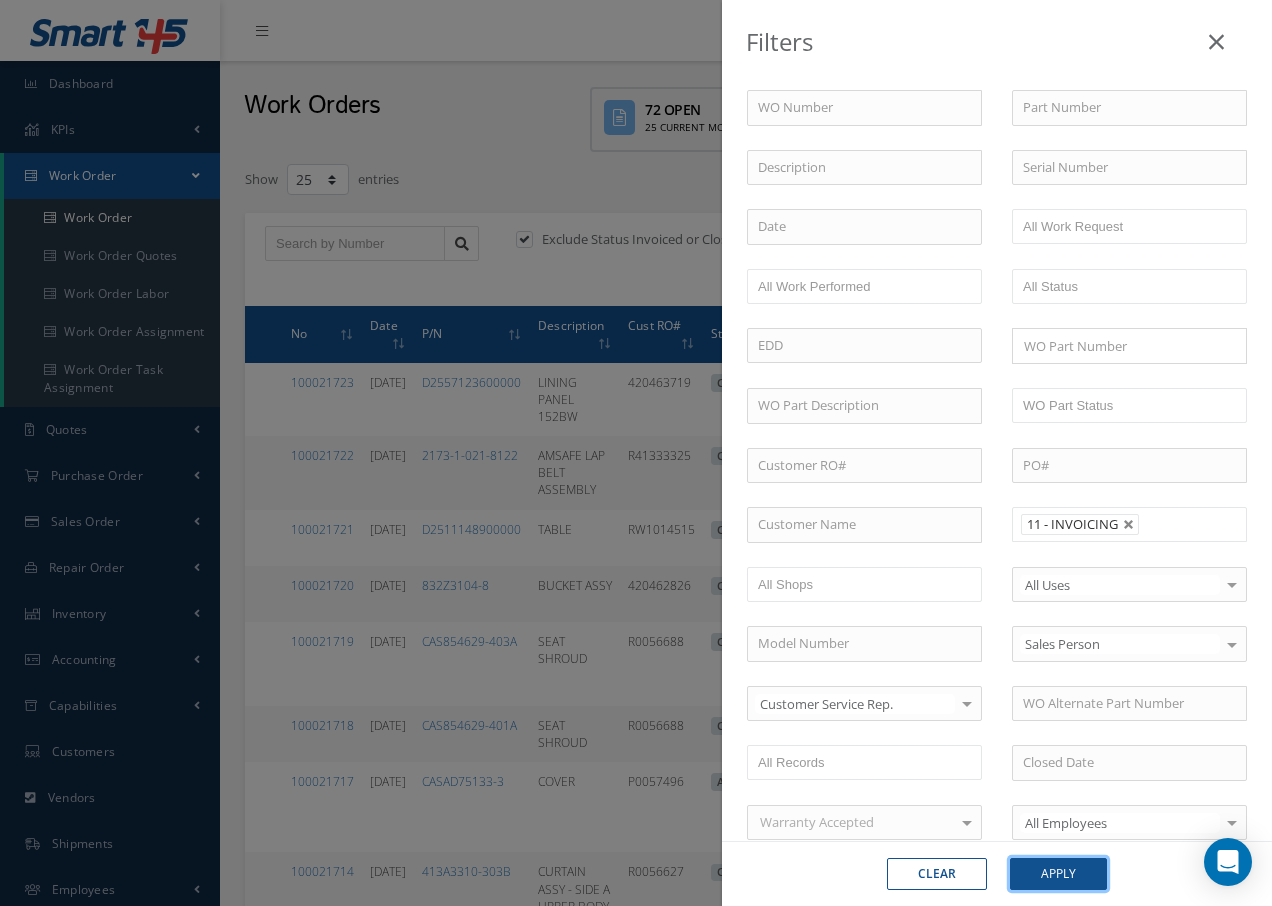 click on "Apply" at bounding box center [1058, 874] 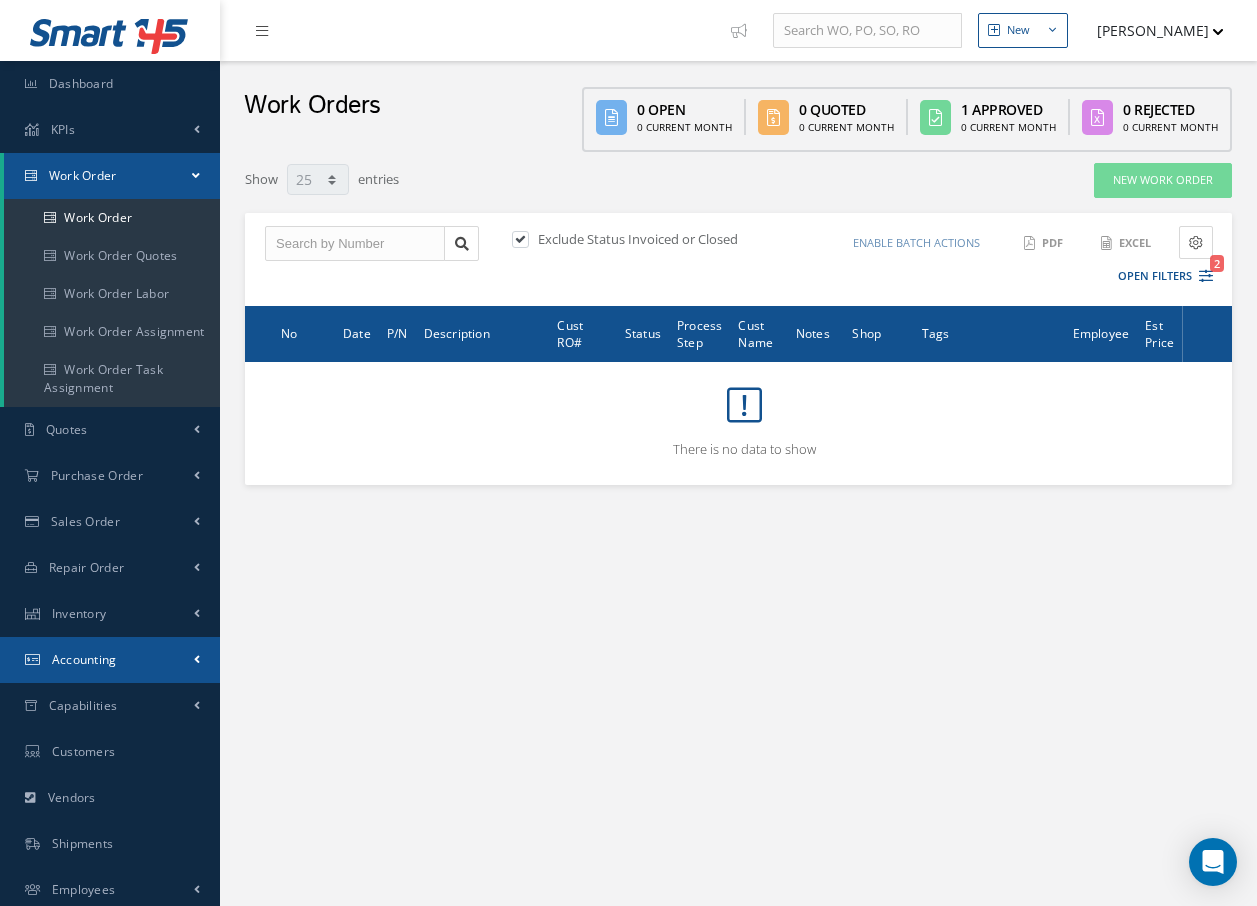 click on "Accounting" at bounding box center (110, 660) 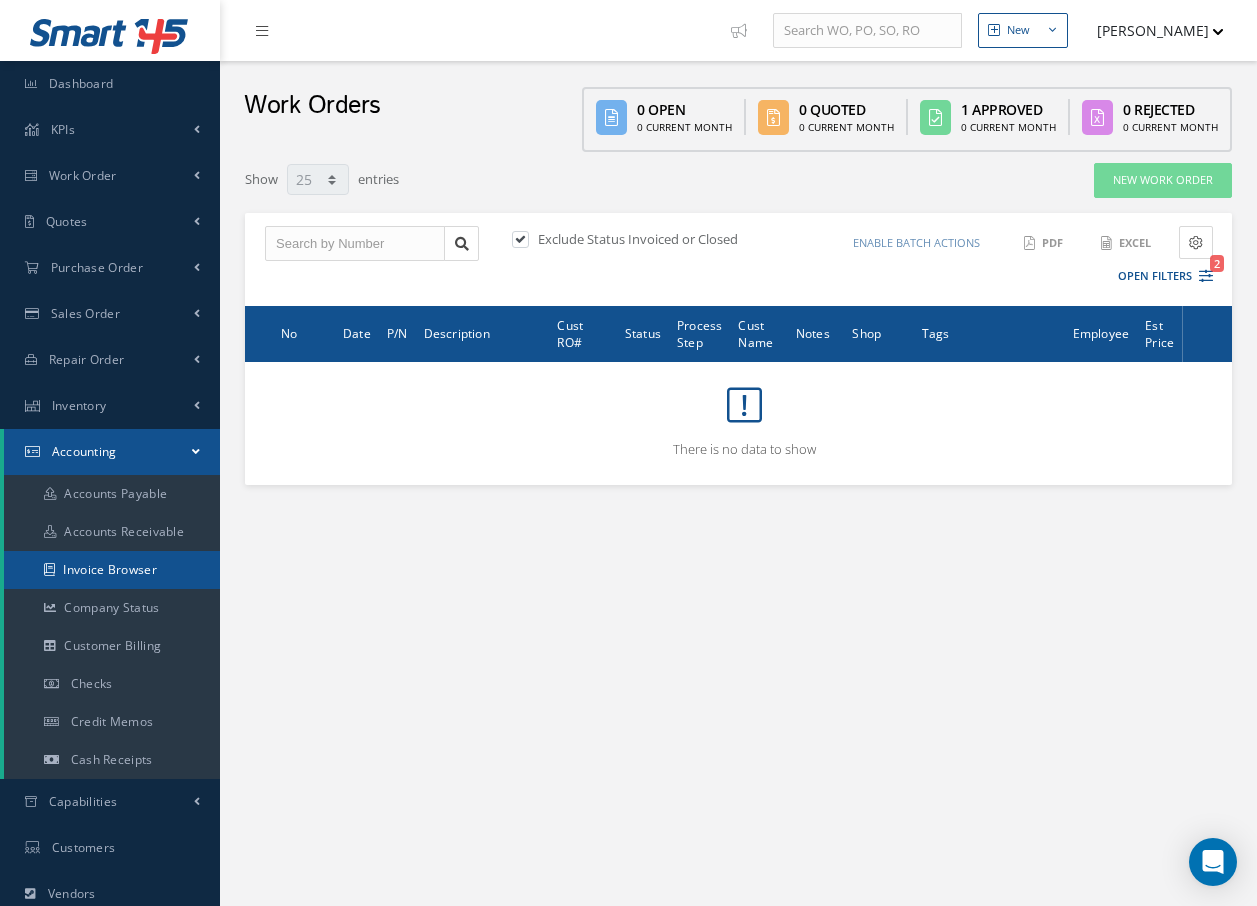 click on "Invoice Browser" at bounding box center (112, 570) 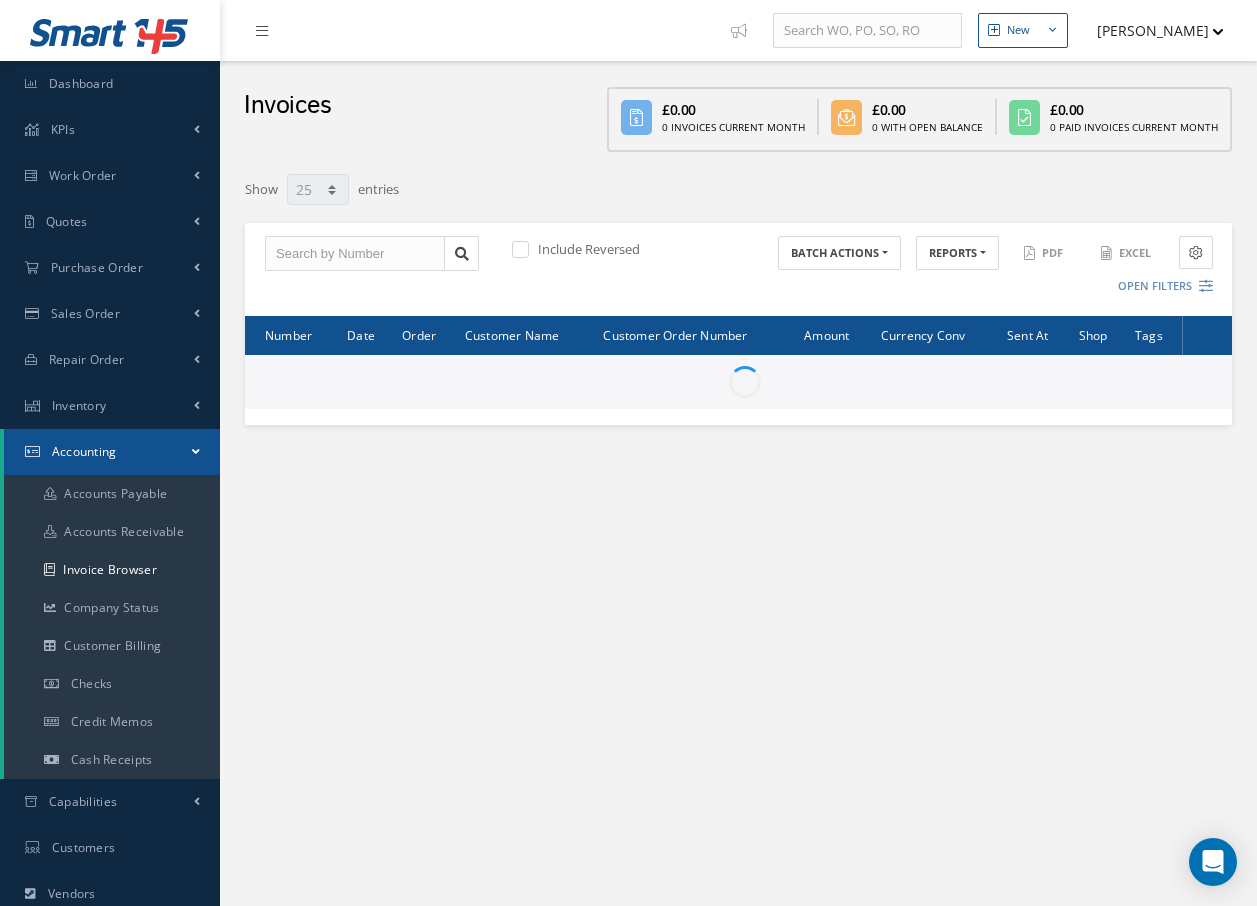 select on "25" 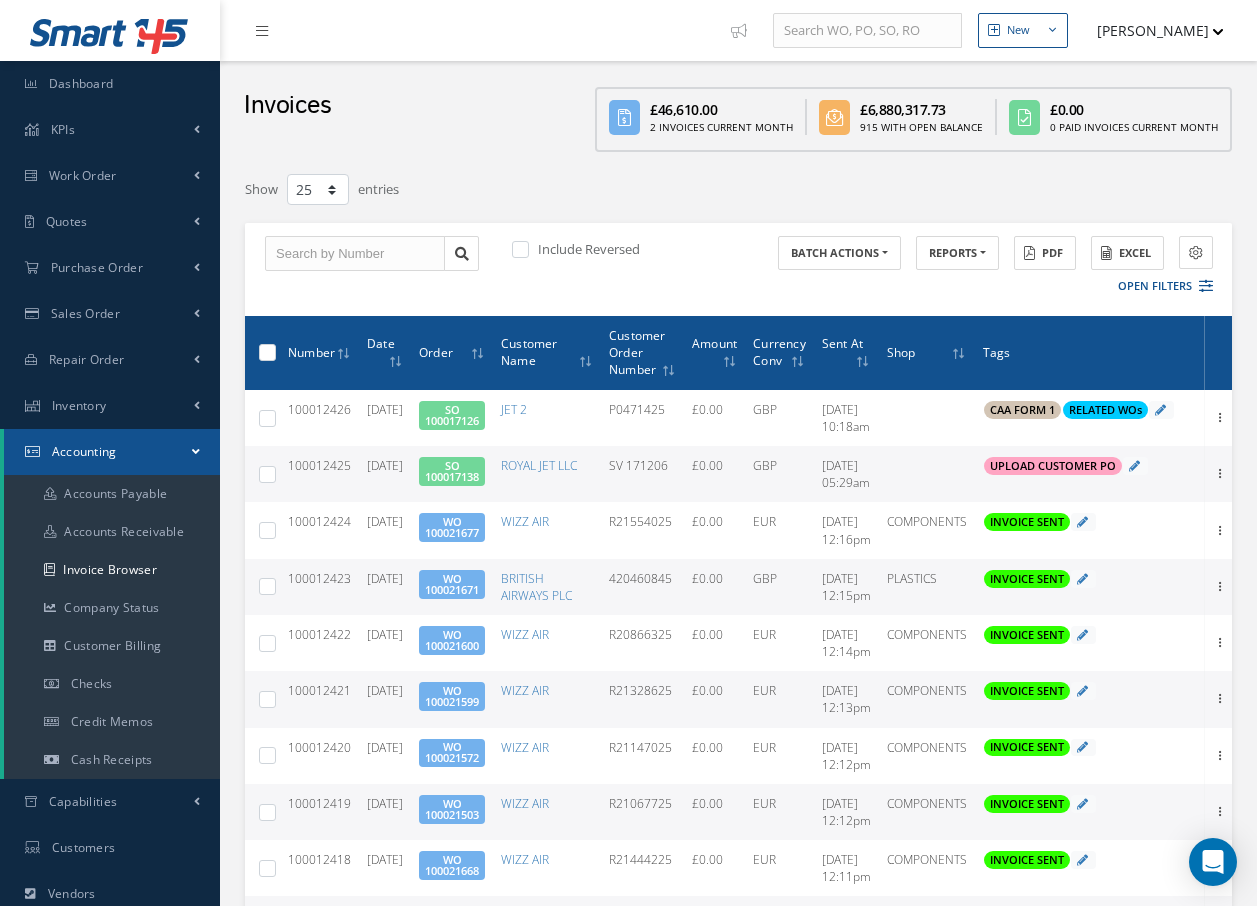 click on "SO 100017138" at bounding box center [452, 471] 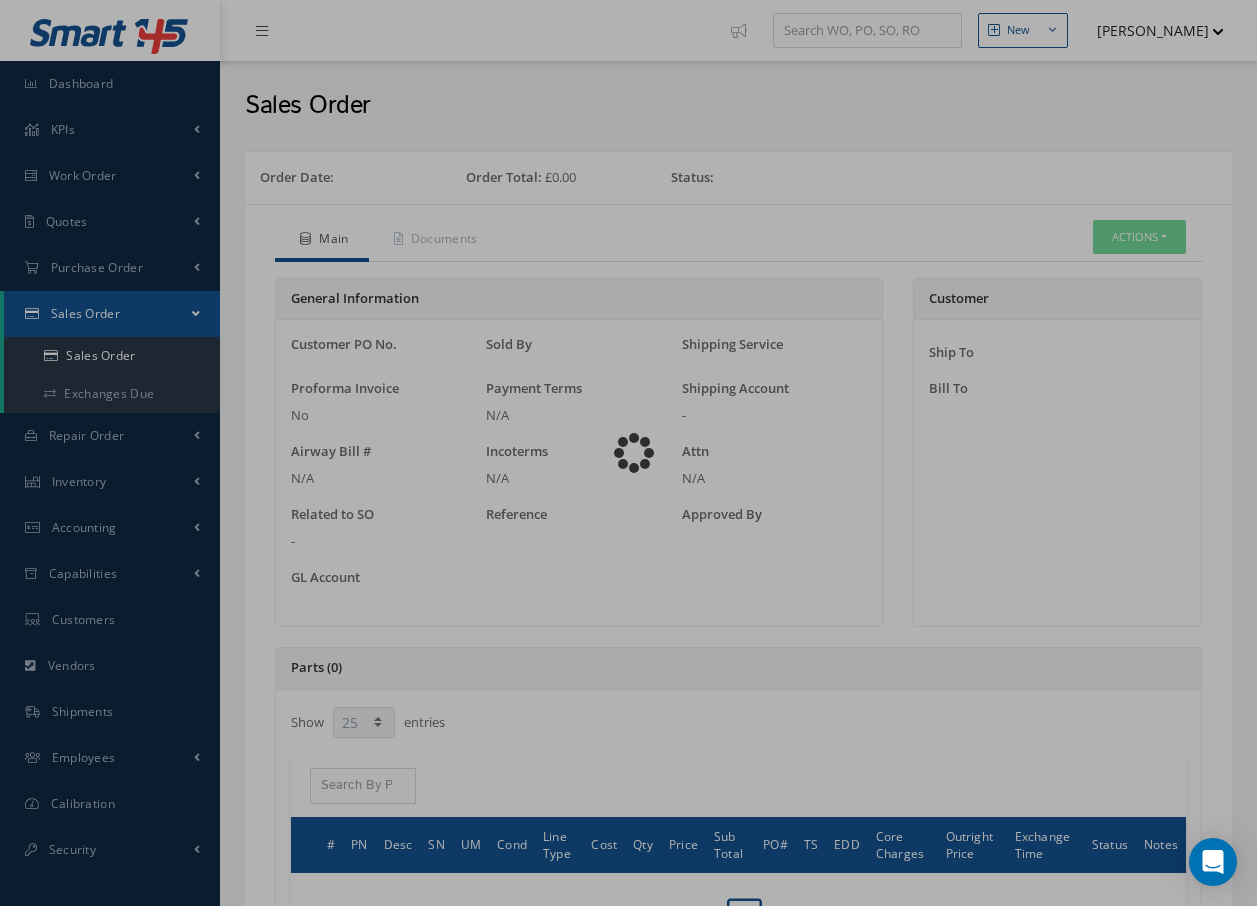 select on "25" 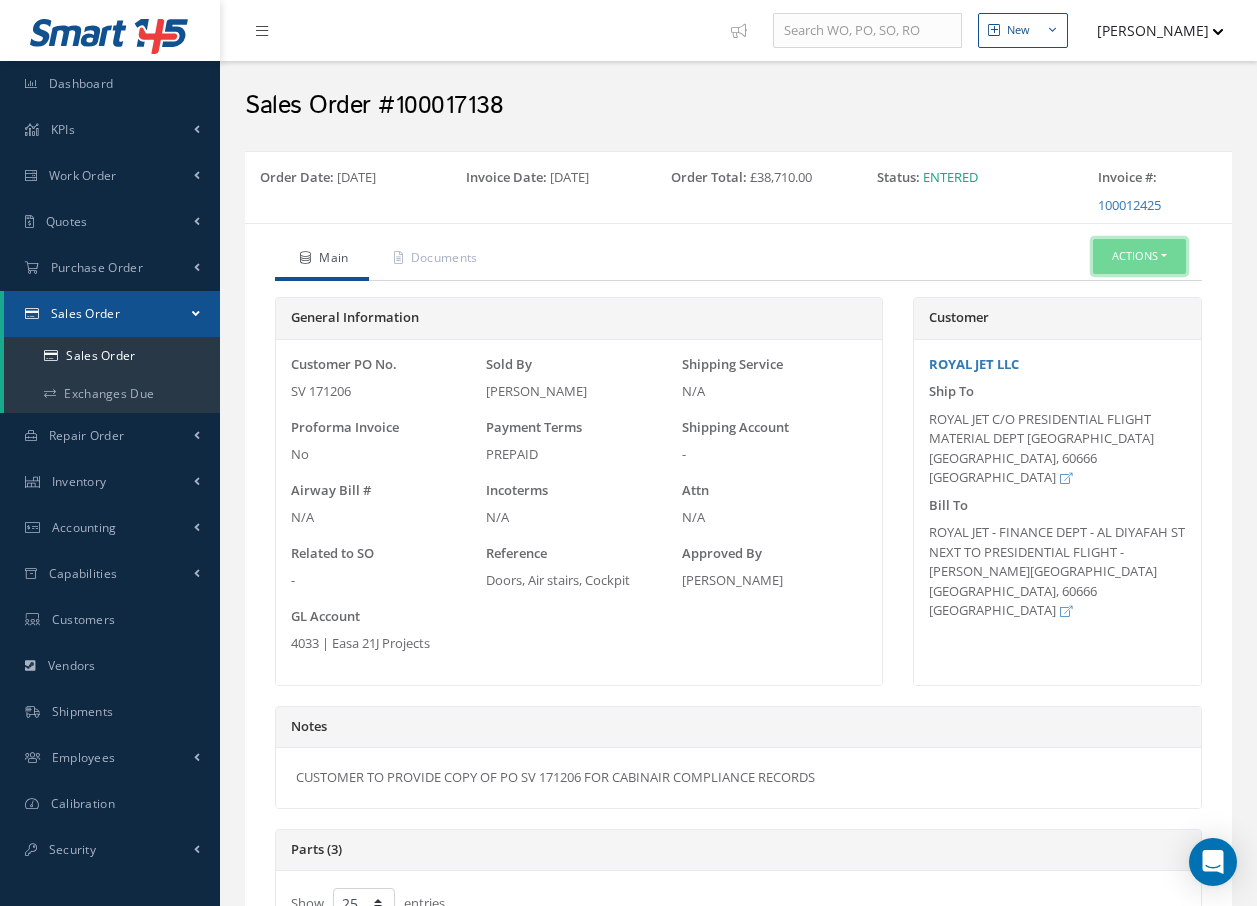 click on "Actions" at bounding box center (1139, 256) 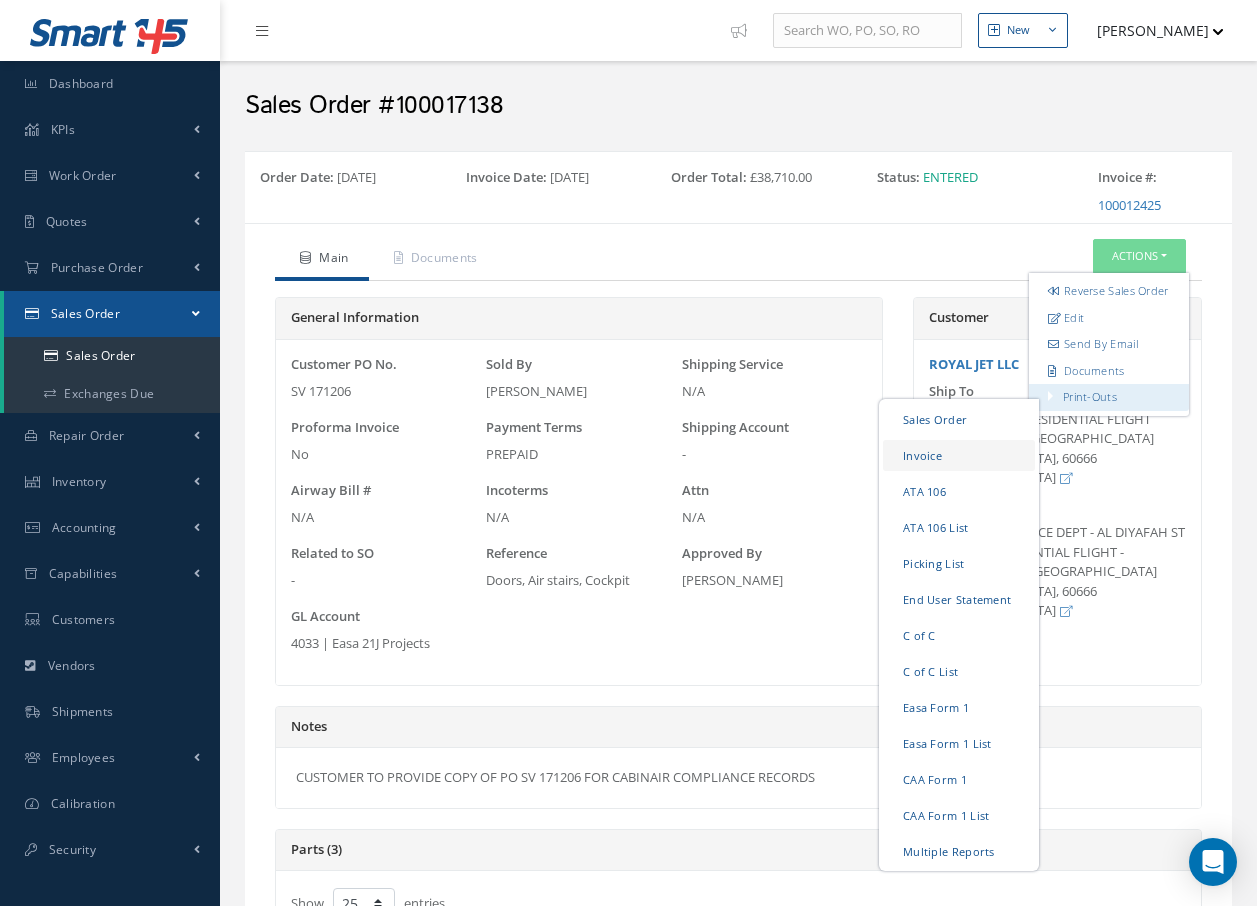 click on "Invoice" at bounding box center (959, 455) 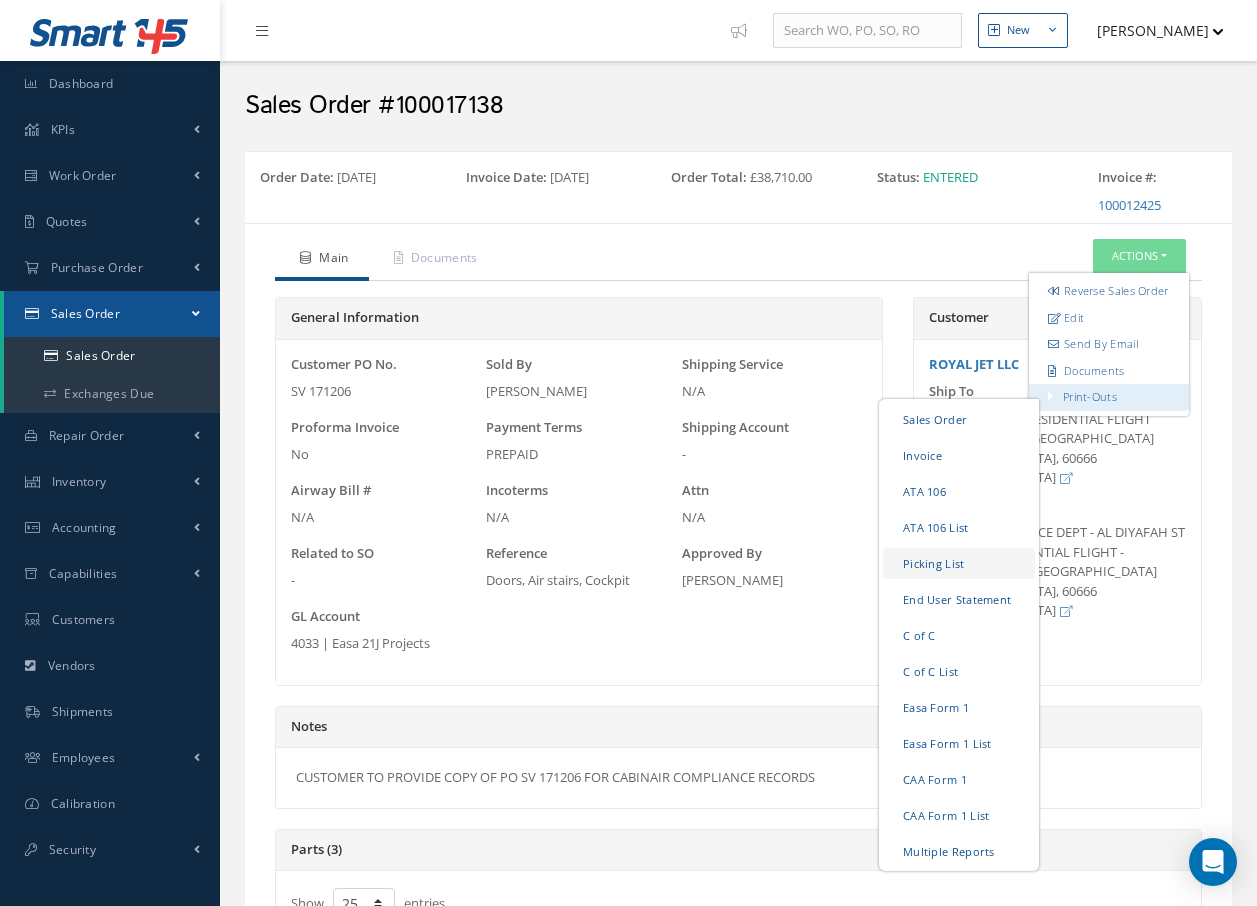 click on "Picking List" at bounding box center [959, 563] 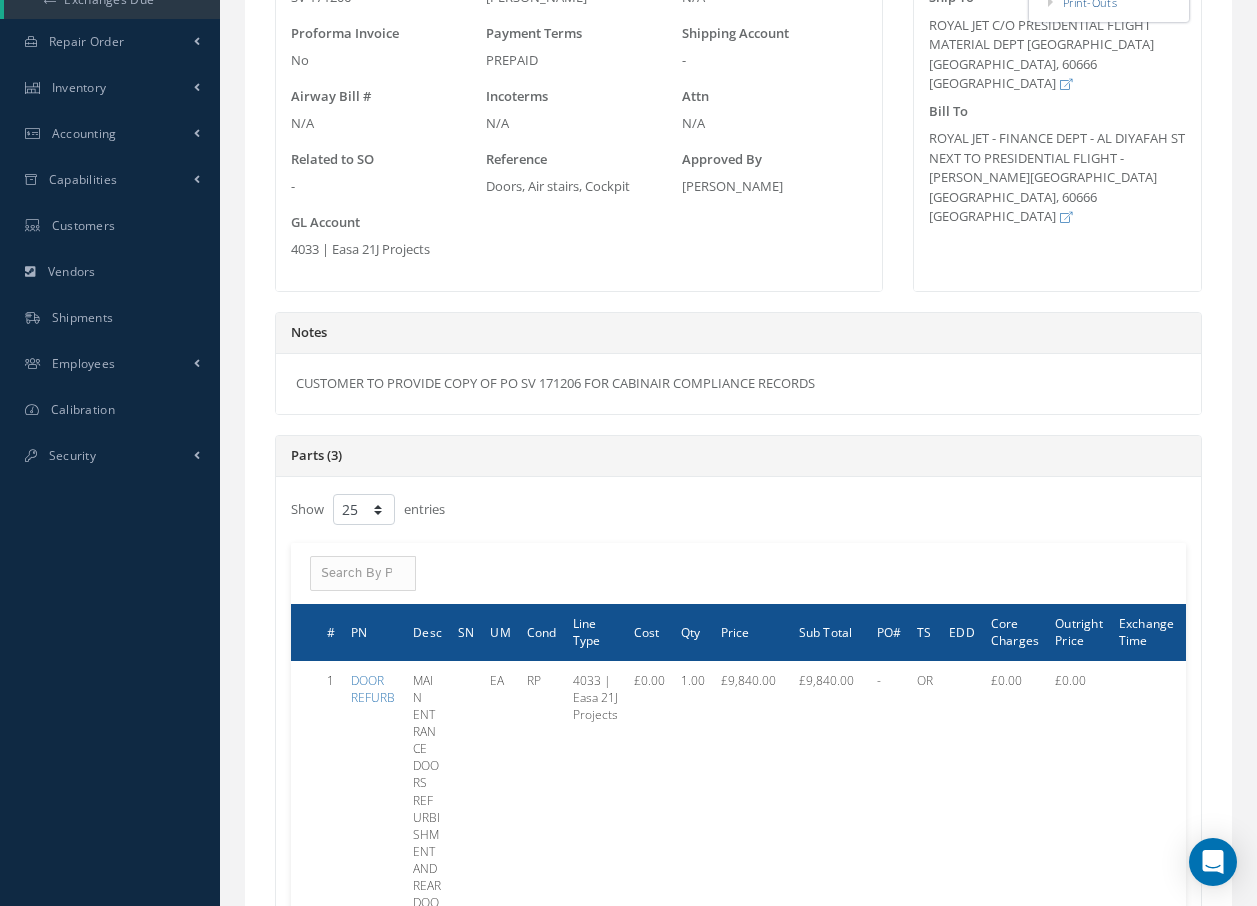 scroll, scrollTop: 0, scrollLeft: 0, axis: both 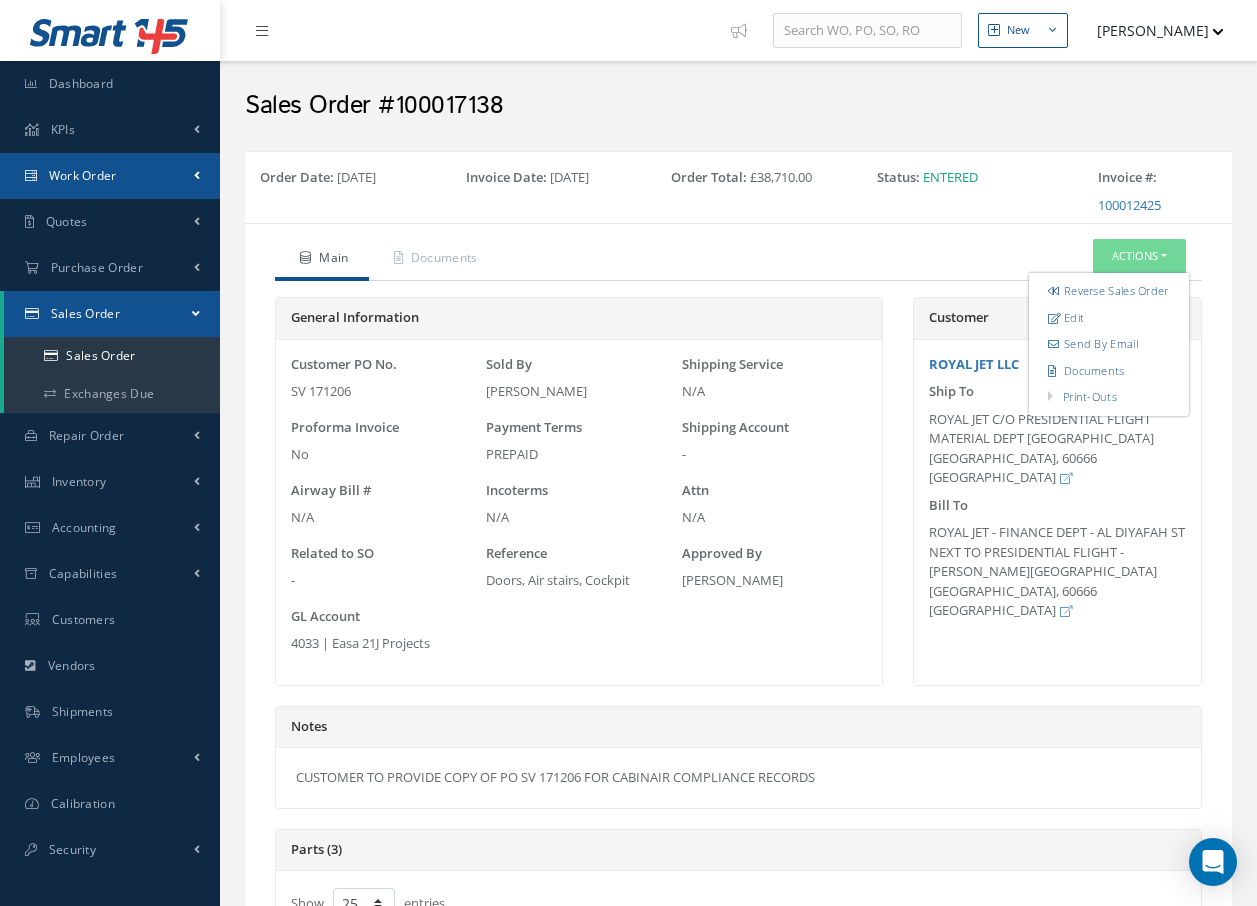 click on "Work Order" at bounding box center (83, 175) 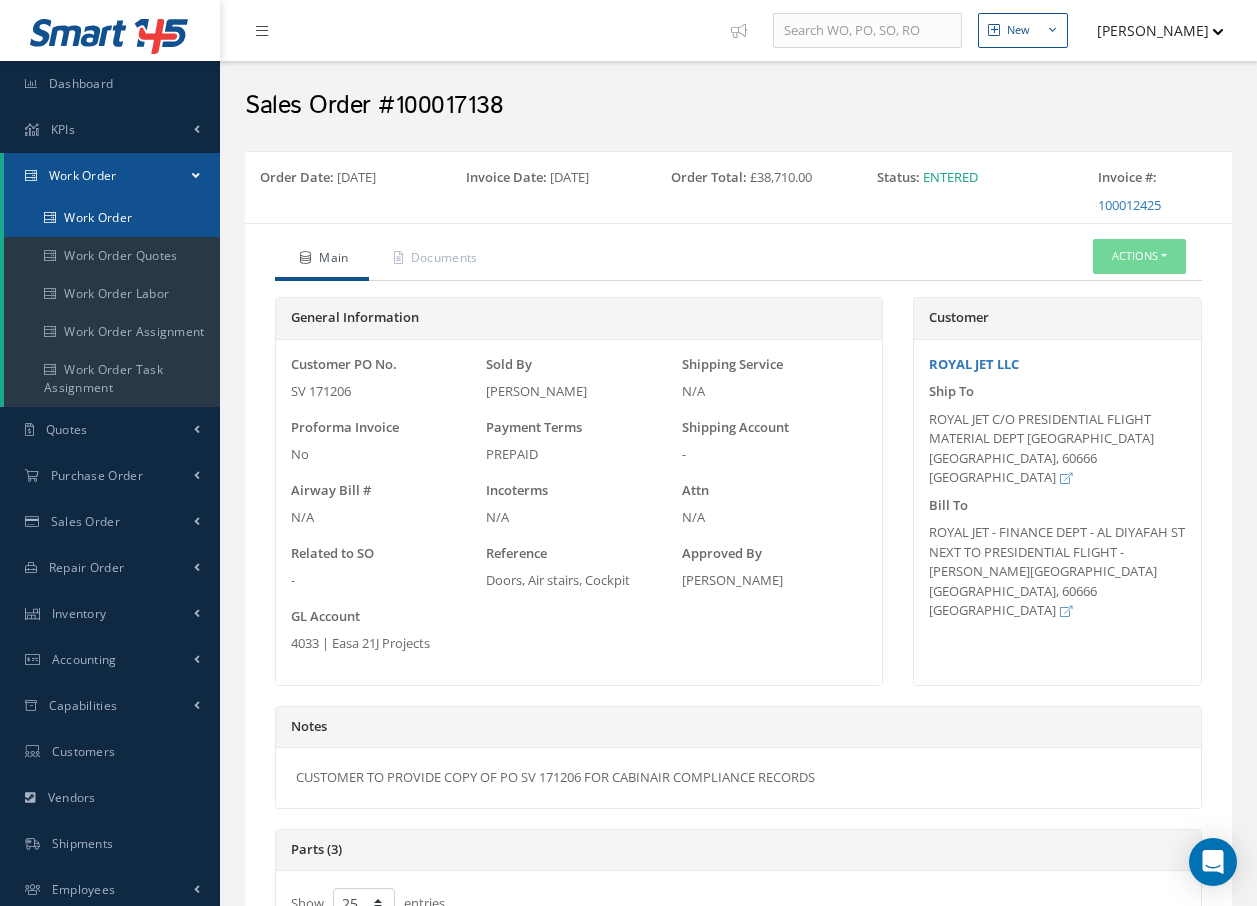 click on "Work Order" at bounding box center [112, 218] 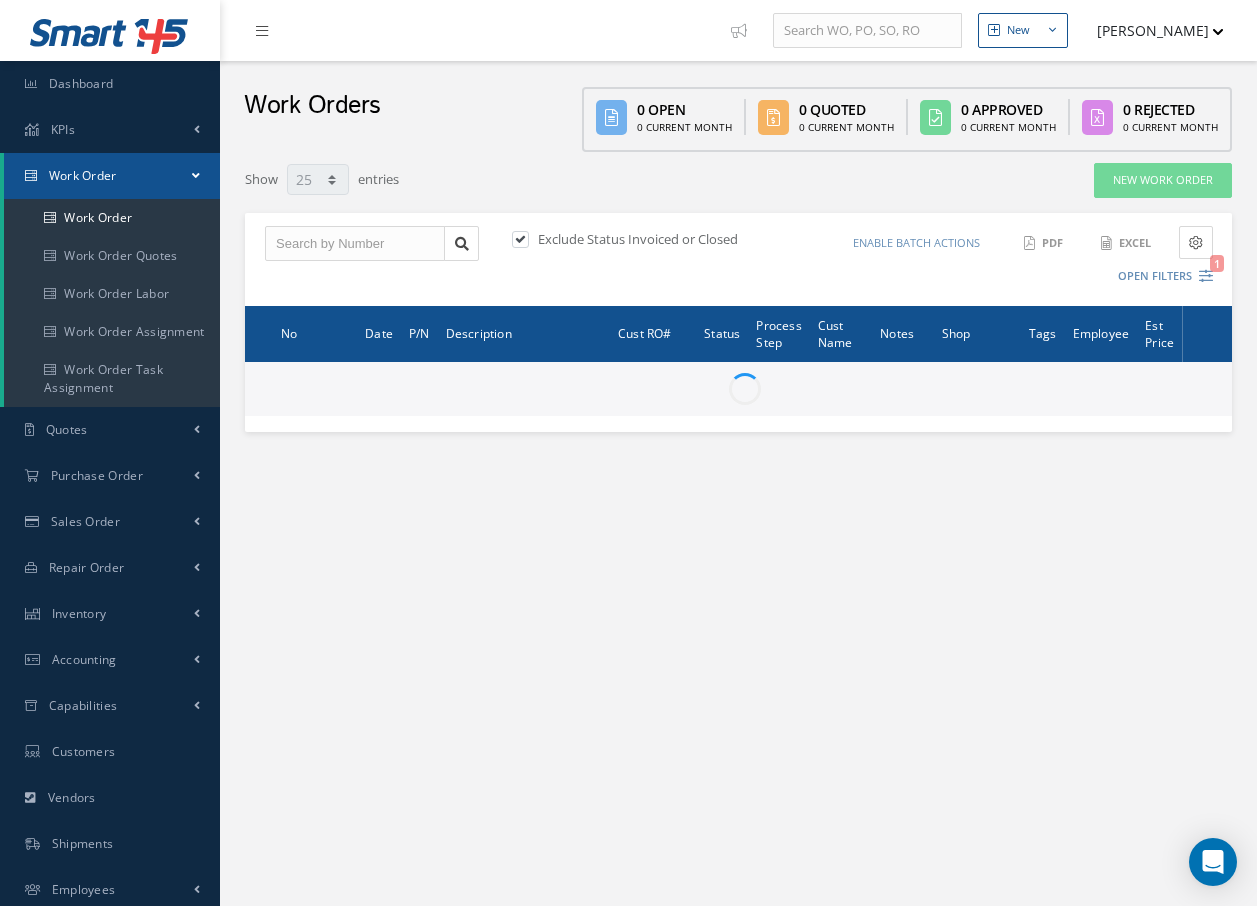 select on "25" 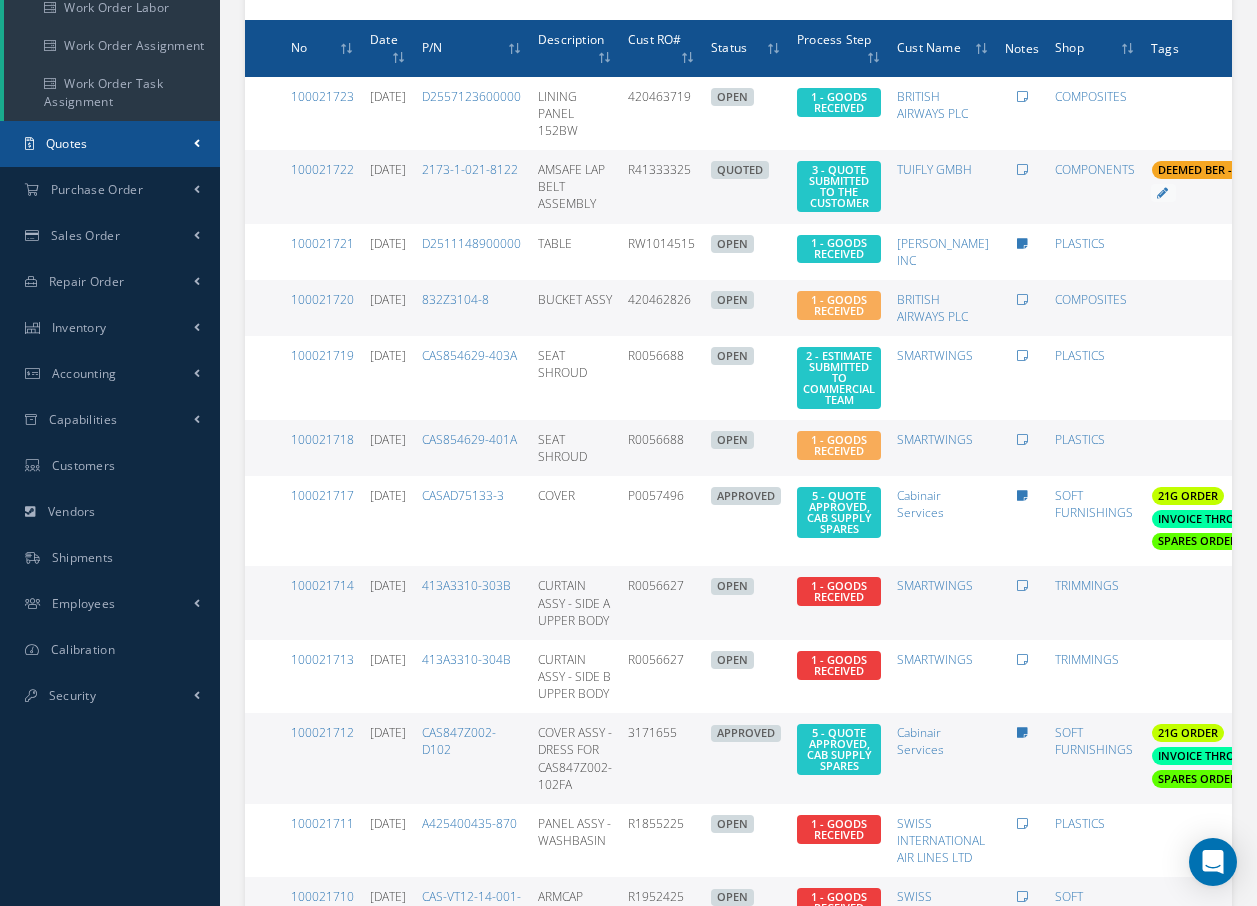 scroll, scrollTop: 400, scrollLeft: 0, axis: vertical 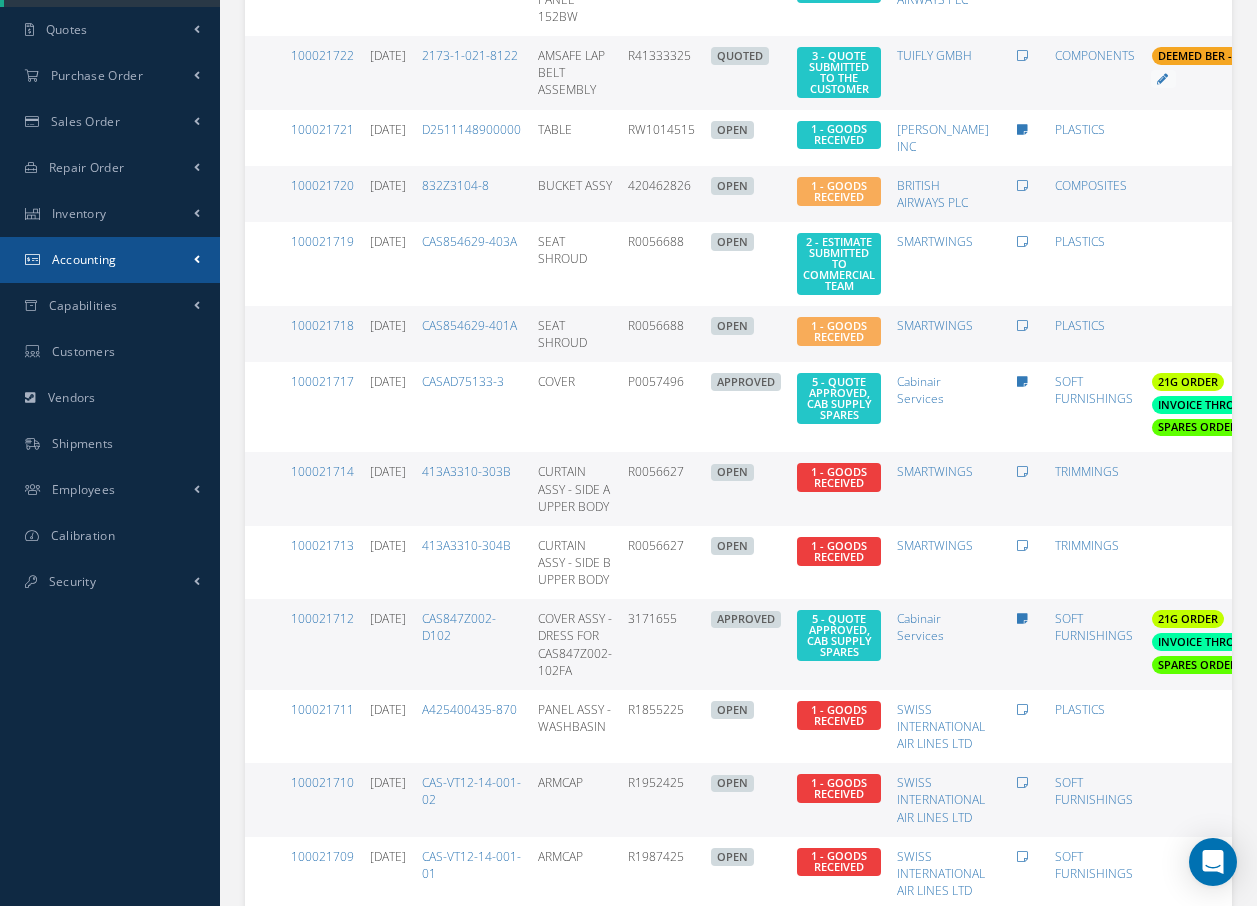 click on "Accounting" at bounding box center [110, 260] 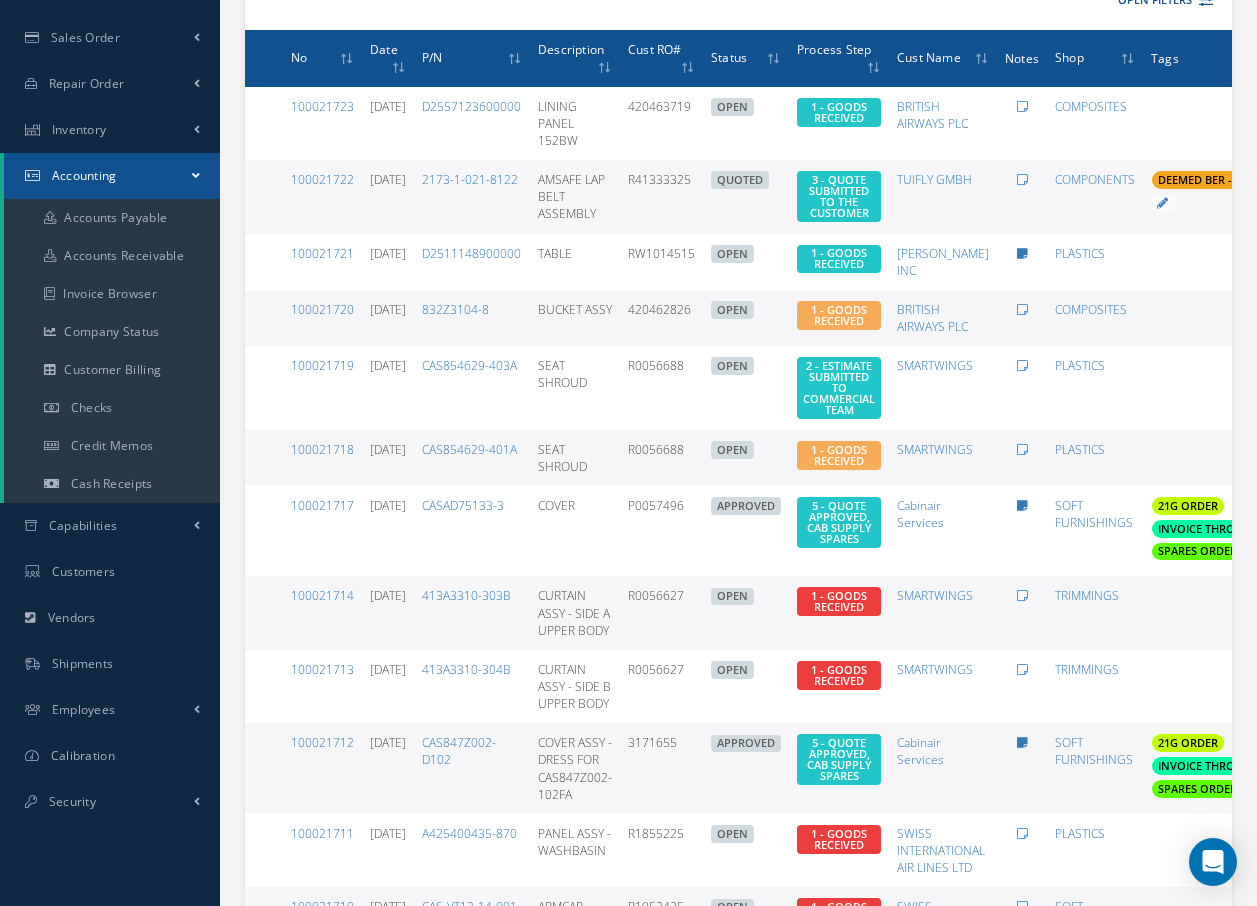 scroll, scrollTop: 210, scrollLeft: 0, axis: vertical 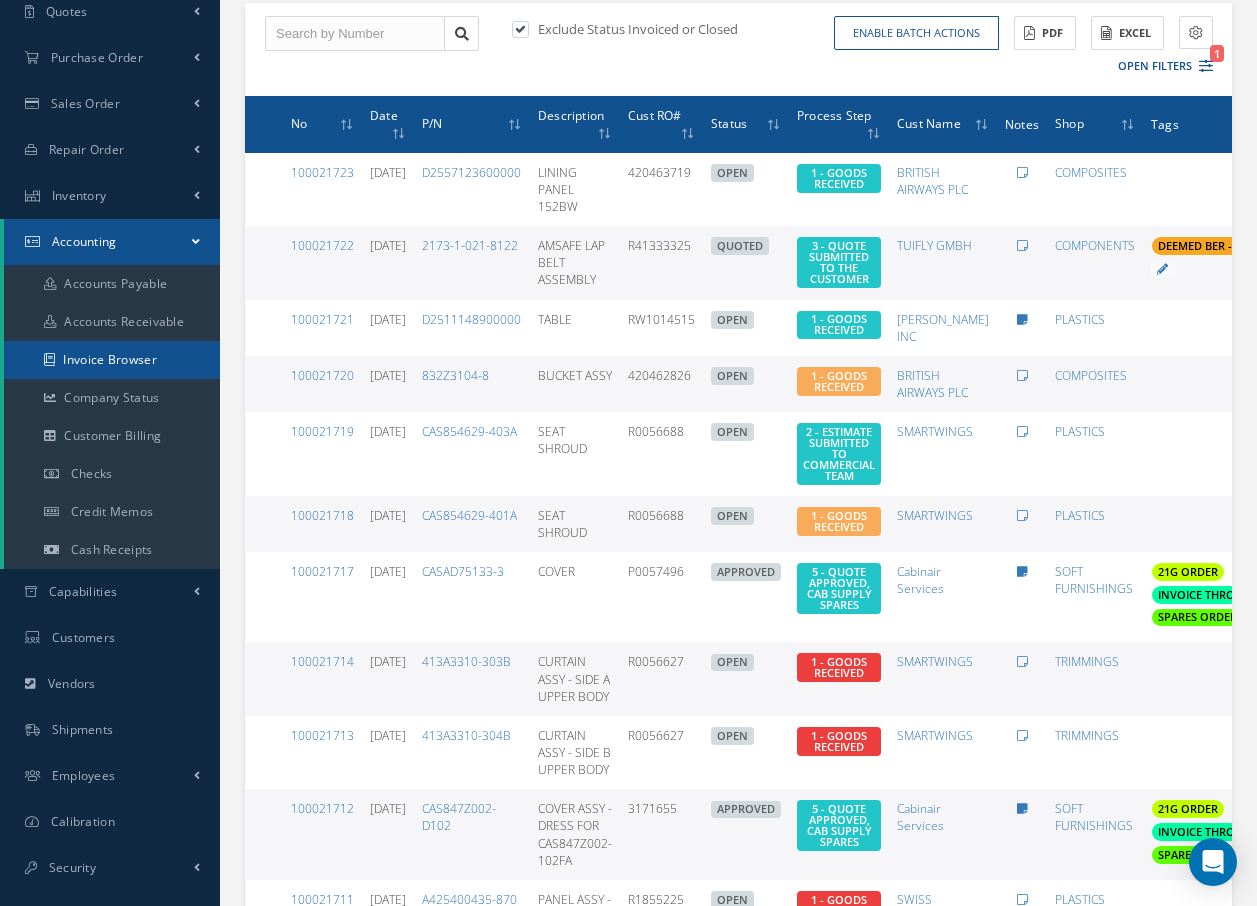 click on "Invoice Browser" at bounding box center [112, 360] 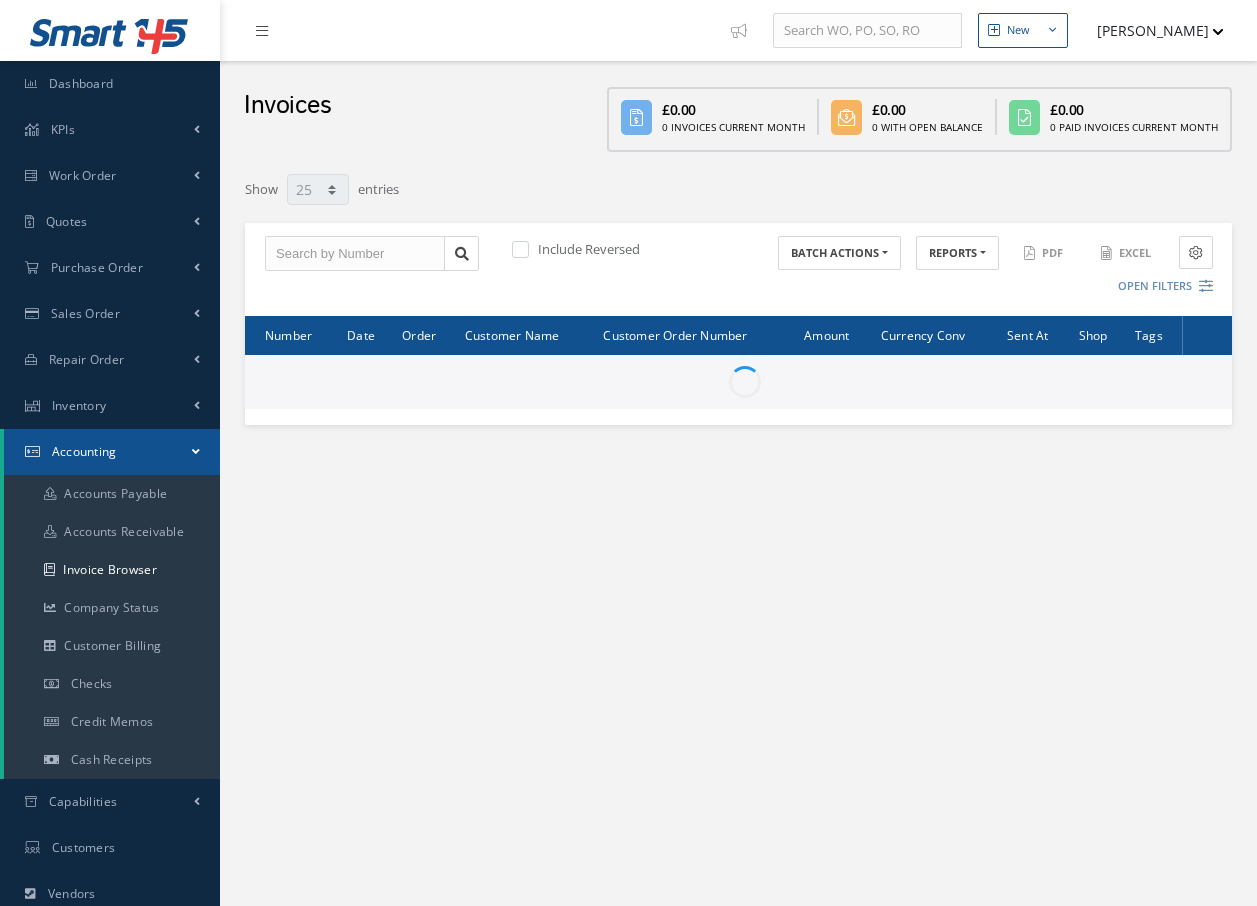 select on "25" 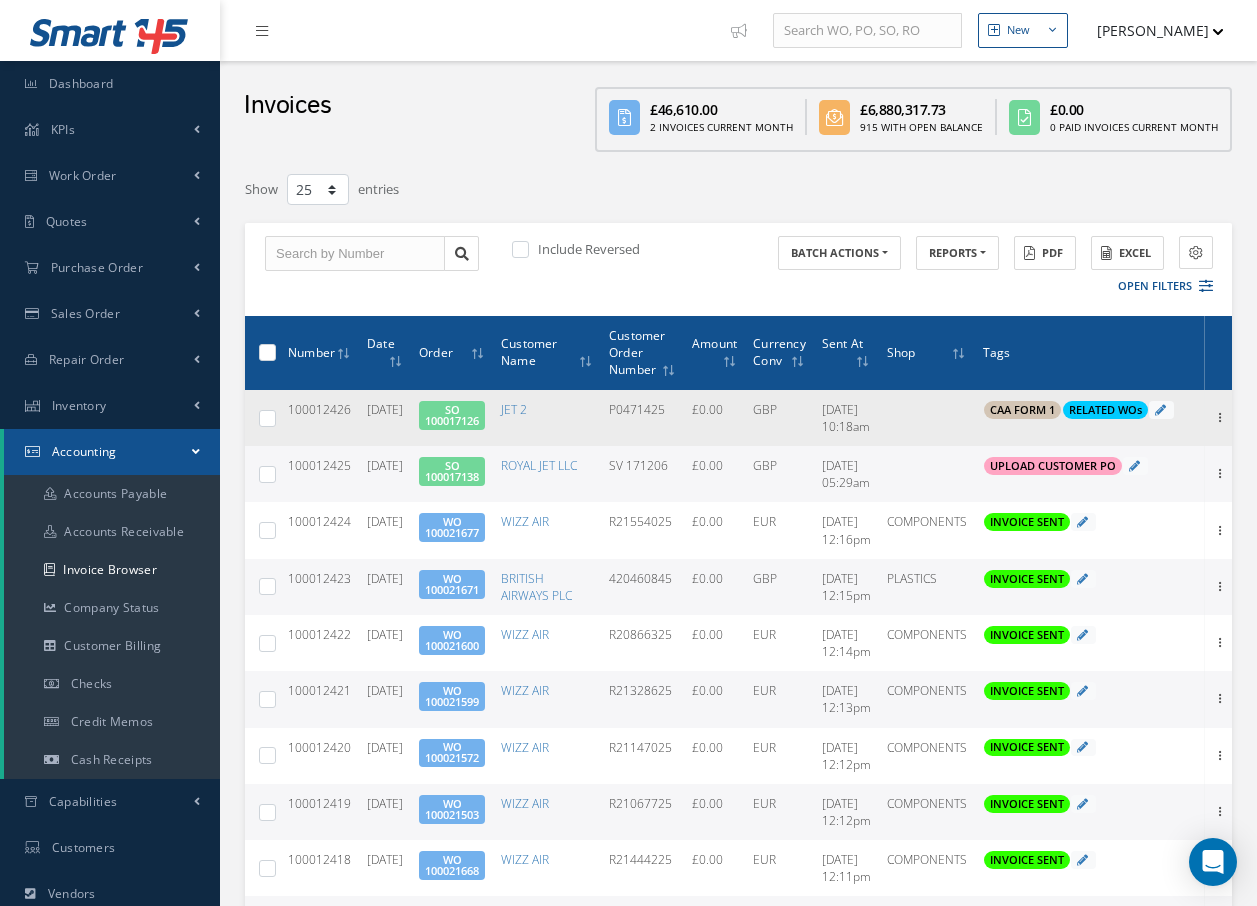 click on "SO 100017126" at bounding box center (452, 415) 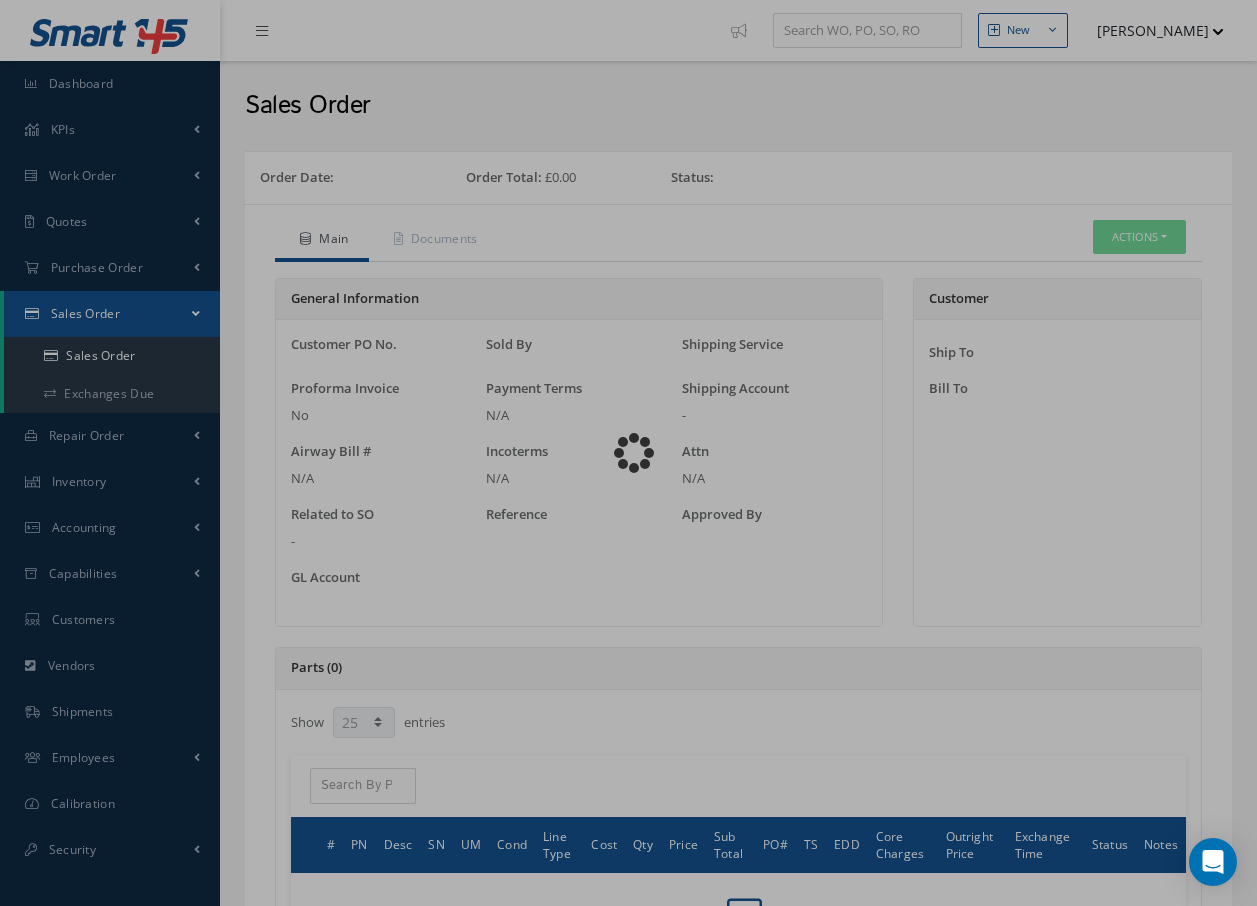 select on "25" 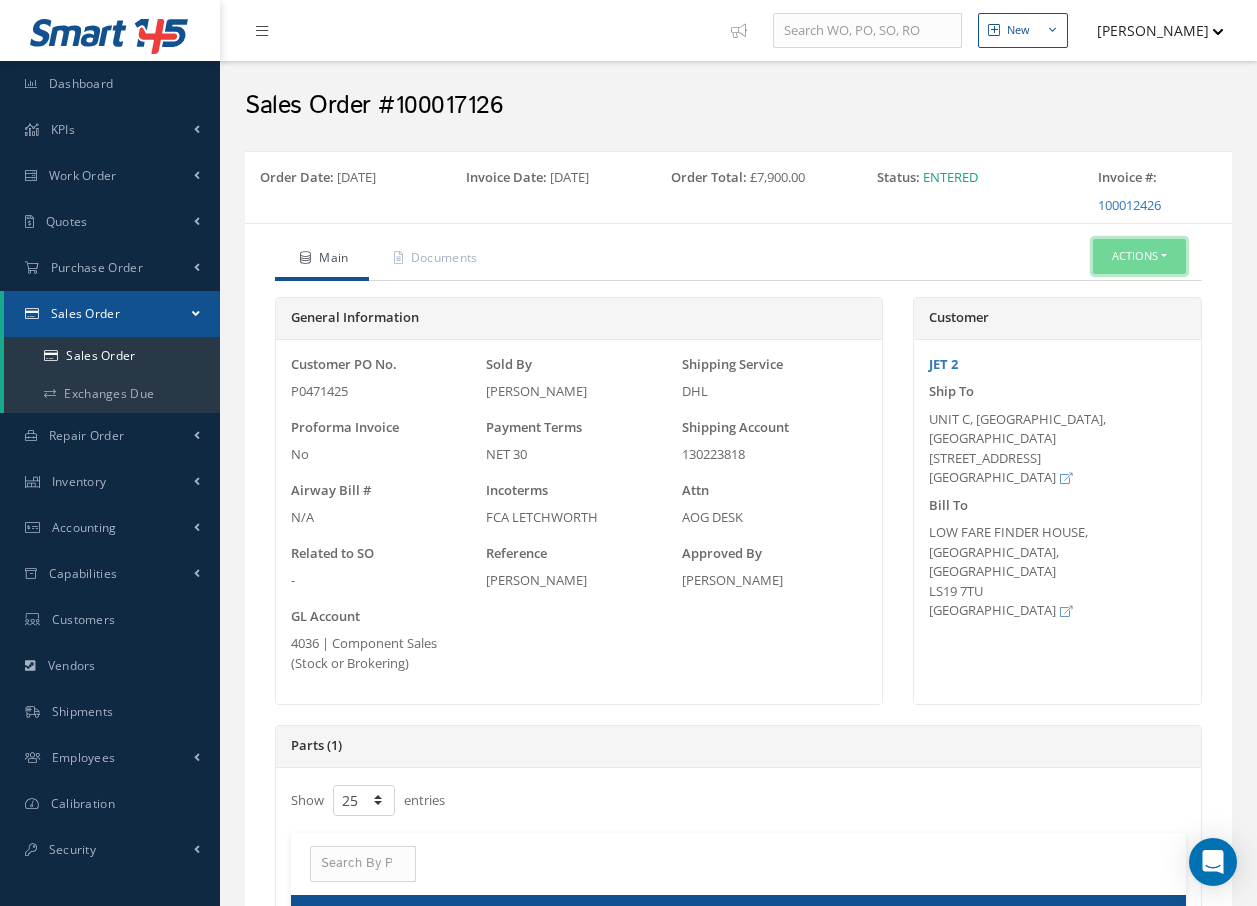 click on "Actions" at bounding box center [1139, 256] 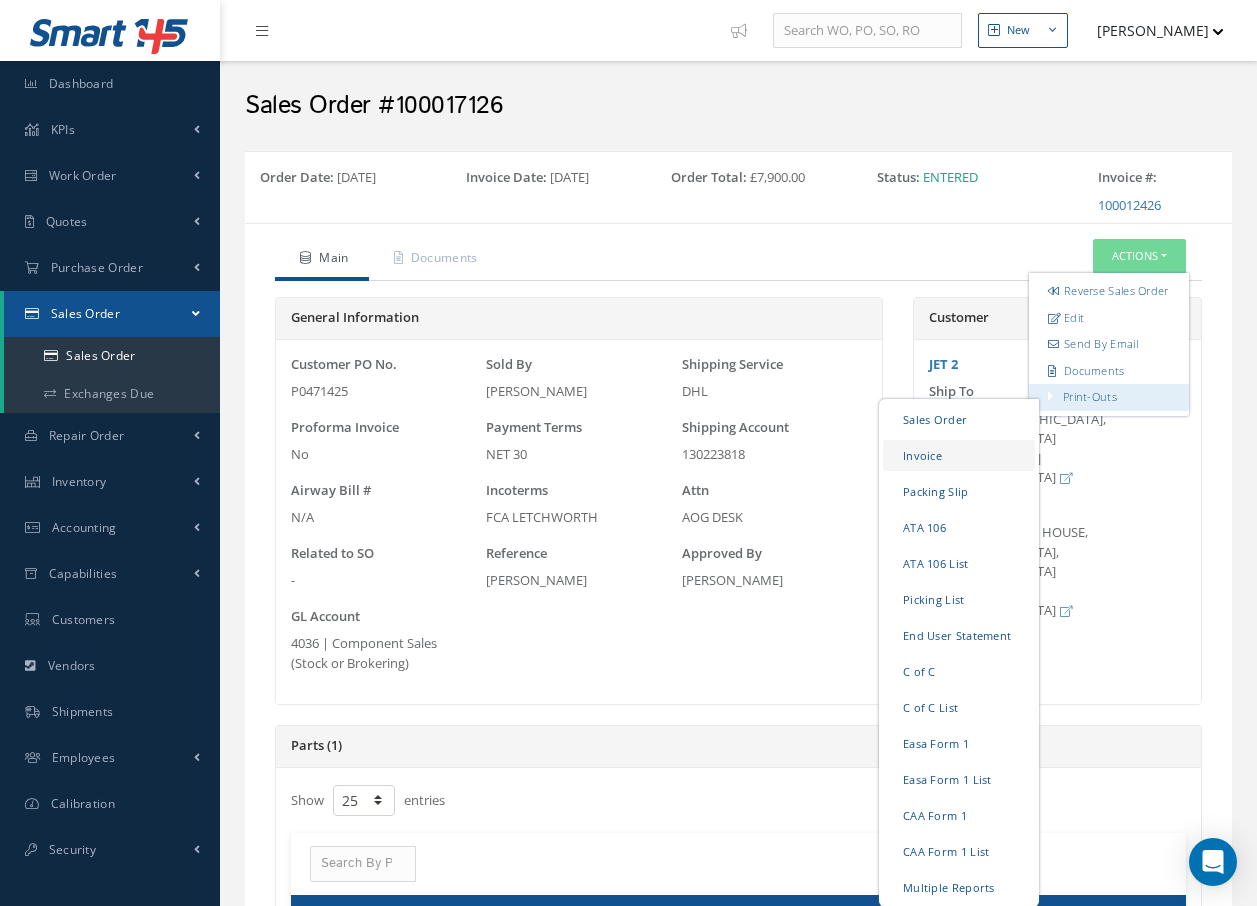 click on "Invoice" at bounding box center [959, 455] 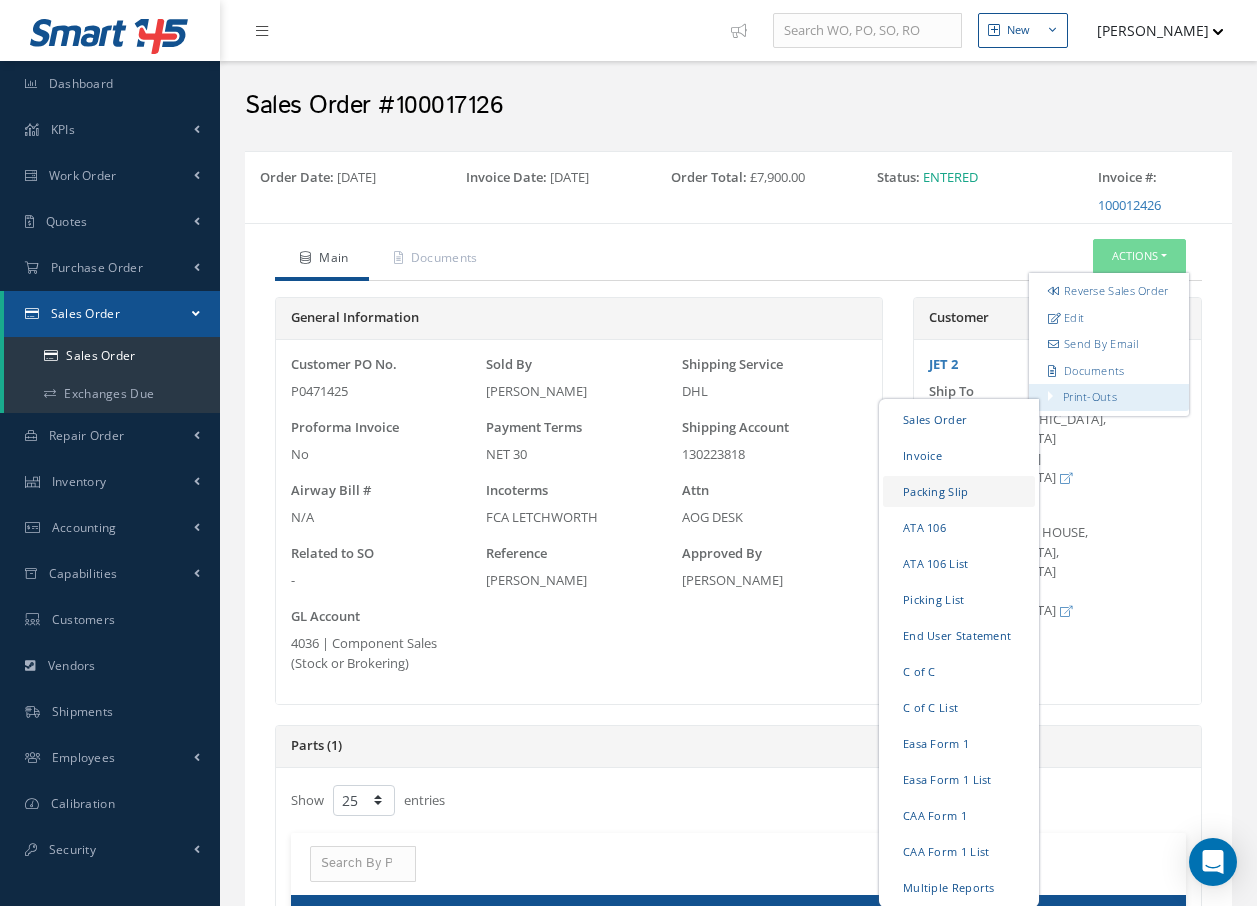 click on "Packing Slip" at bounding box center [959, 491] 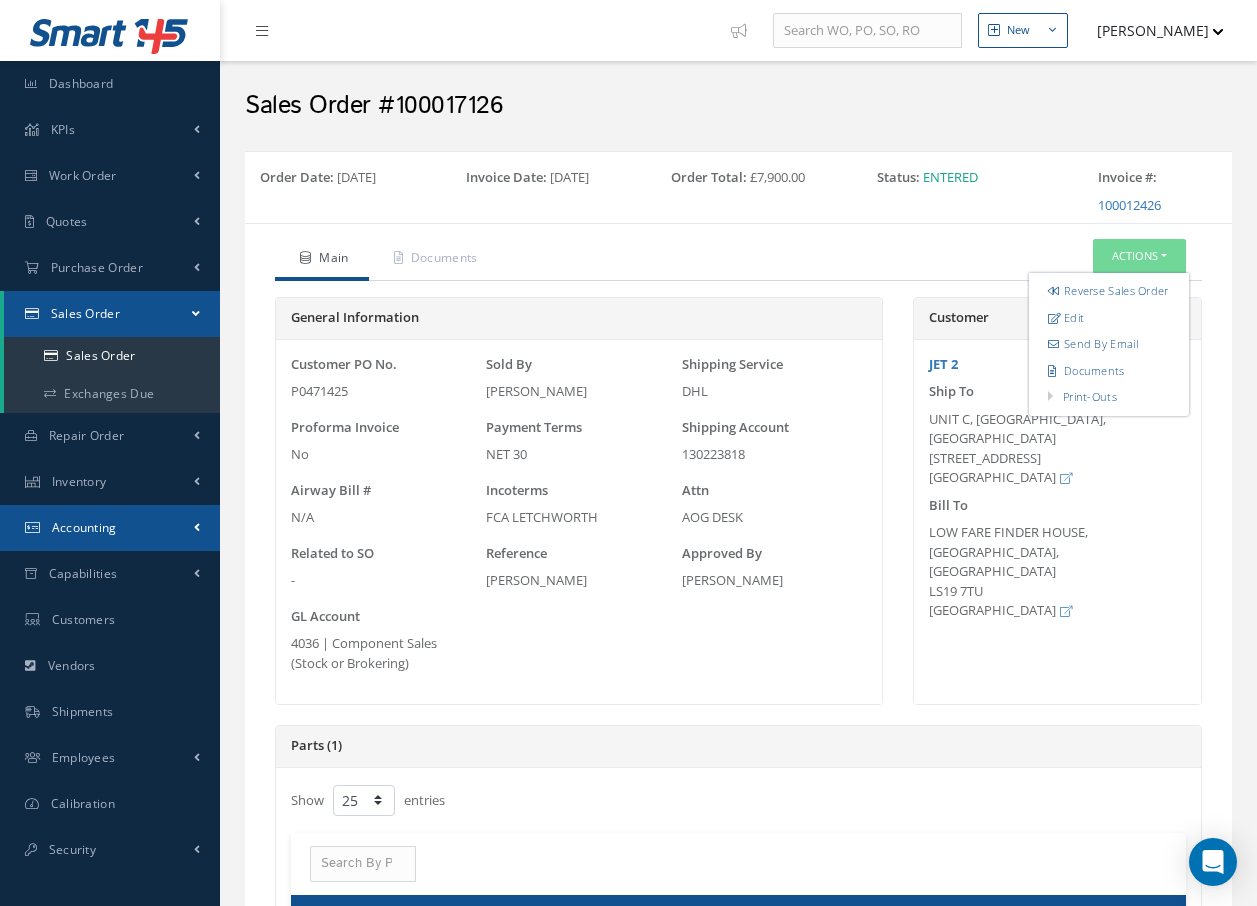 click on "Accounting" at bounding box center (84, 527) 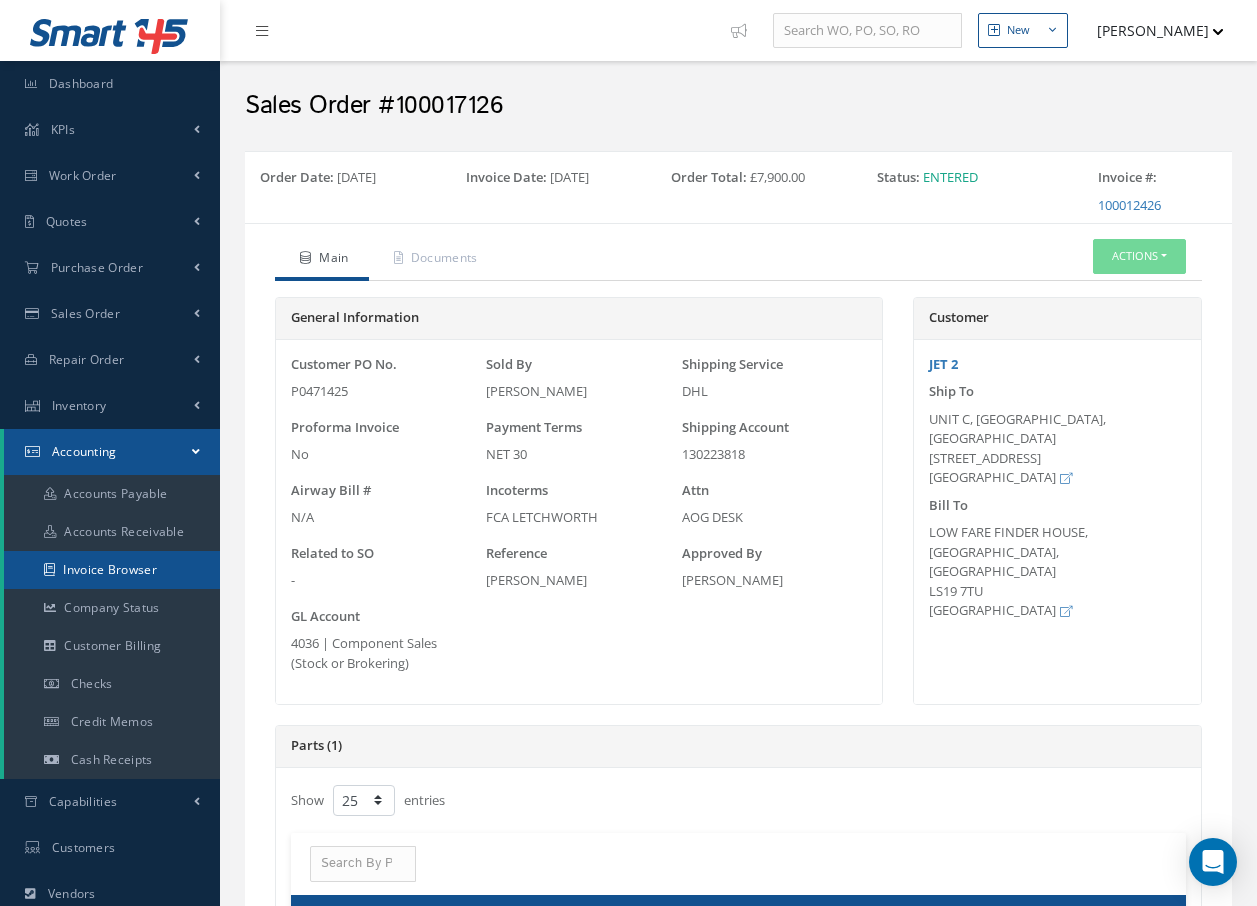 click on "Invoice Browser" at bounding box center [112, 570] 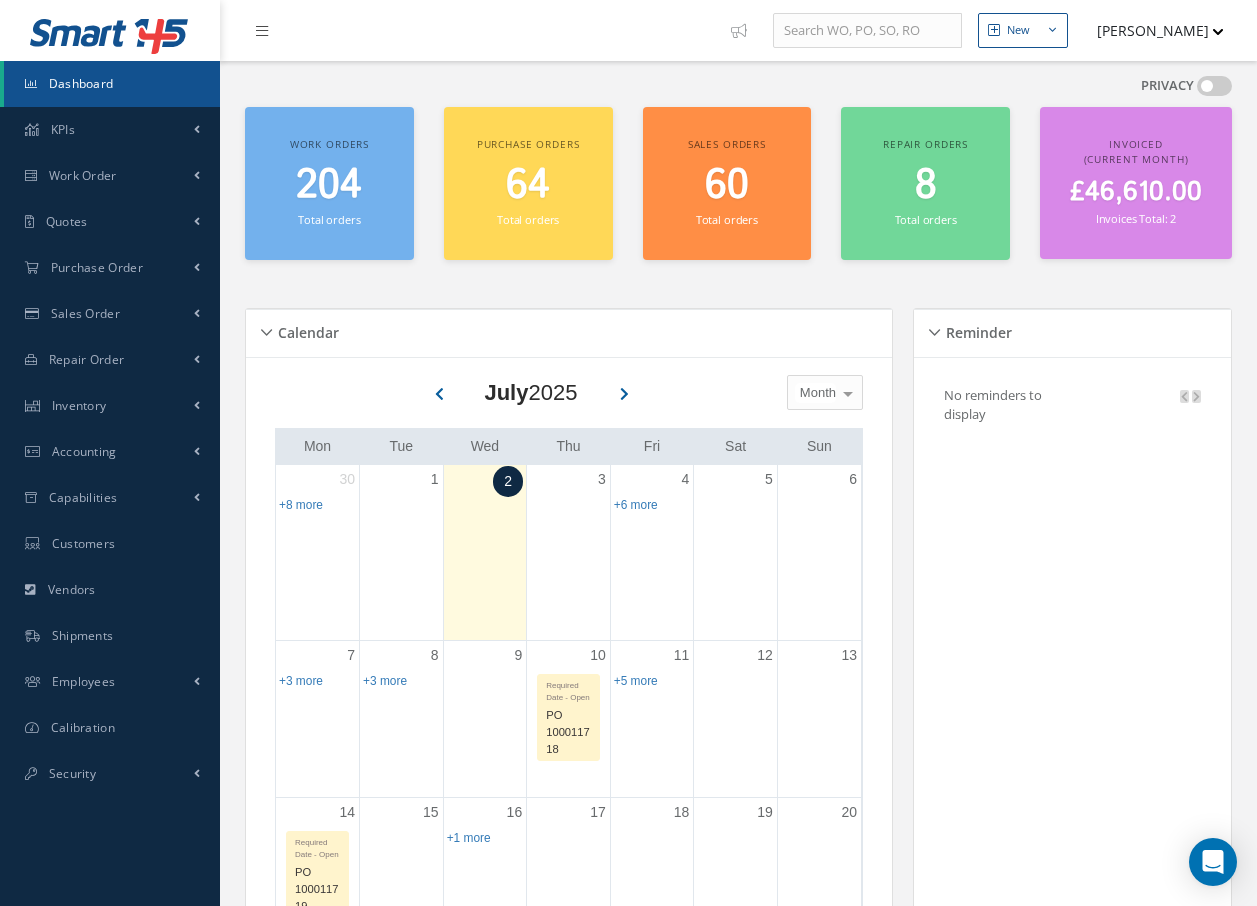 scroll, scrollTop: 0, scrollLeft: 0, axis: both 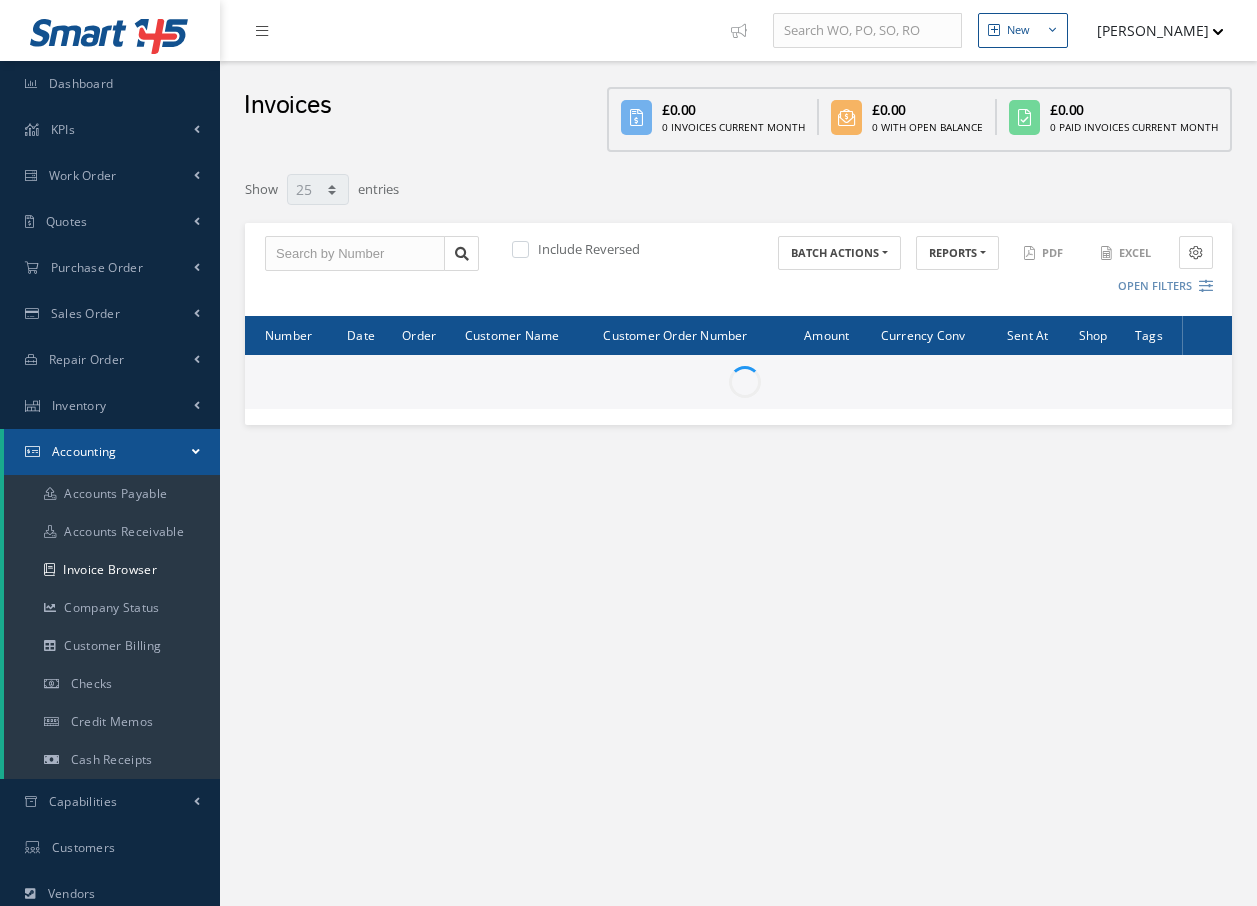 select on "25" 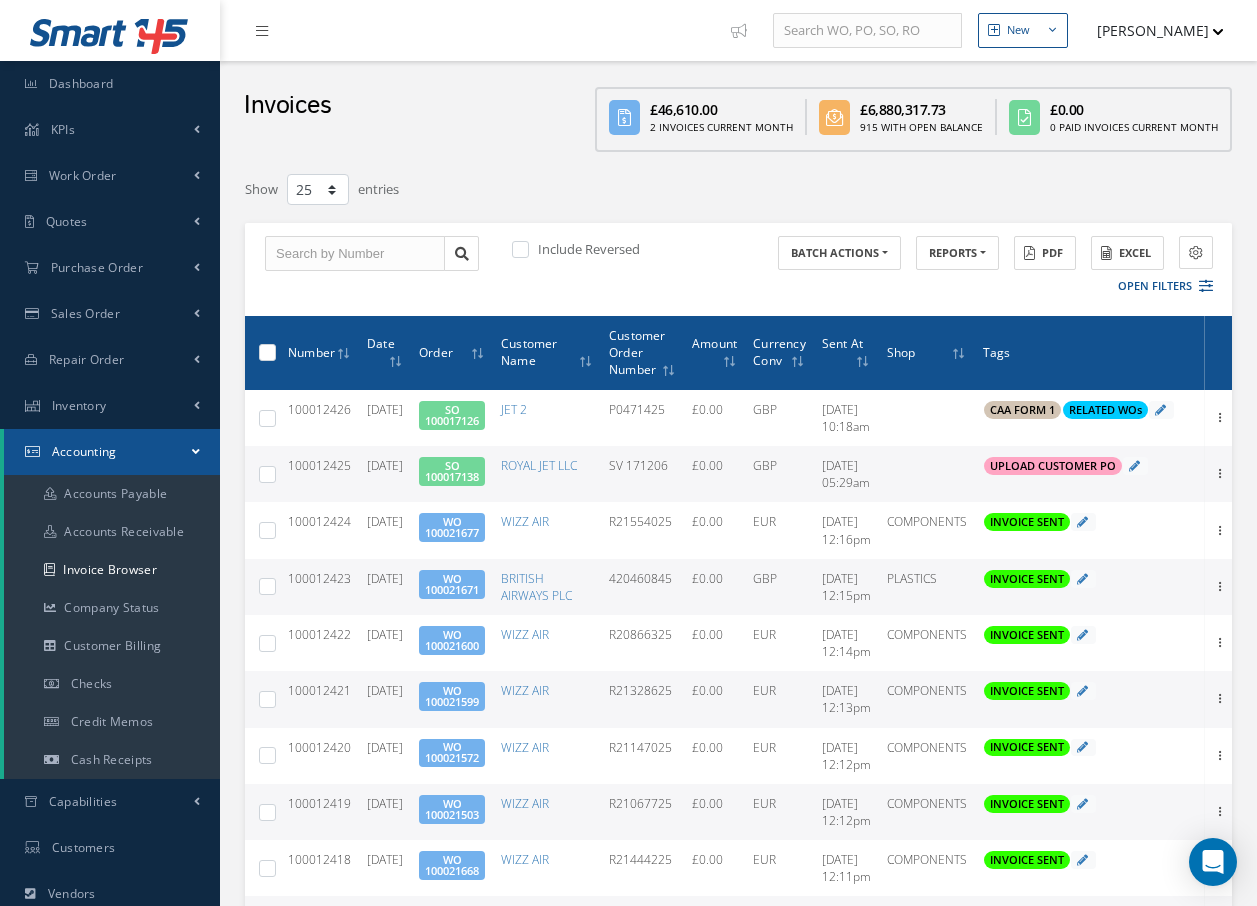 click on "SO 100017138" at bounding box center [452, 471] 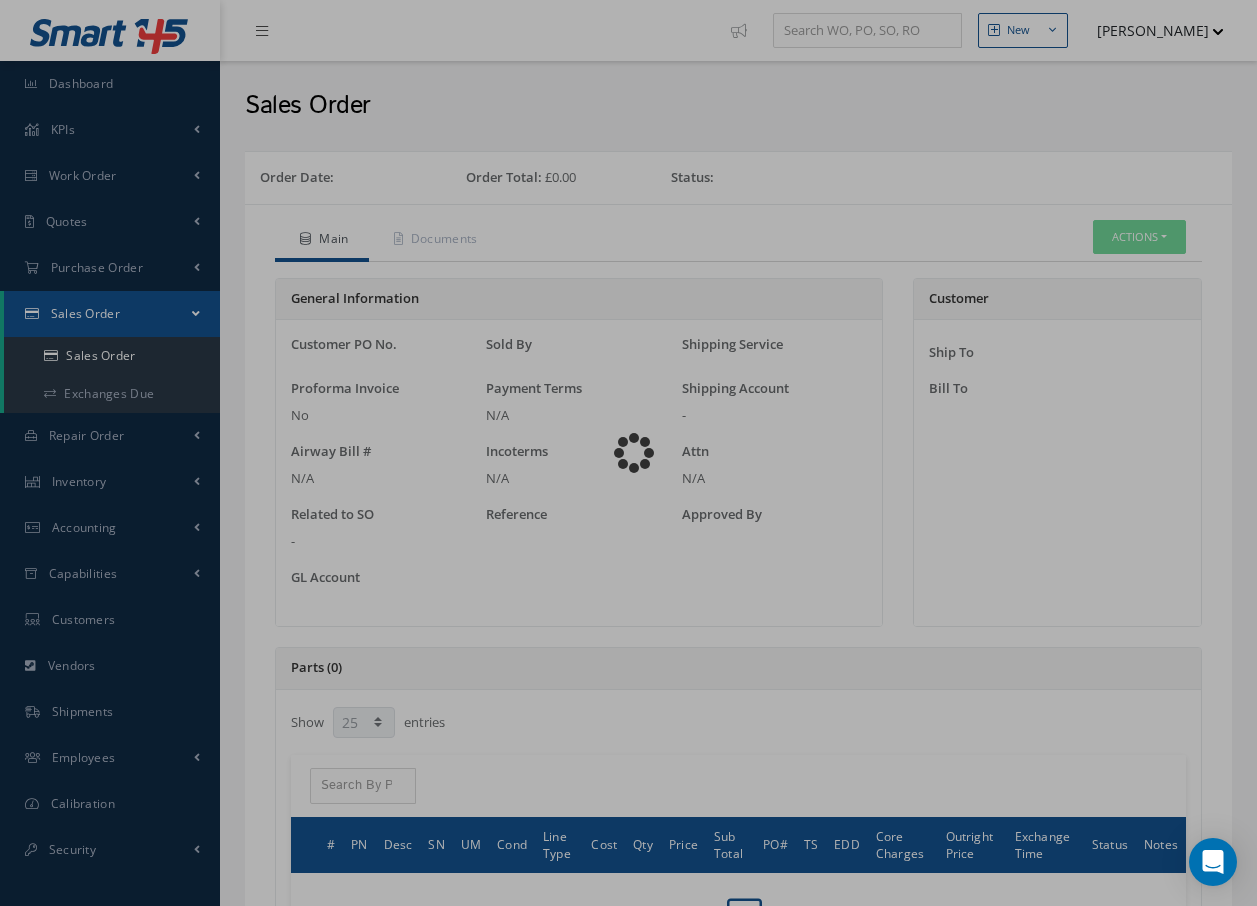 select on "25" 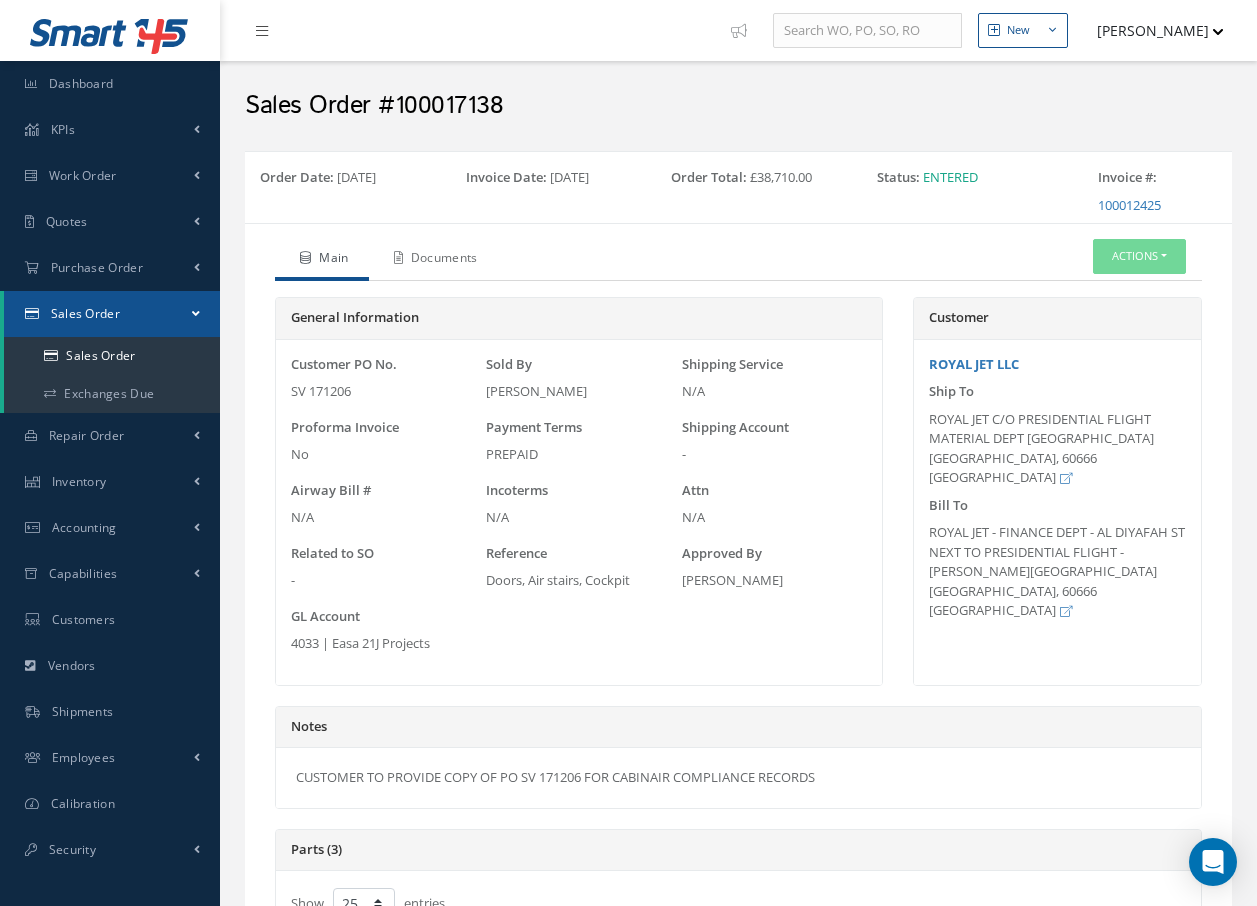 click on "Documents" at bounding box center [433, 260] 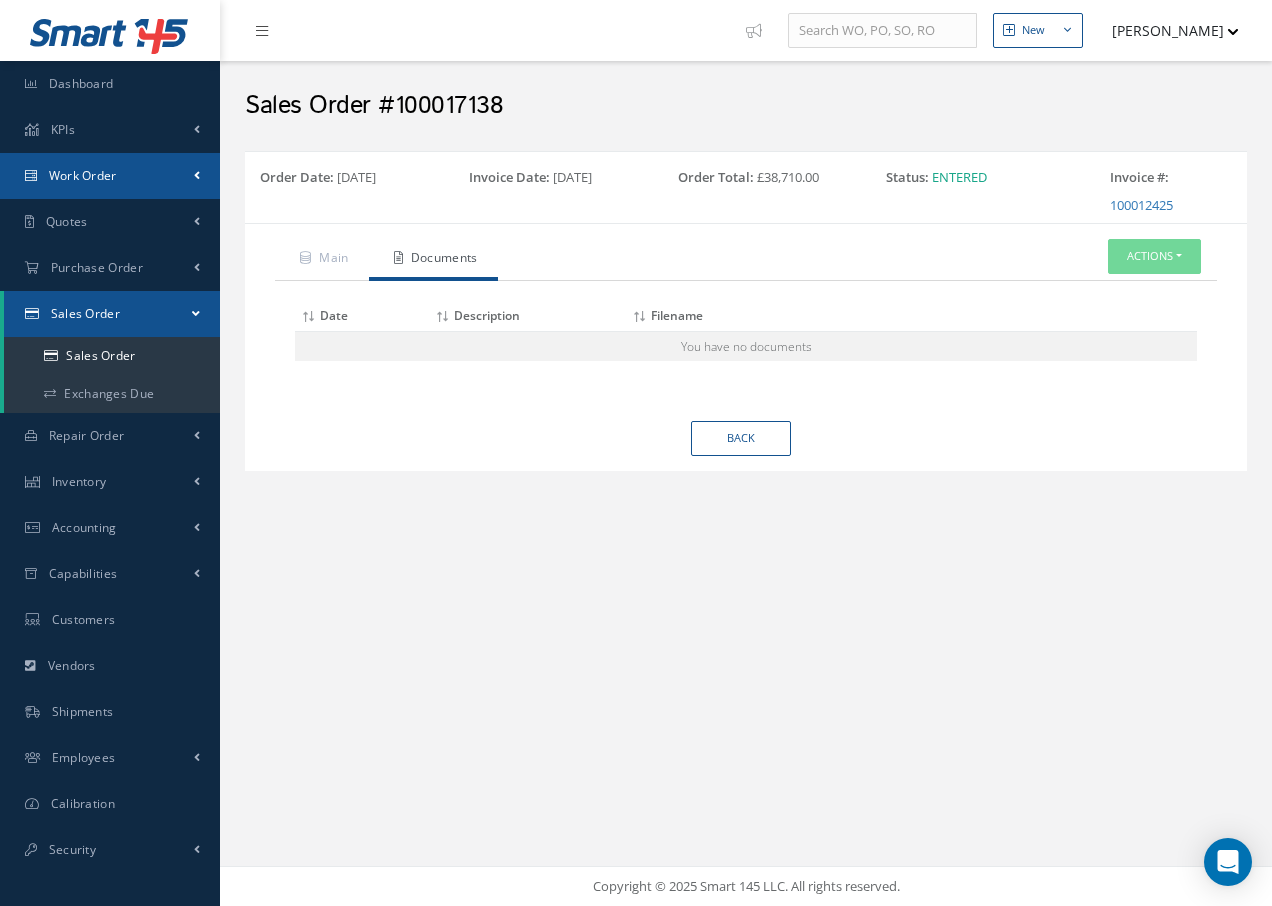click on "Work Order" at bounding box center (83, 175) 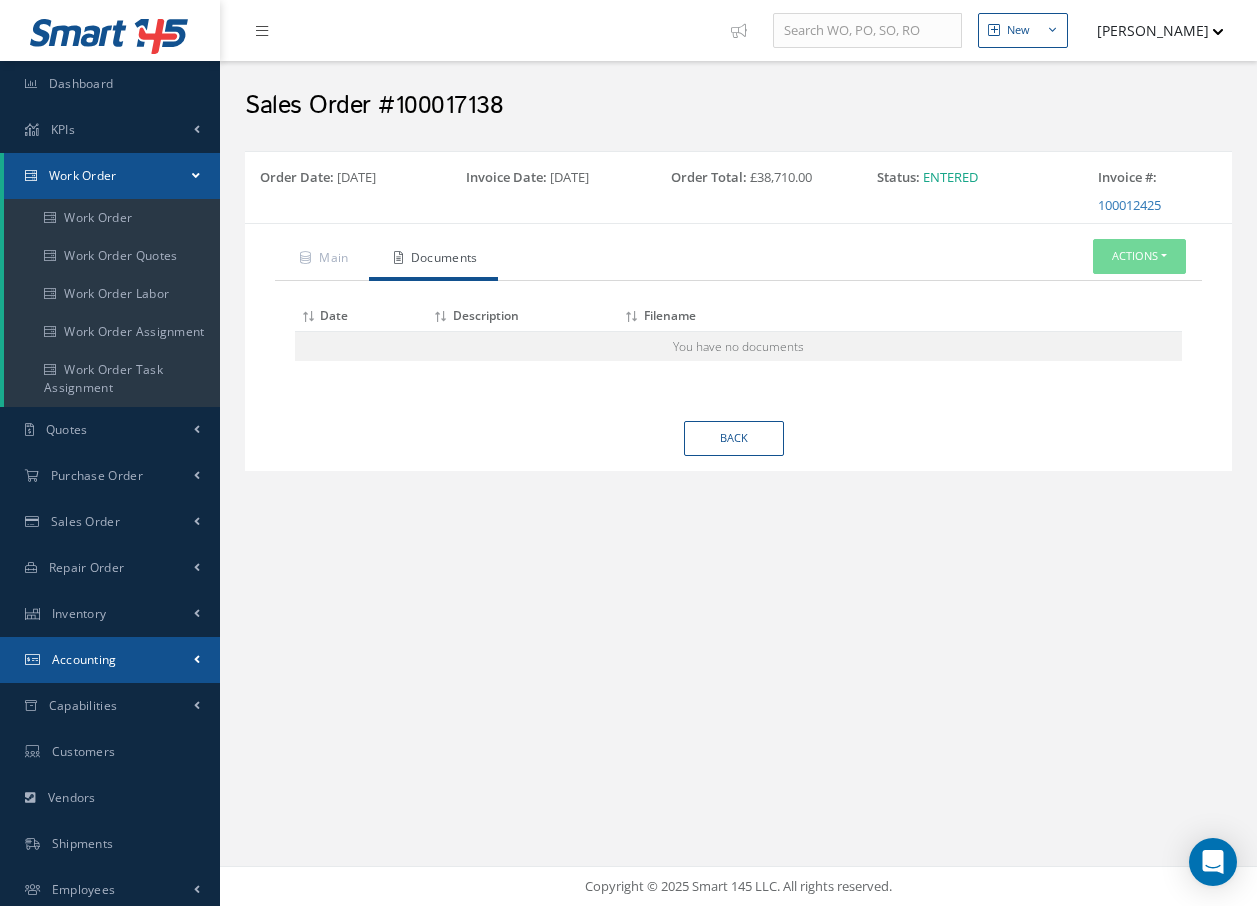 click on "Accounting" at bounding box center [84, 659] 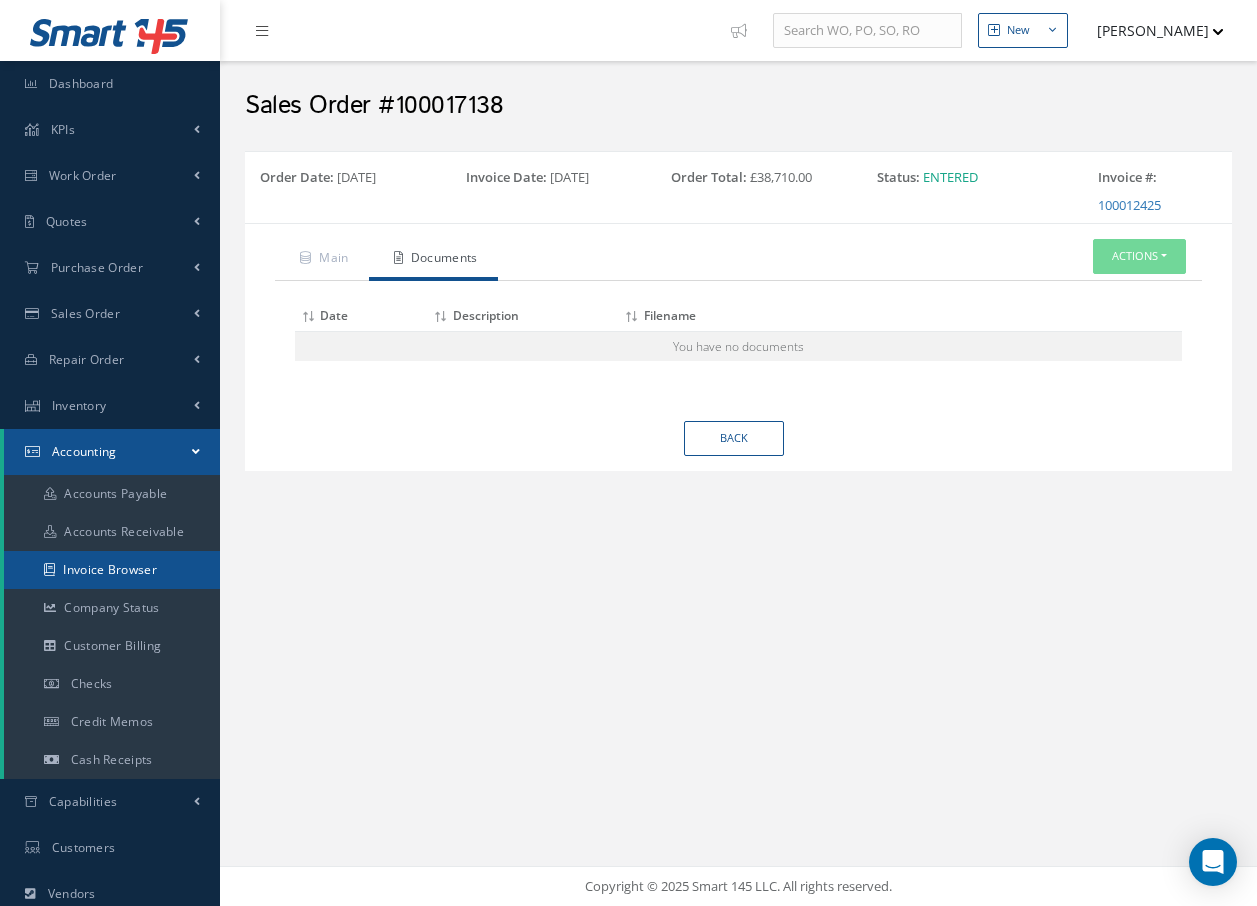 click on "Invoice Browser" at bounding box center [112, 570] 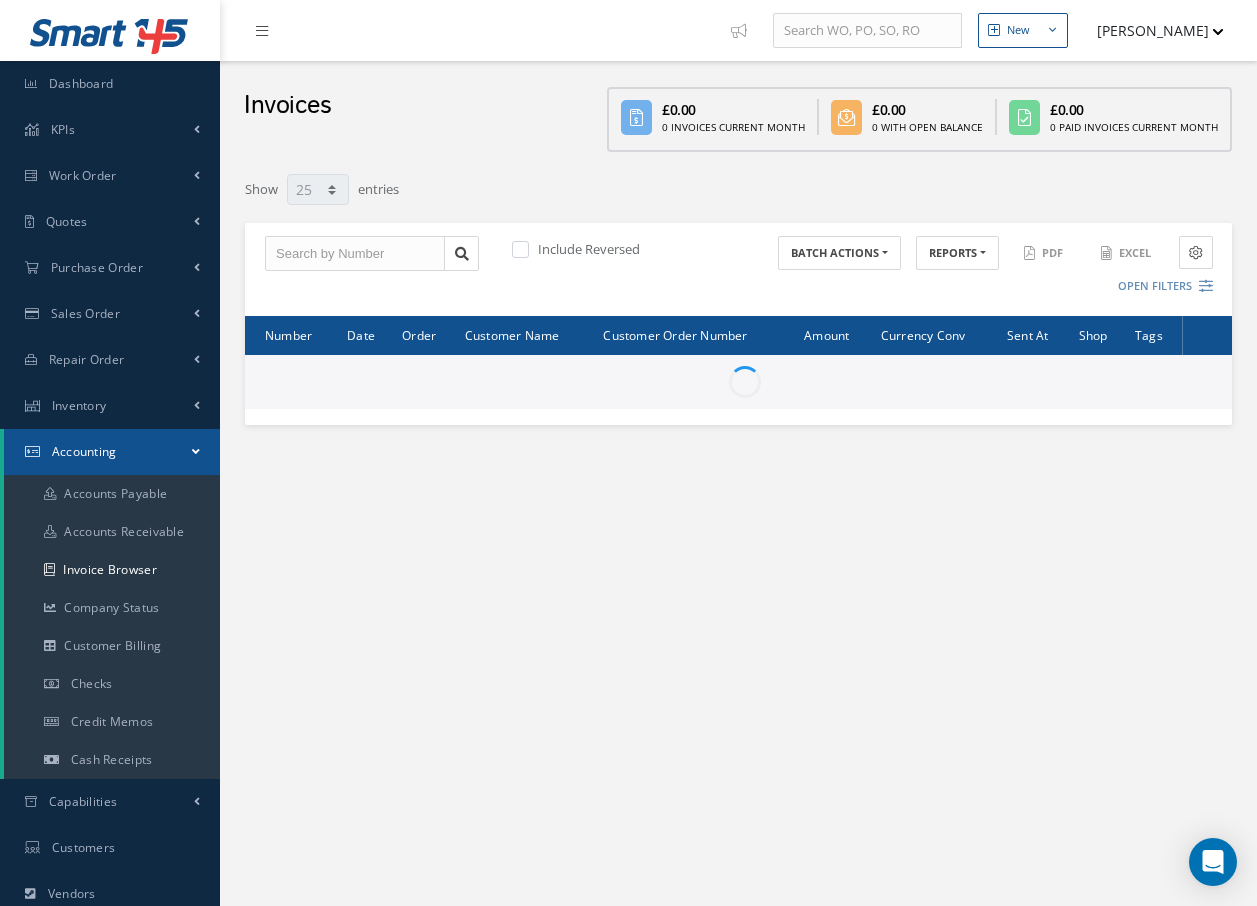 select on "25" 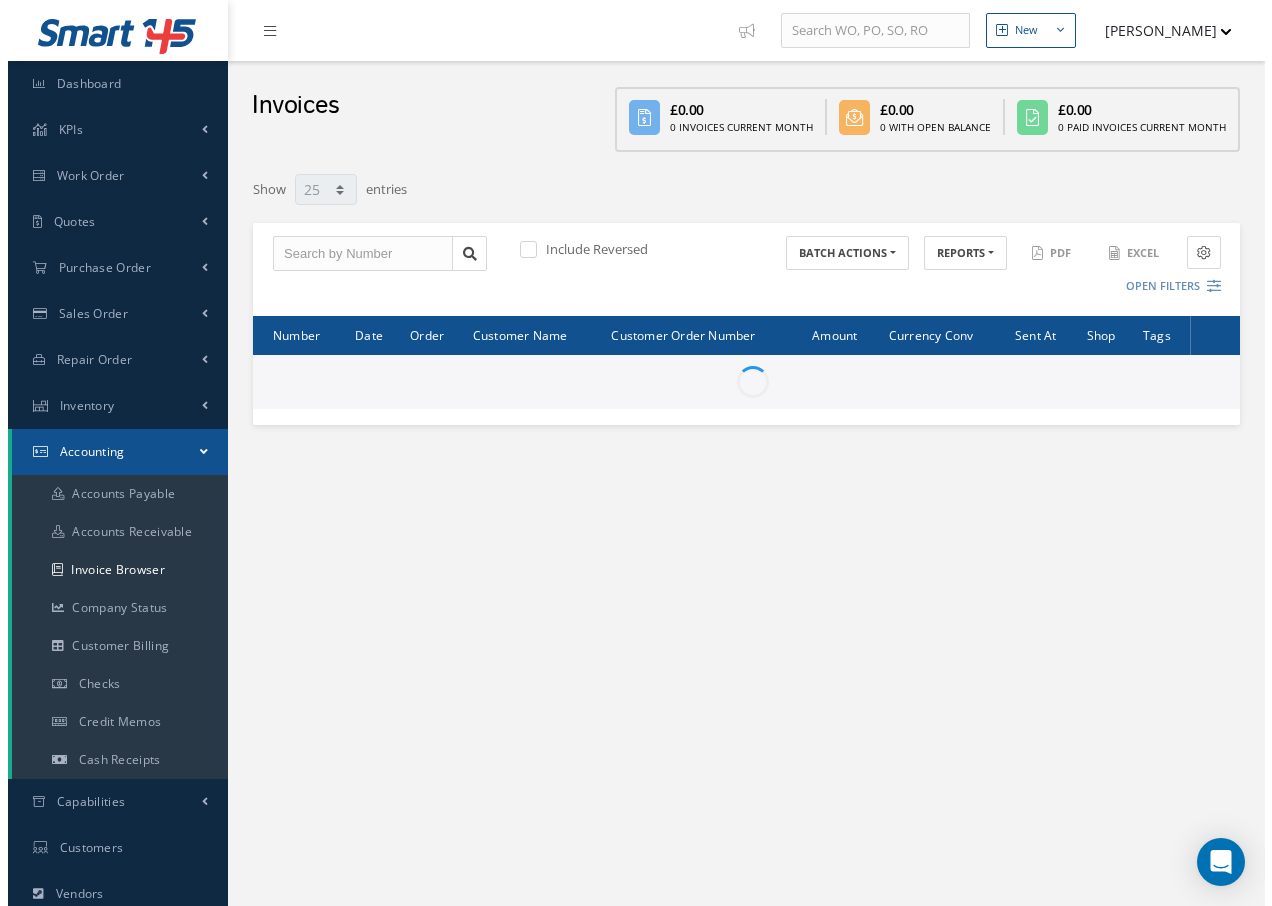 scroll, scrollTop: 0, scrollLeft: 0, axis: both 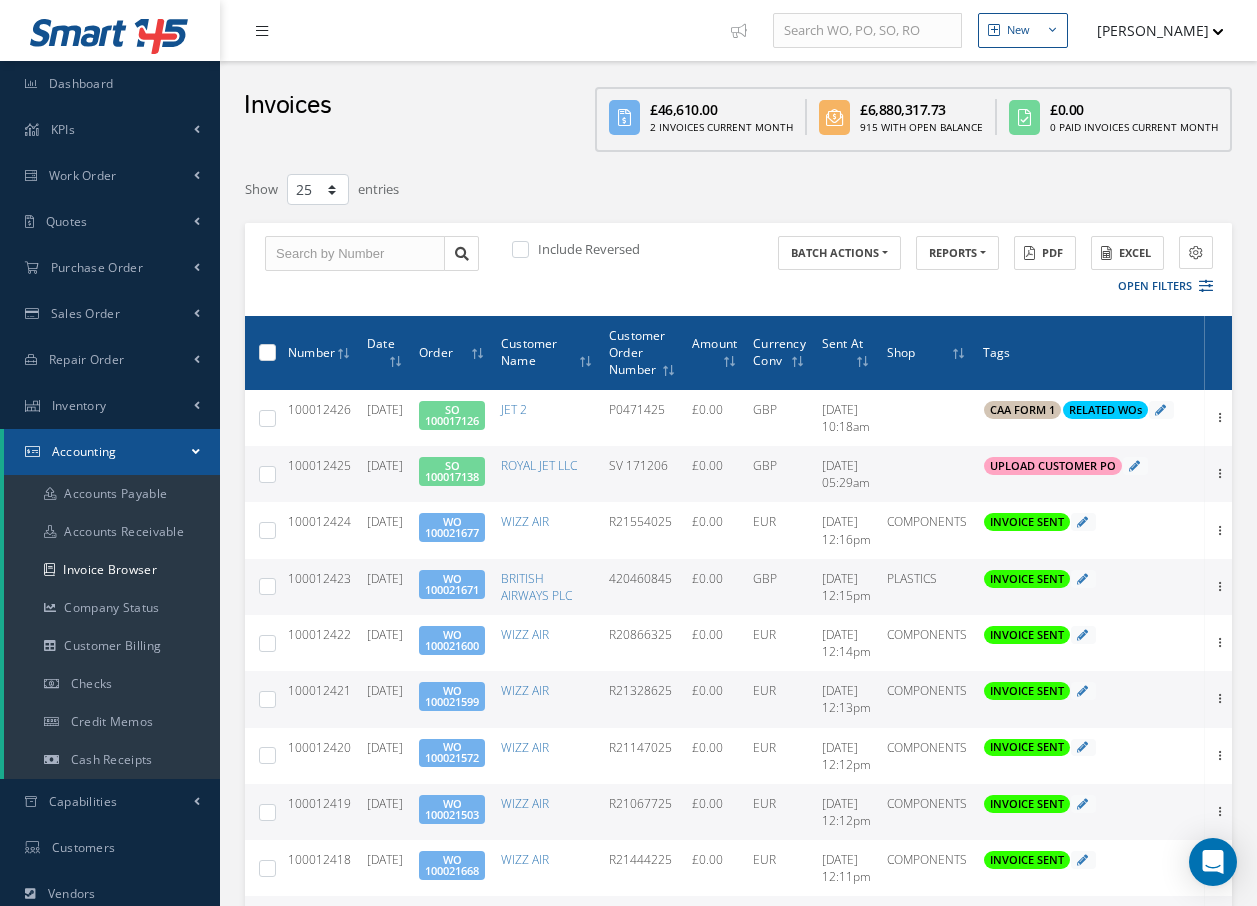 click at bounding box center (267, 30) 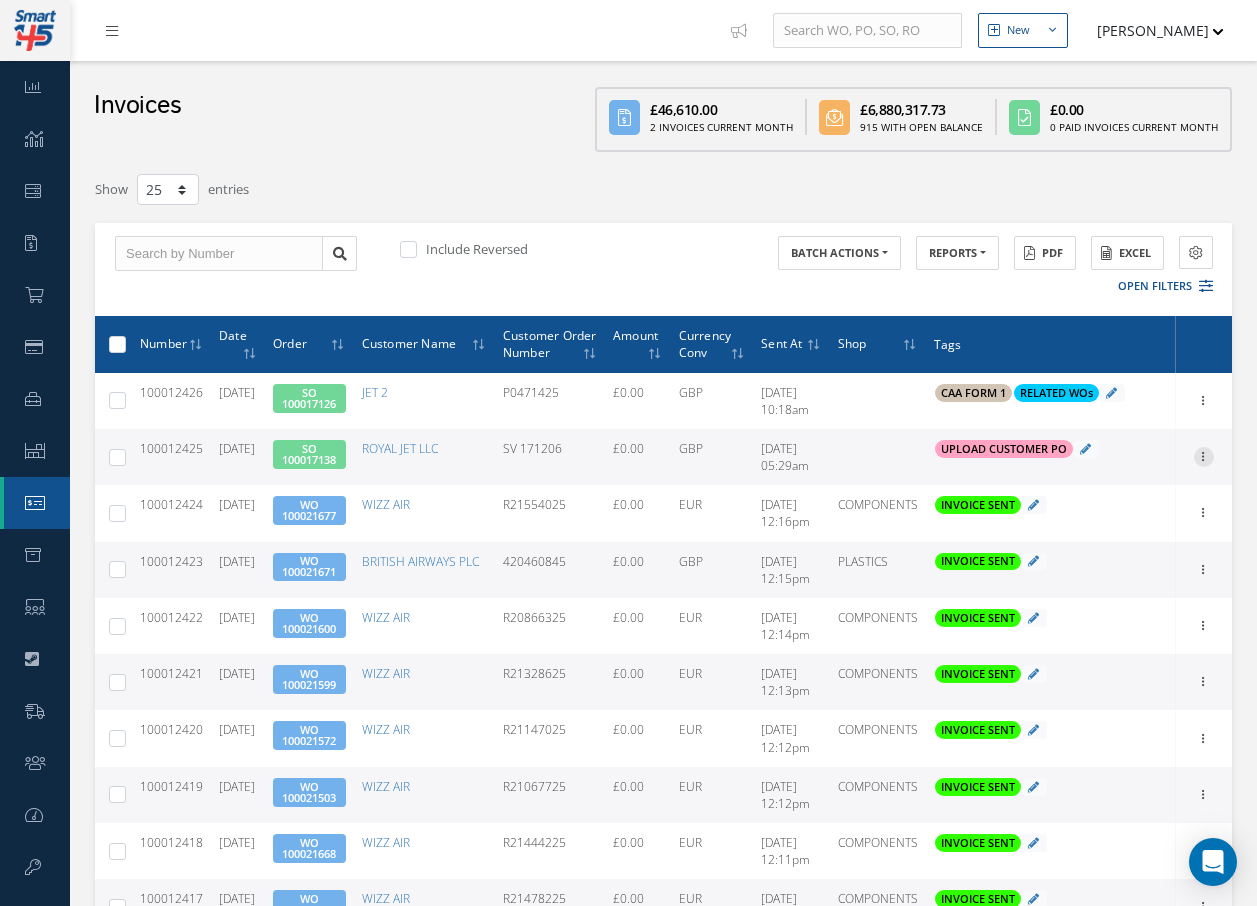 click at bounding box center (1204, 455) 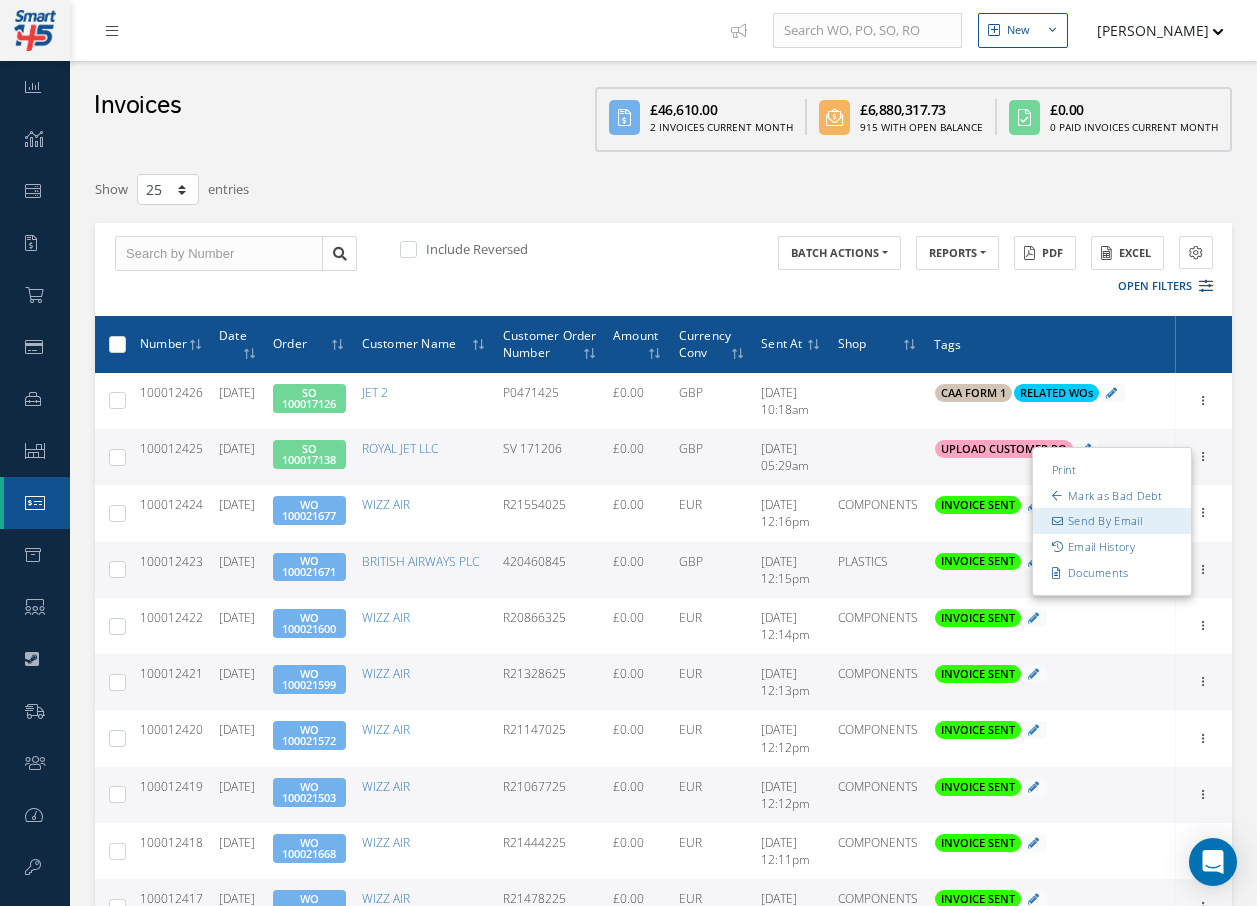 click on "Send By Email" at bounding box center (1112, 522) 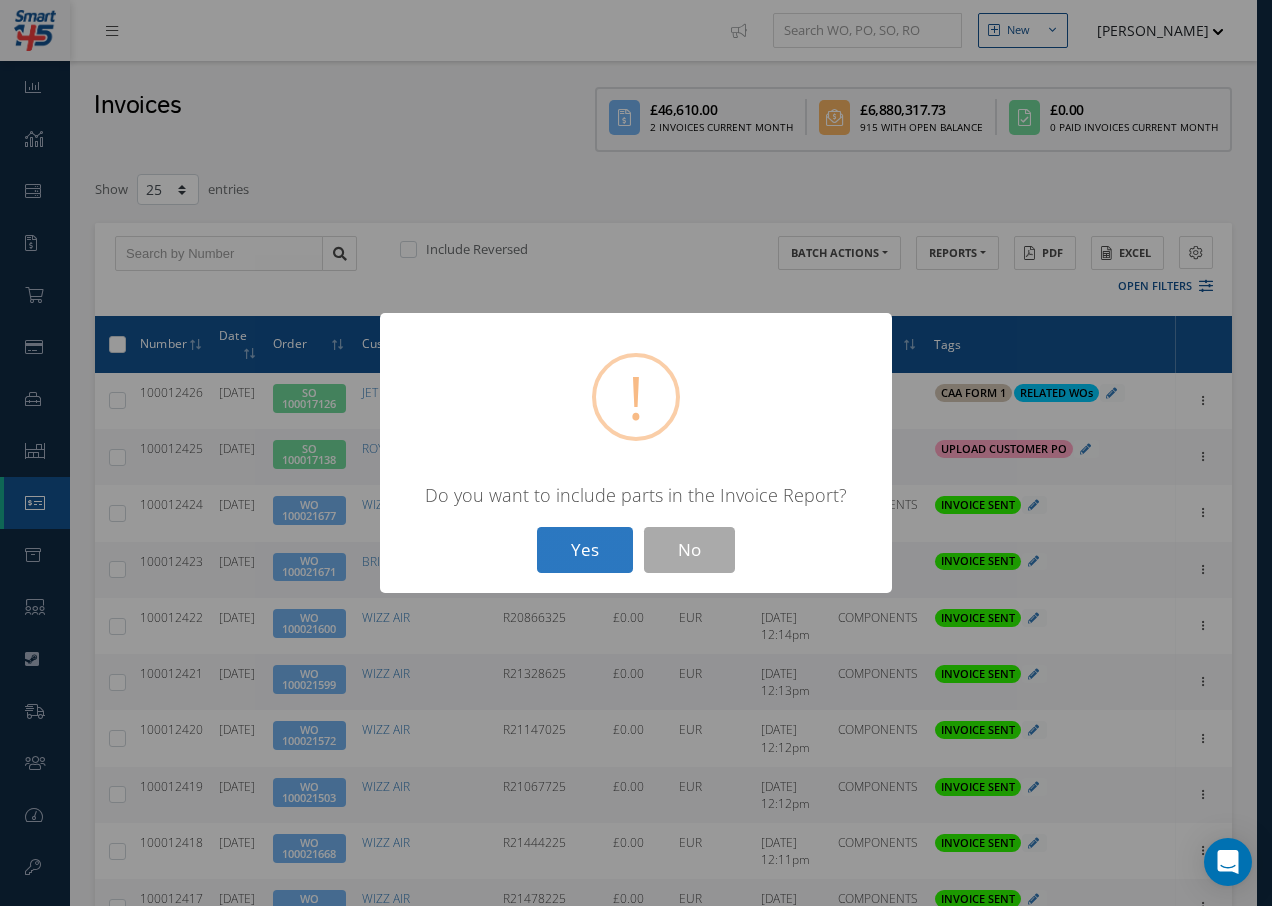 click on "Yes" at bounding box center [585, 550] 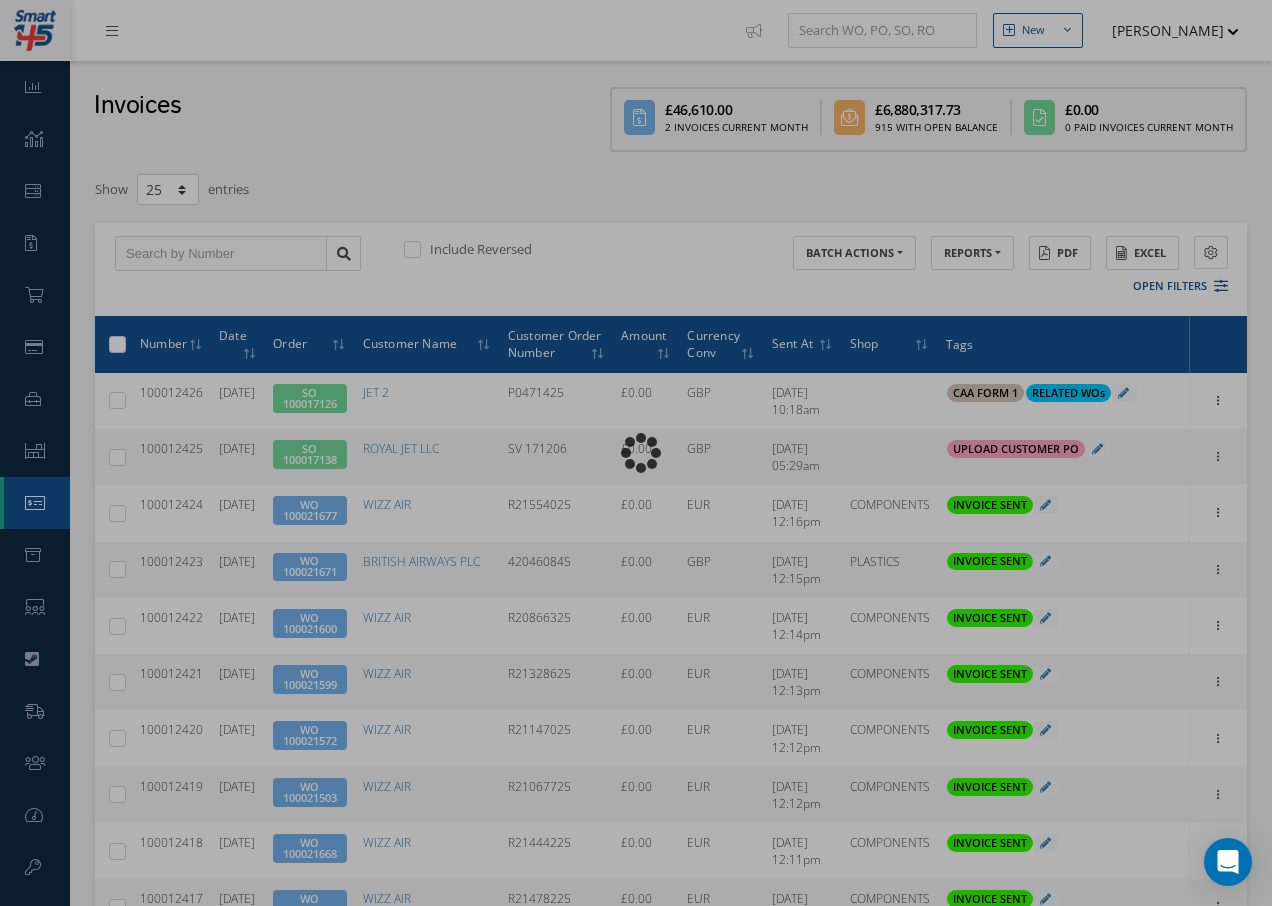 type on "INVOICE - Sales Order 100017138 for ROYAL JET LLC, PO: SV 171206" 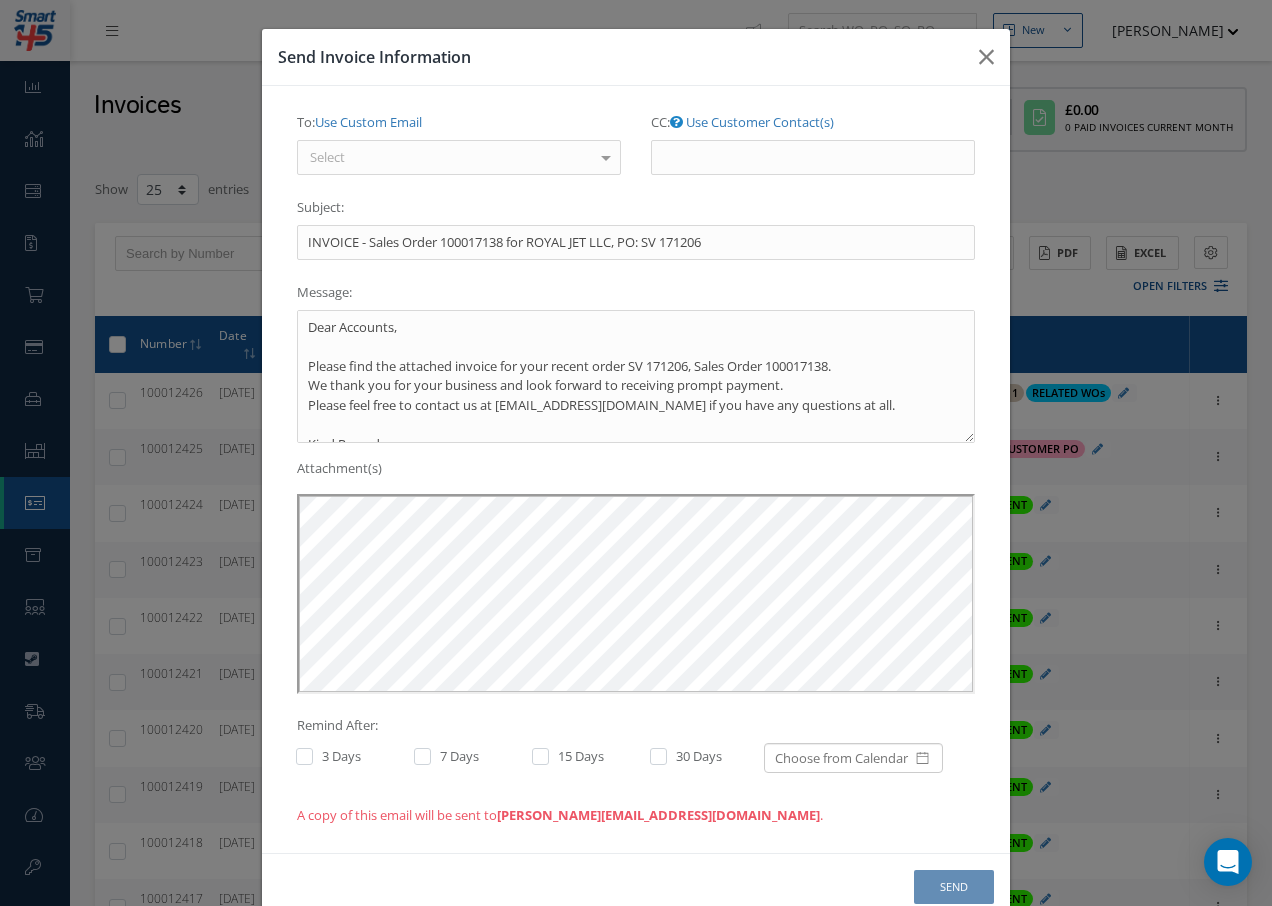 scroll, scrollTop: 0, scrollLeft: 0, axis: both 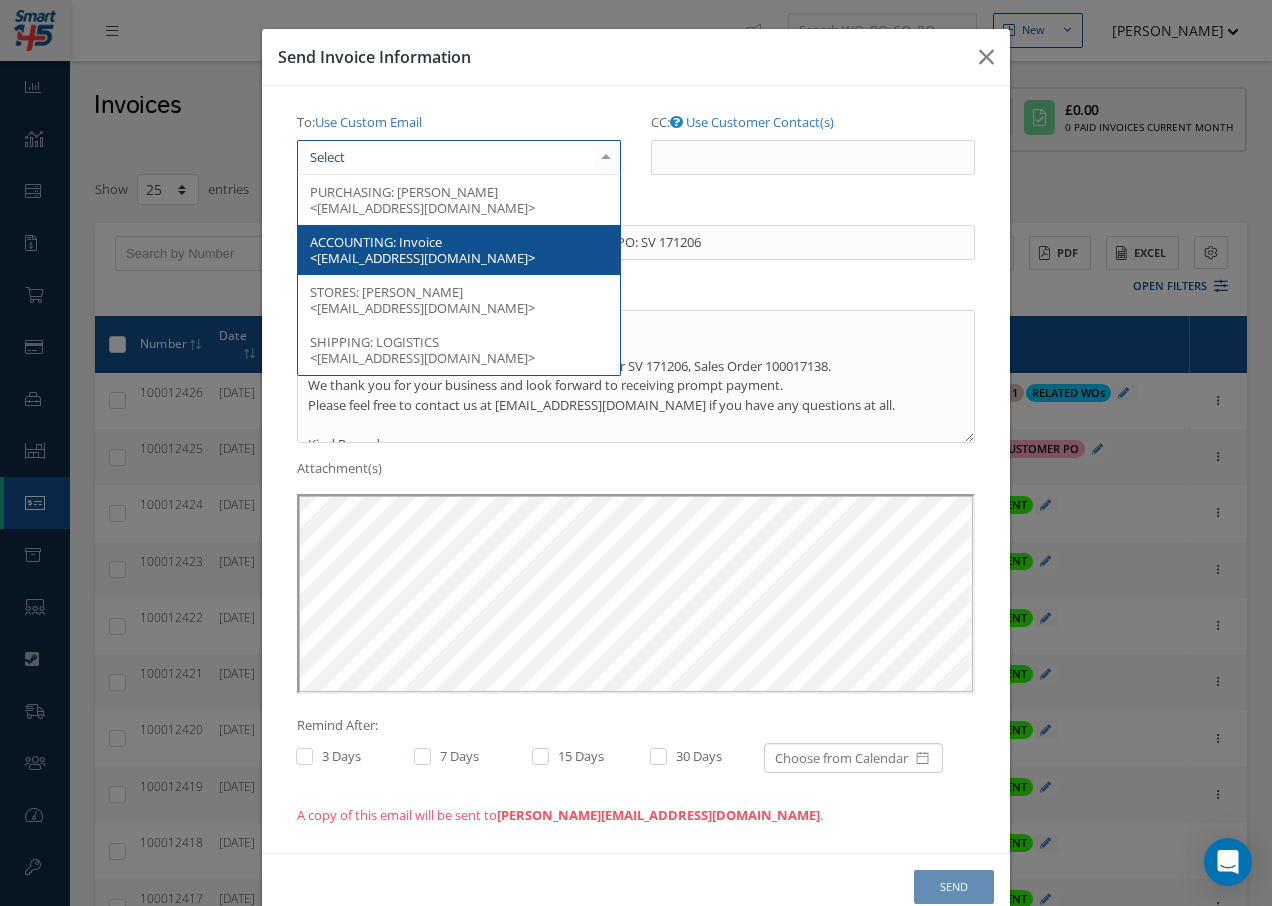 click on "ACCOUNTING:
Invoice   <[EMAIL_ADDRESS][DOMAIN_NAME]>" at bounding box center [459, 250] 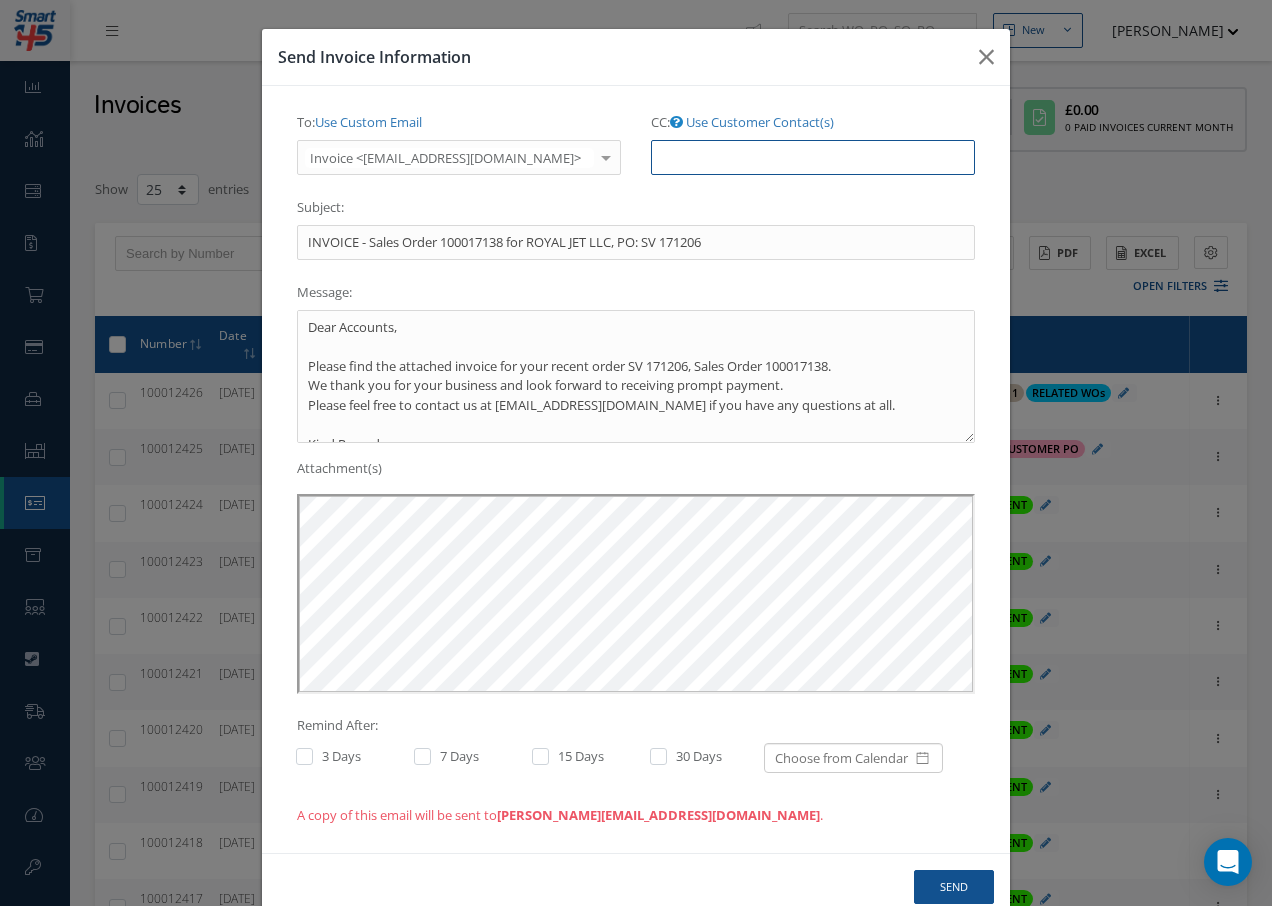 click on "CC:
Use Customer Contact(s)" at bounding box center (813, 158) 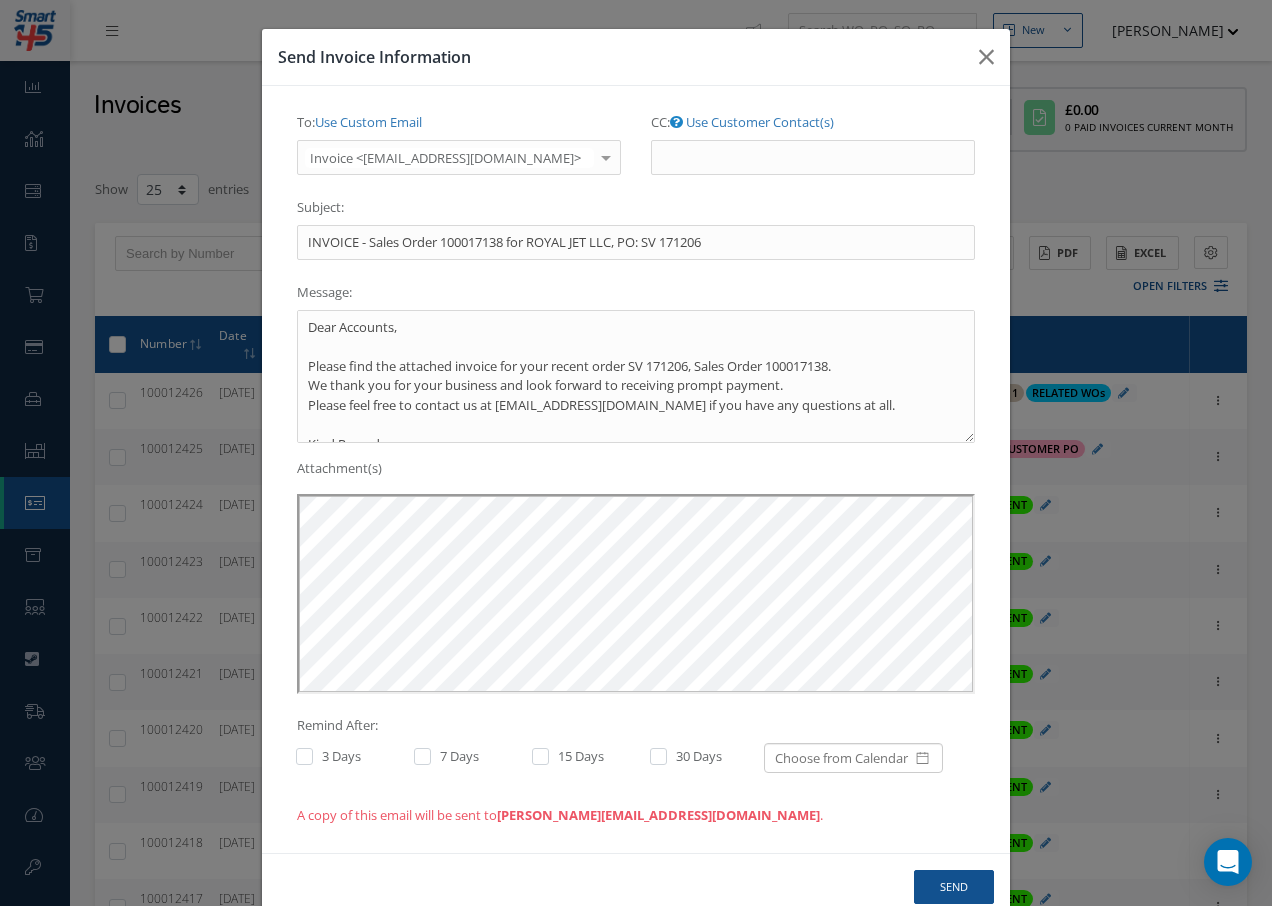 drag, startPoint x: 639, startPoint y: 141, endPoint x: 762, endPoint y: 73, distance: 140.54536 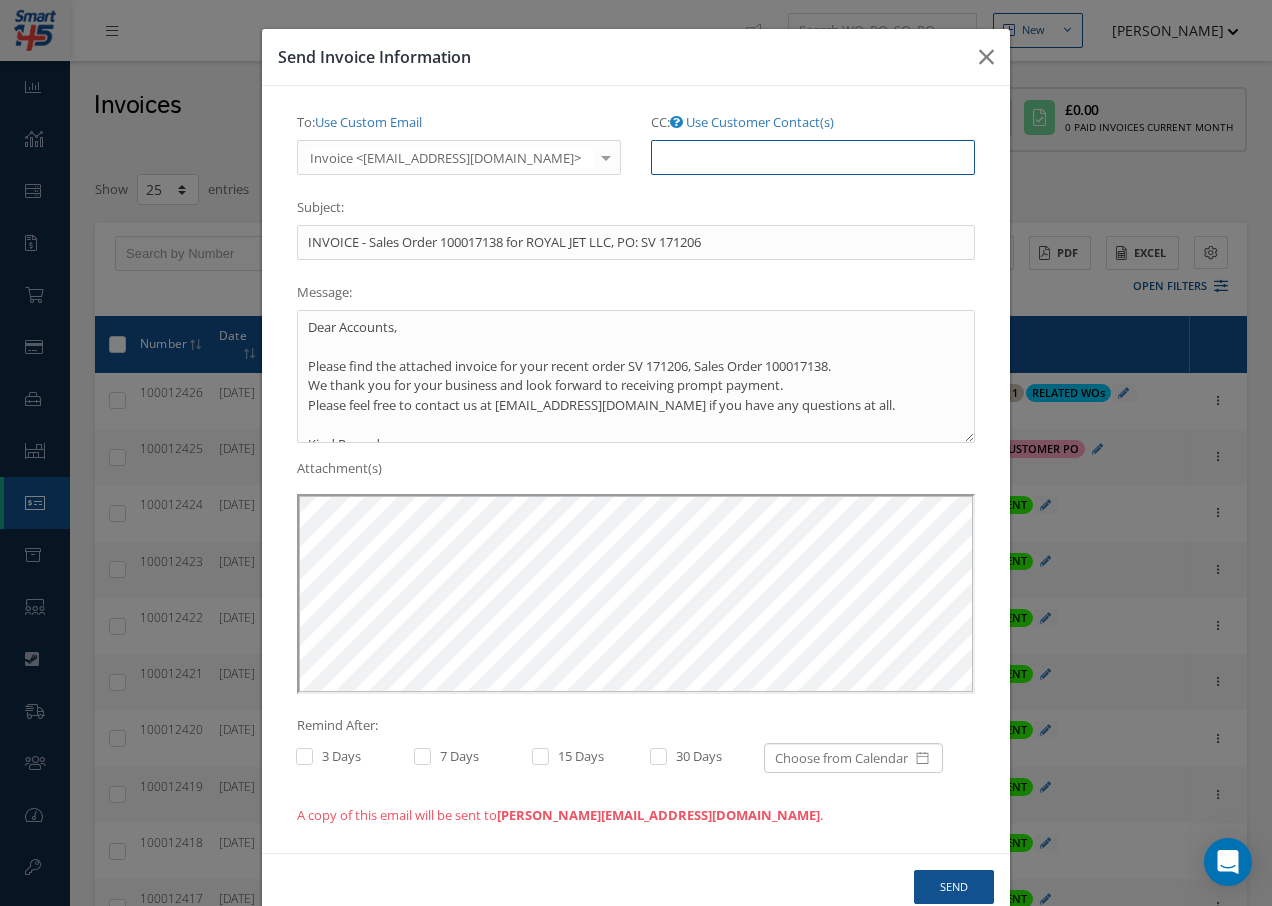 click on "CC:
Use Customer Contact(s)" at bounding box center (813, 158) 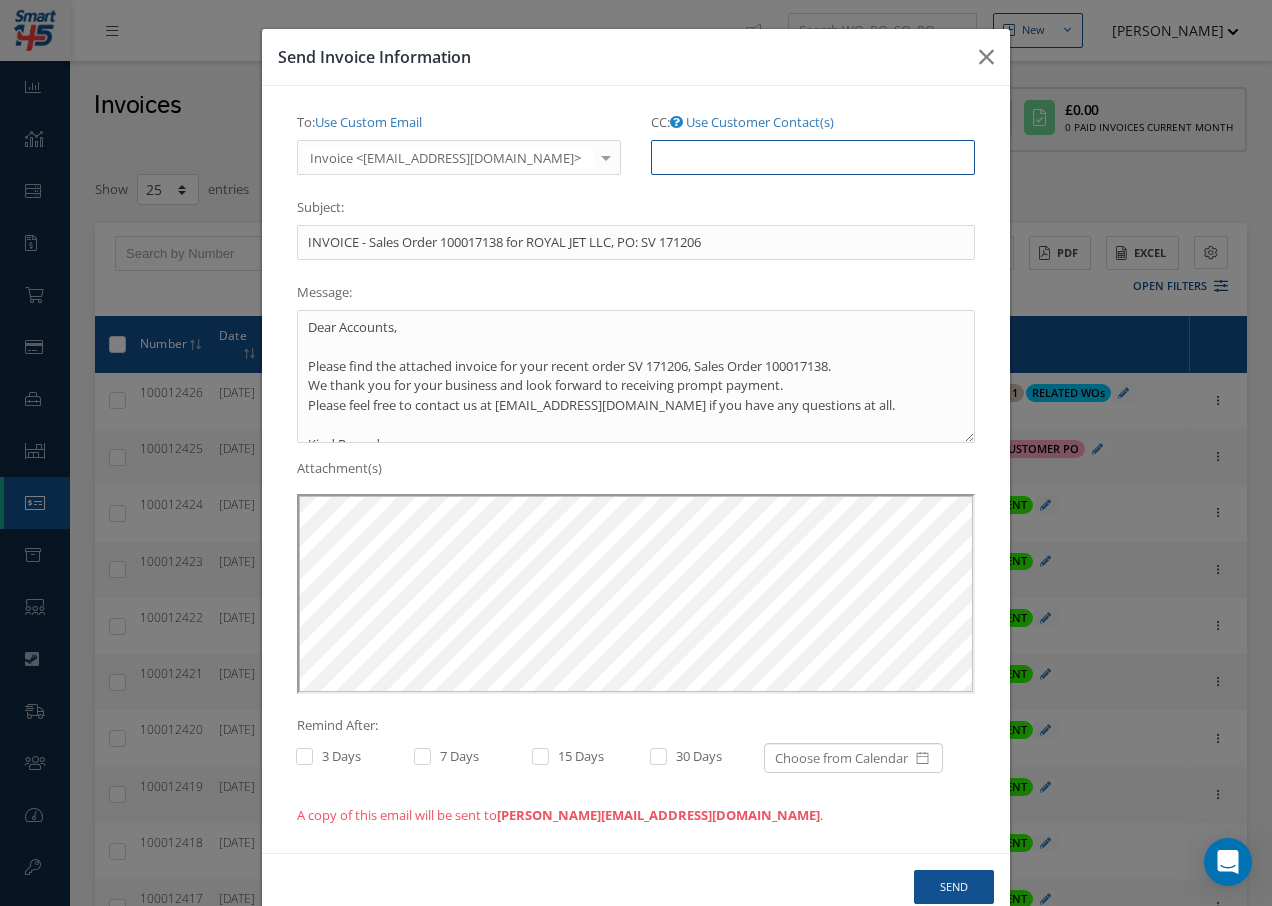 click on "CC:
Use Customer Contact(s)" at bounding box center [813, 158] 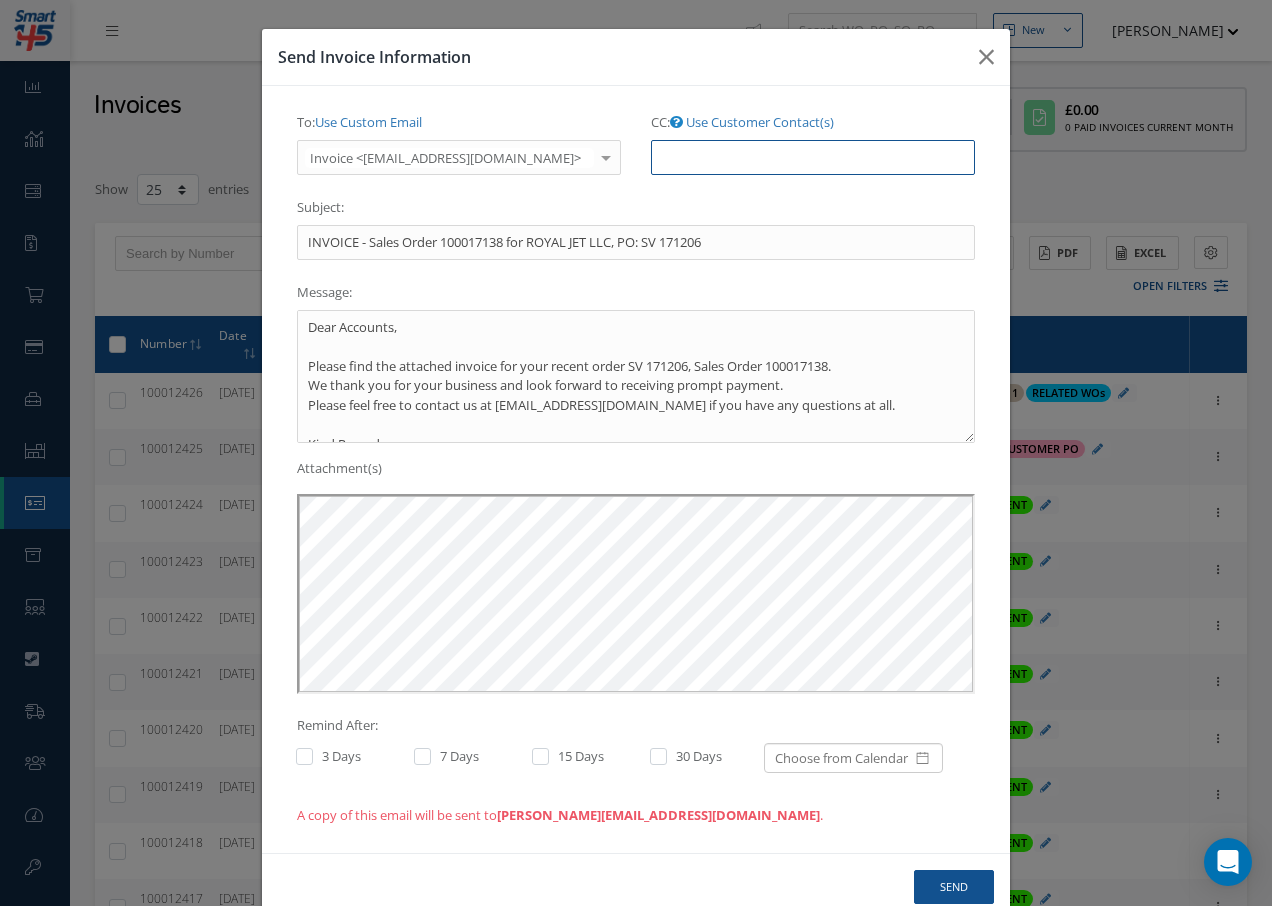 paste on "[EMAIL_ADDRESS][DOMAIN_NAME]" 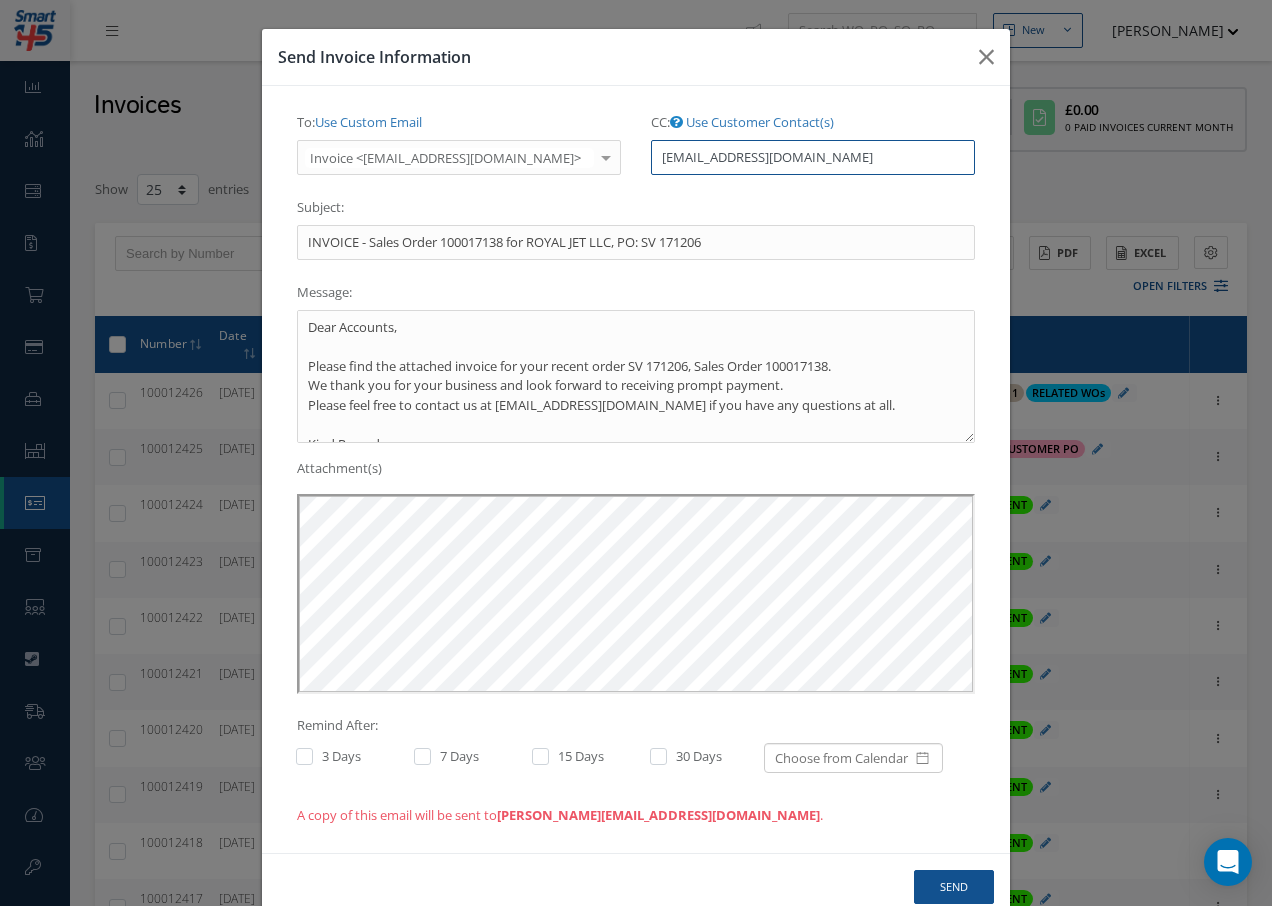 type on "[EMAIL_ADDRESS][DOMAIN_NAME]" 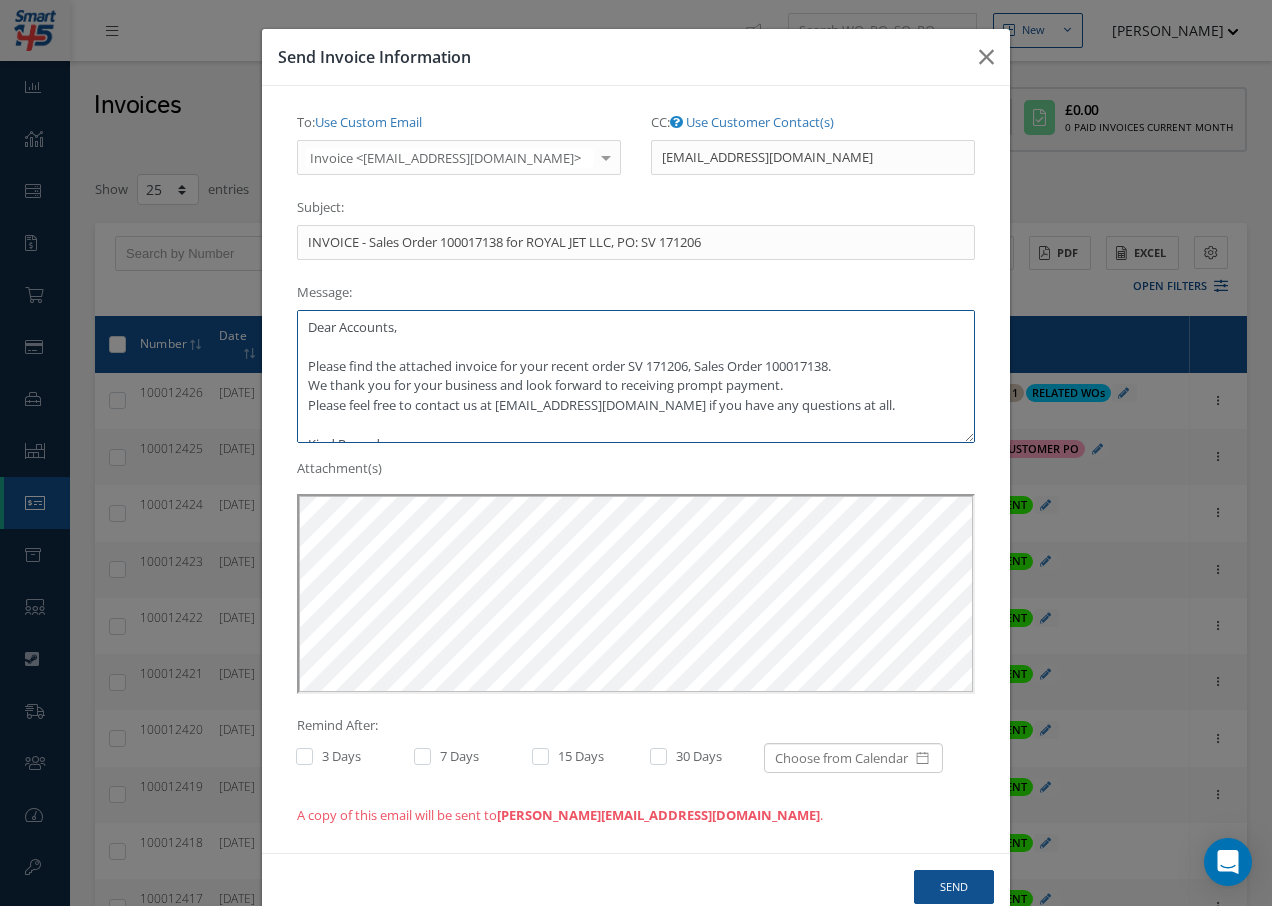 click on "Dear Accounts,
Please find the attached invoice for your recent order SV 171206, Sales Order 100017138.
We thank you for your business and look forward to receiving prompt payment.
Please feel free to contact us at [EMAIL_ADDRESS][DOMAIN_NAME] if you have any questions at all.
Kind Regards,
[PERSON_NAME]" at bounding box center (636, 376) 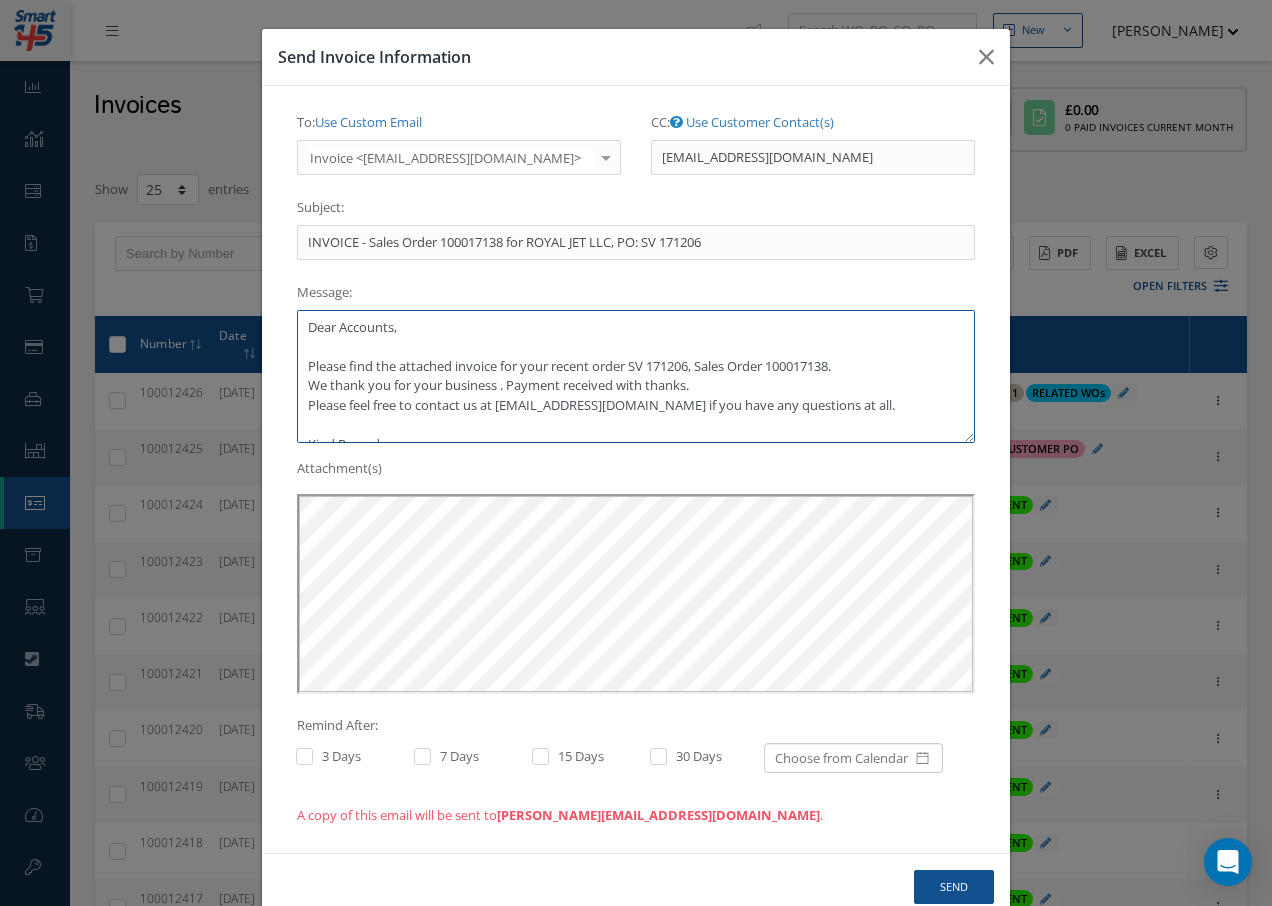 type on "Dear Accounts,
Please find the attached invoice for your recent order SV 171206, Sales Order 100017138.
We thank you for your business . Payment received with thanks.
Please feel free to contact us at [EMAIL_ADDRESS][DOMAIN_NAME] if you have any questions at all.
Kind Regards,
[PERSON_NAME]" 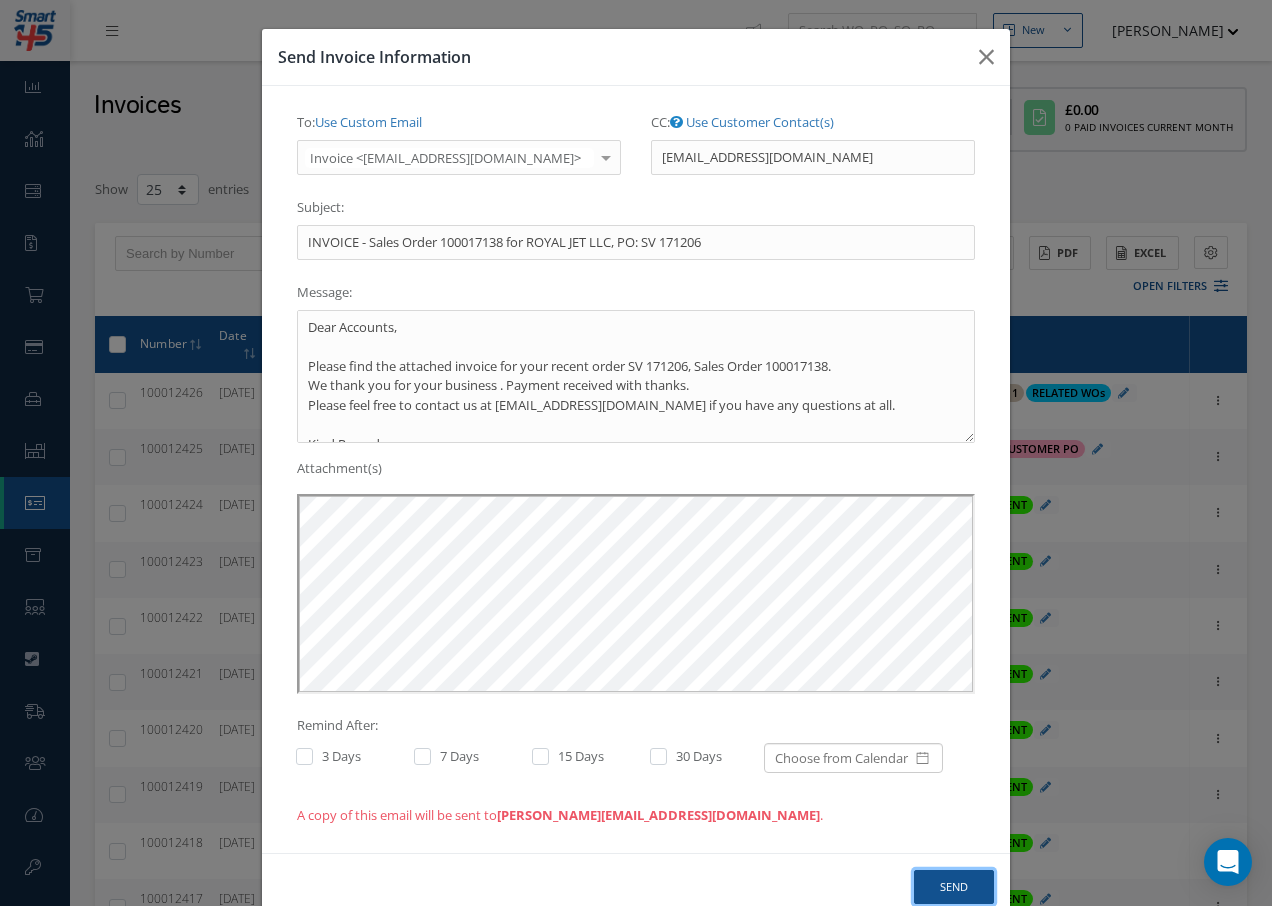 click on "Send" at bounding box center (954, 887) 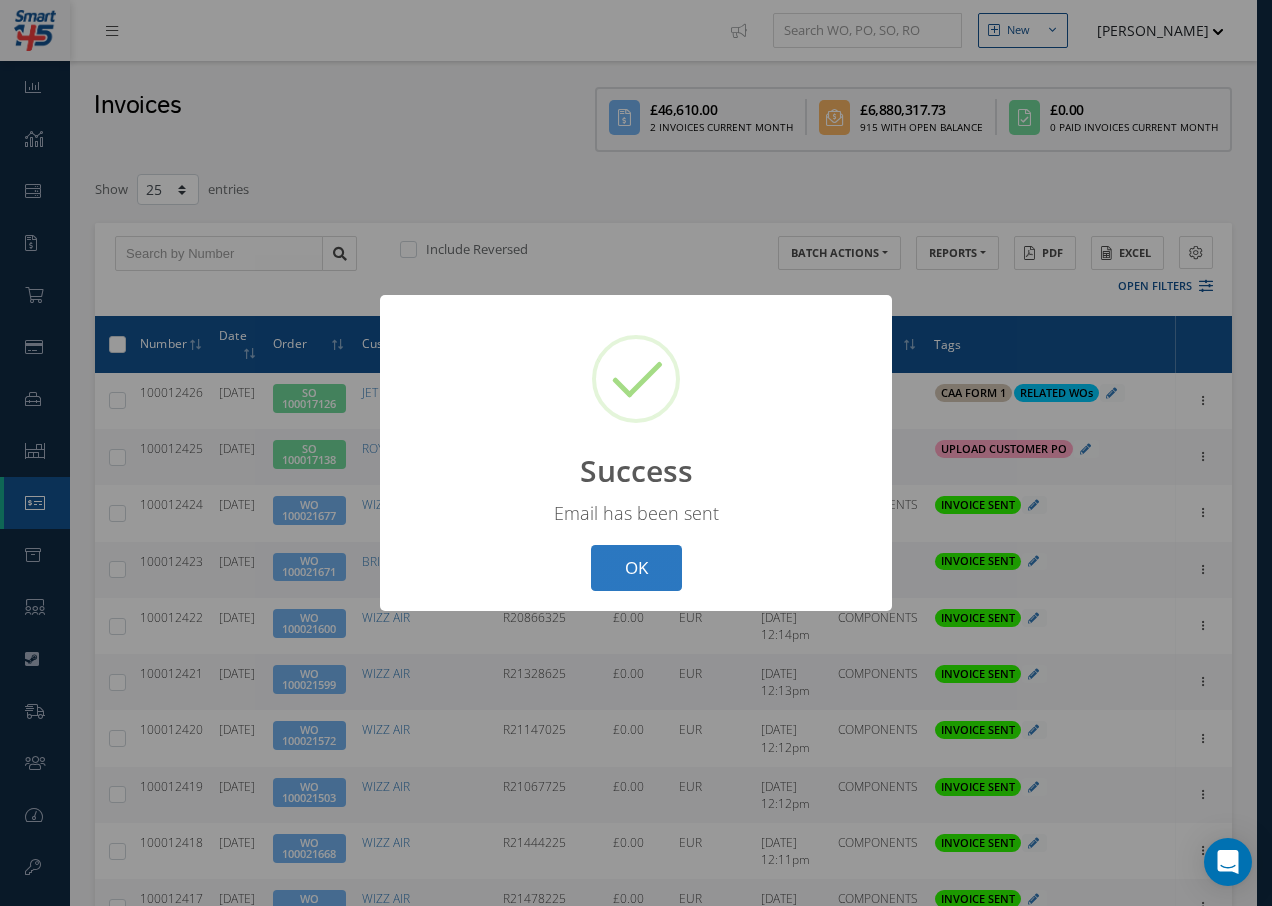 click on "OK" at bounding box center (636, 568) 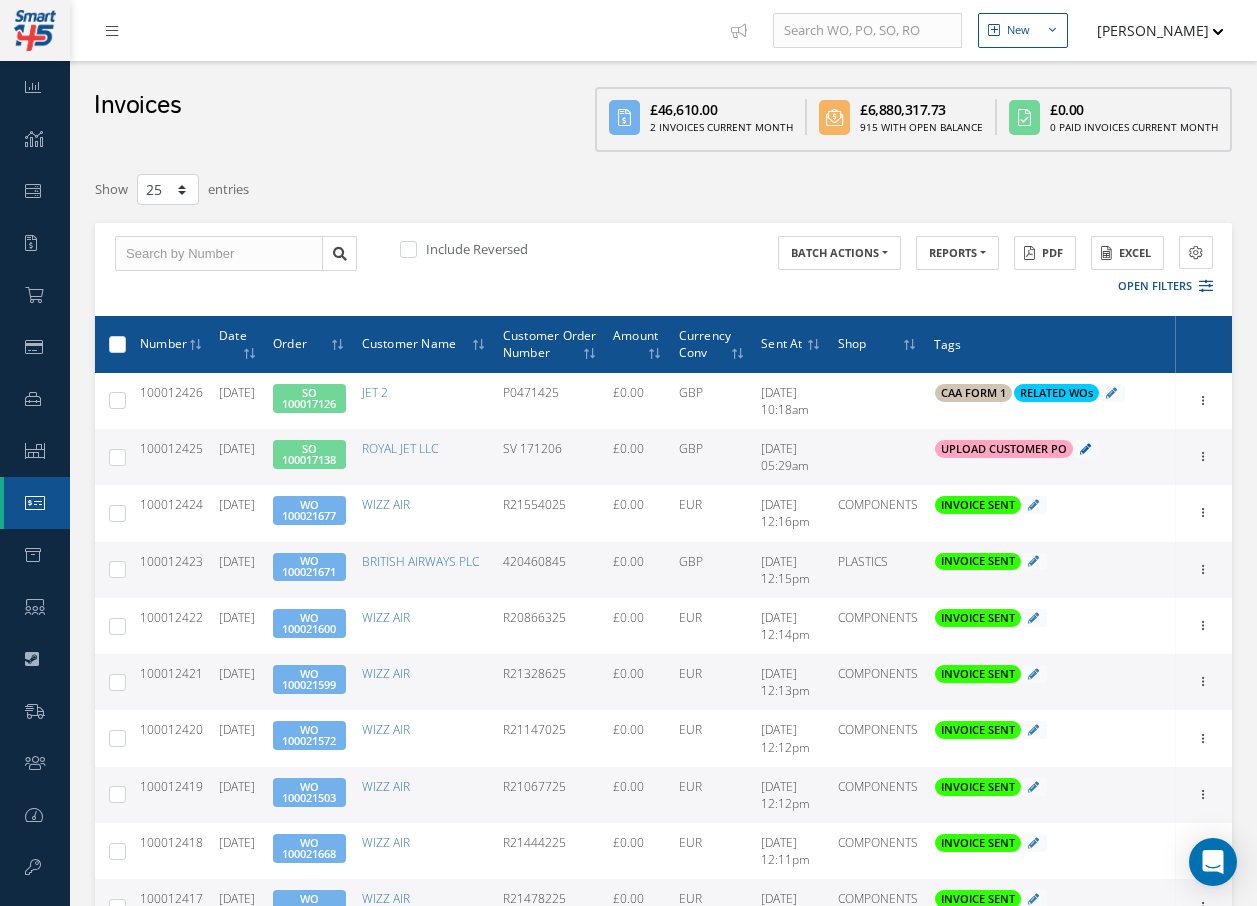 click at bounding box center [1085, 448] 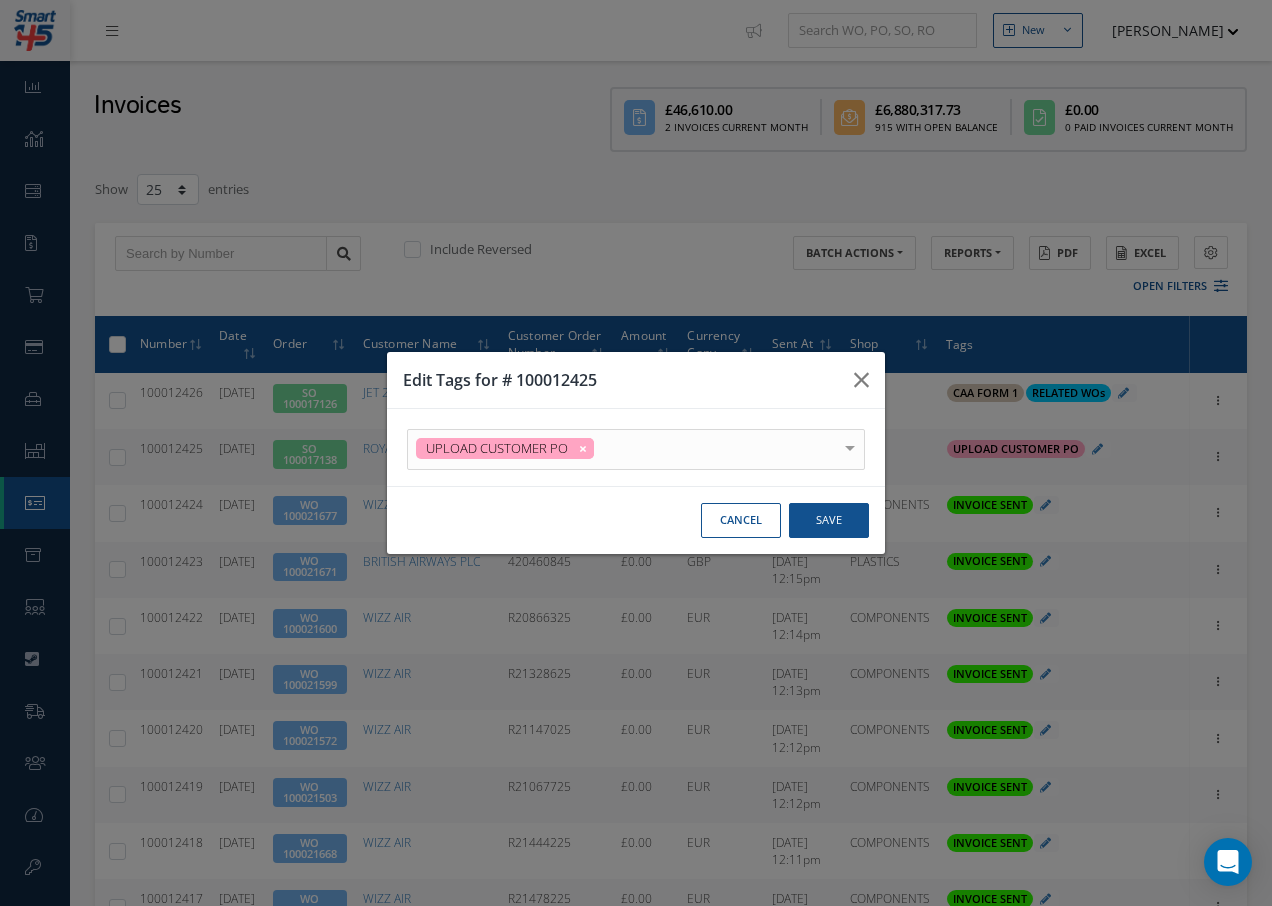 click at bounding box center [0, 0] 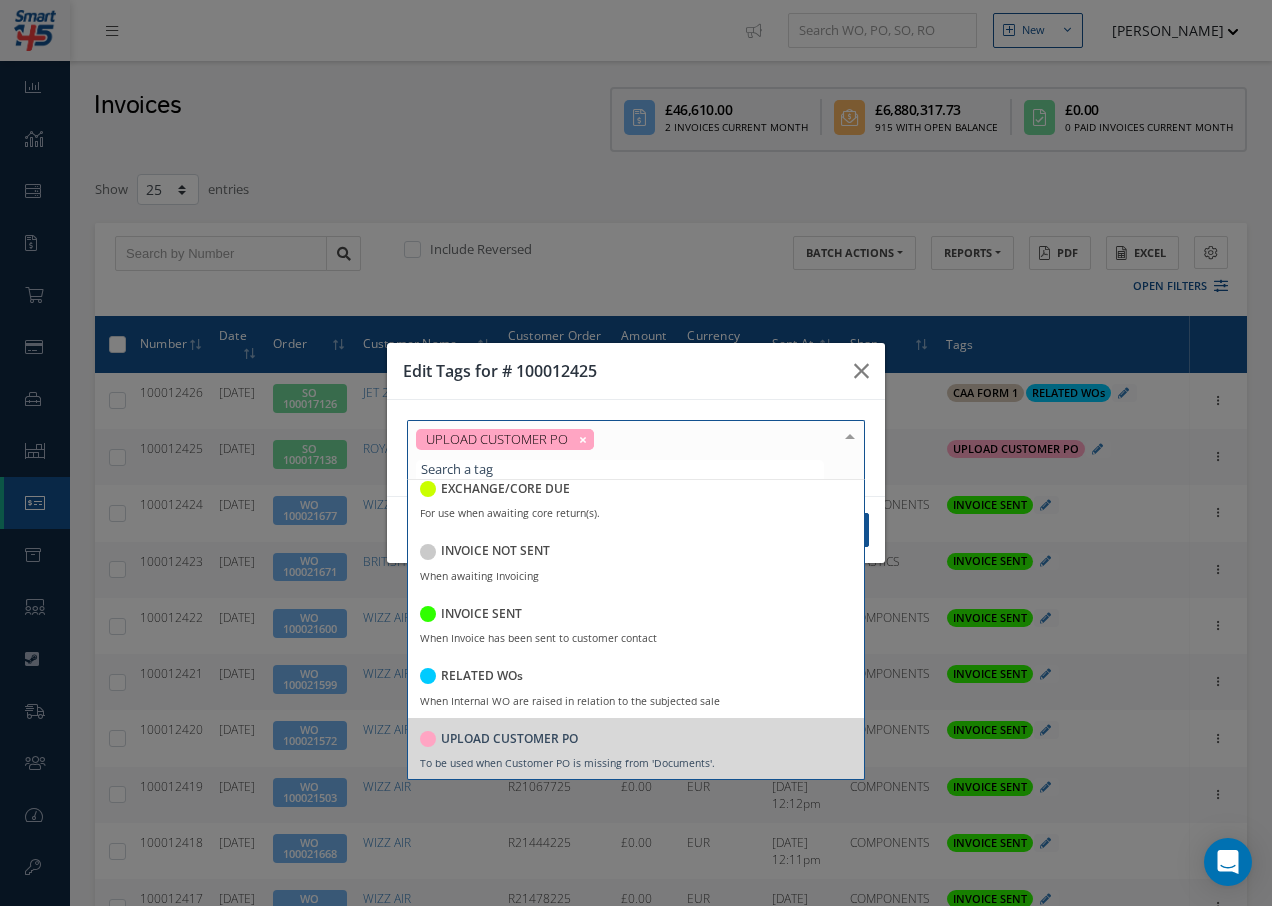 scroll, scrollTop: 262, scrollLeft: 0, axis: vertical 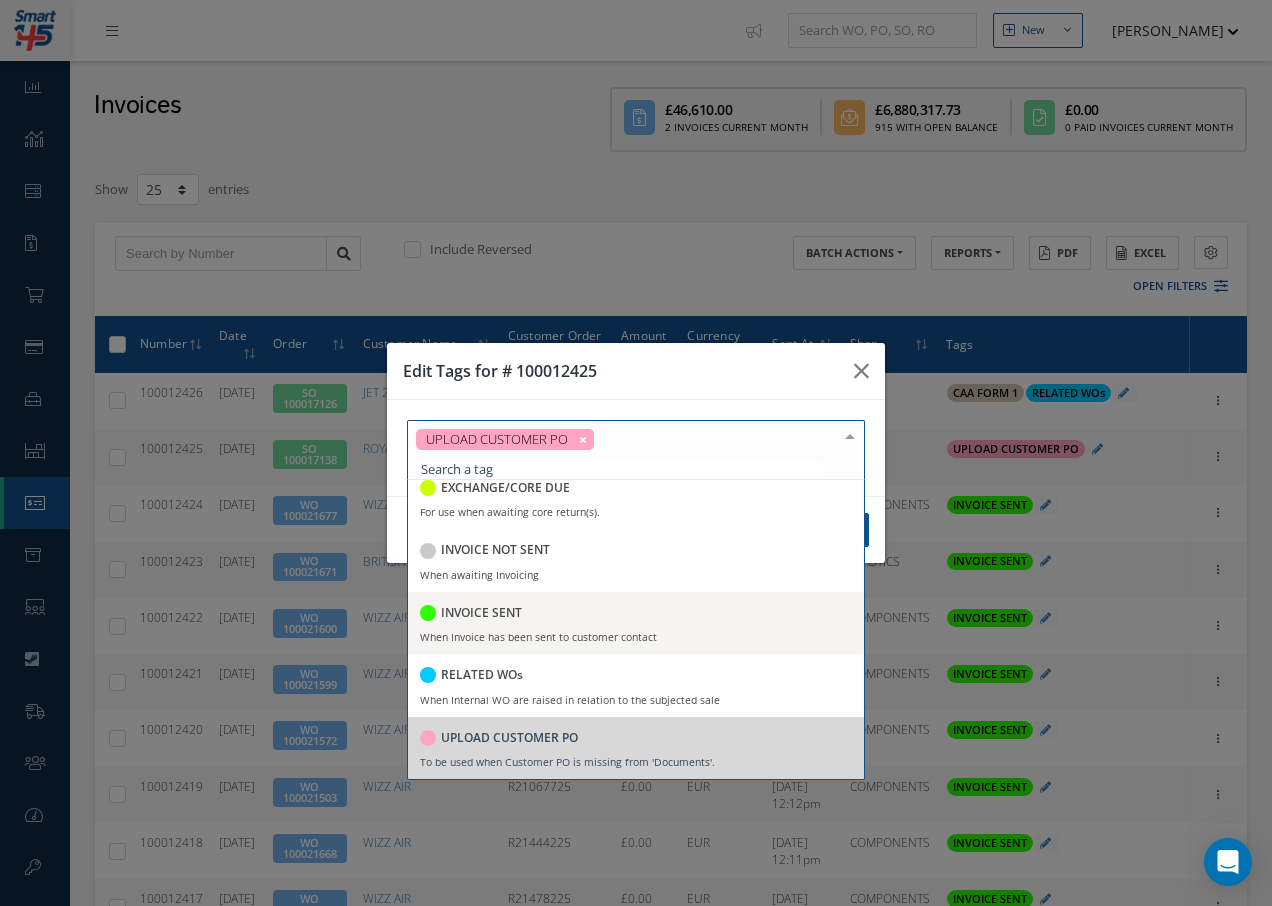click on "INVOICE SENT" at bounding box center [481, 613] 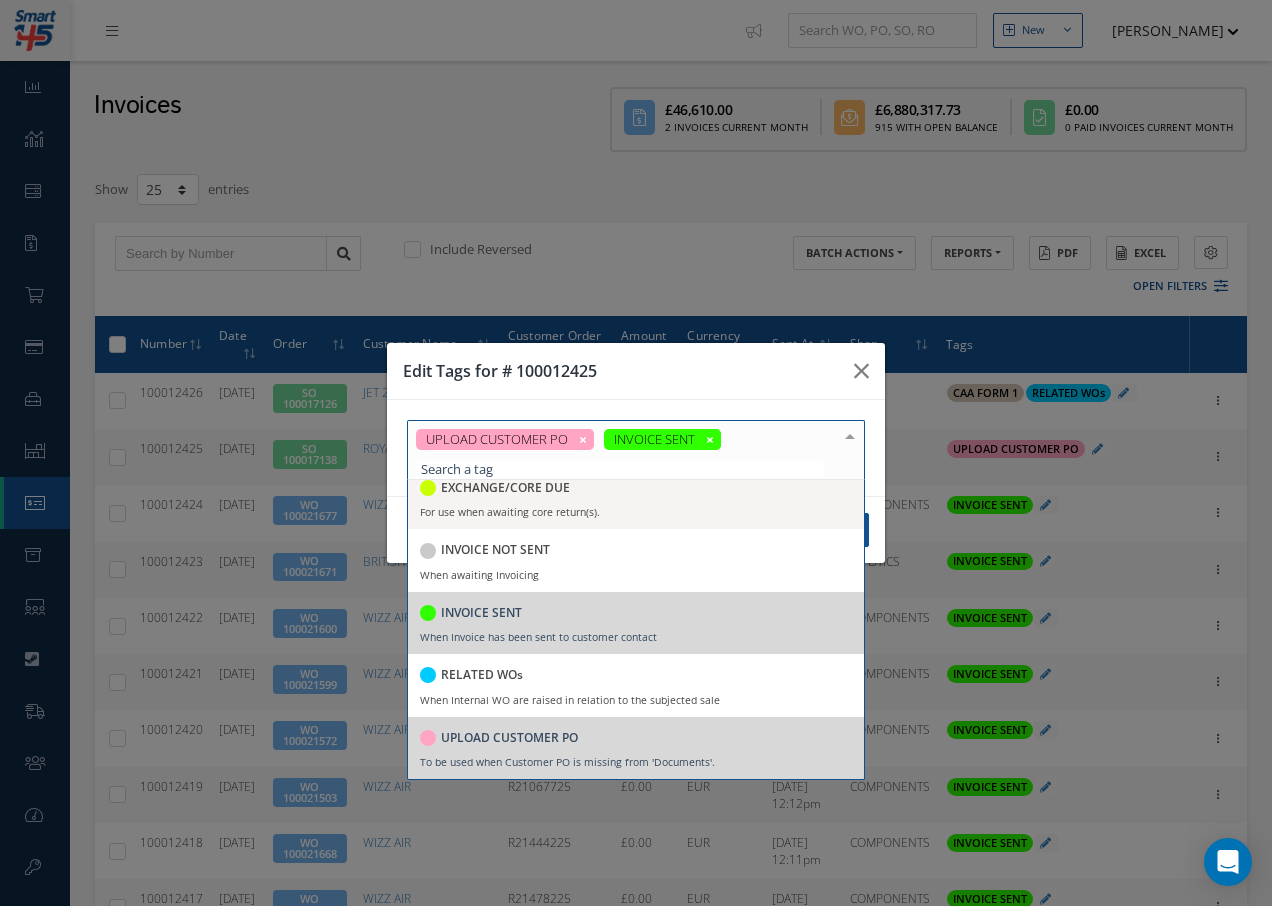 click at bounding box center (850, 437) 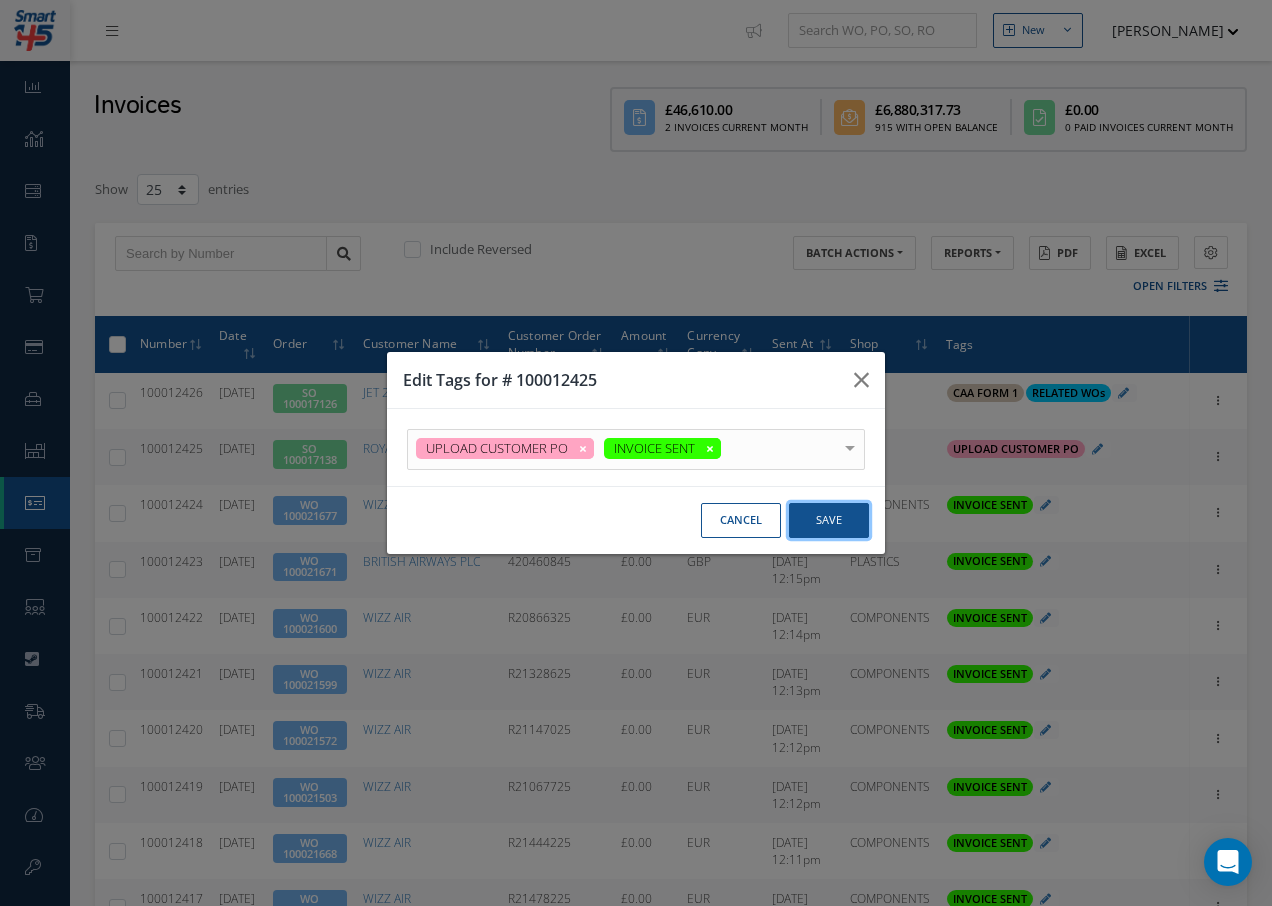 click on "Save" at bounding box center (0, 0) 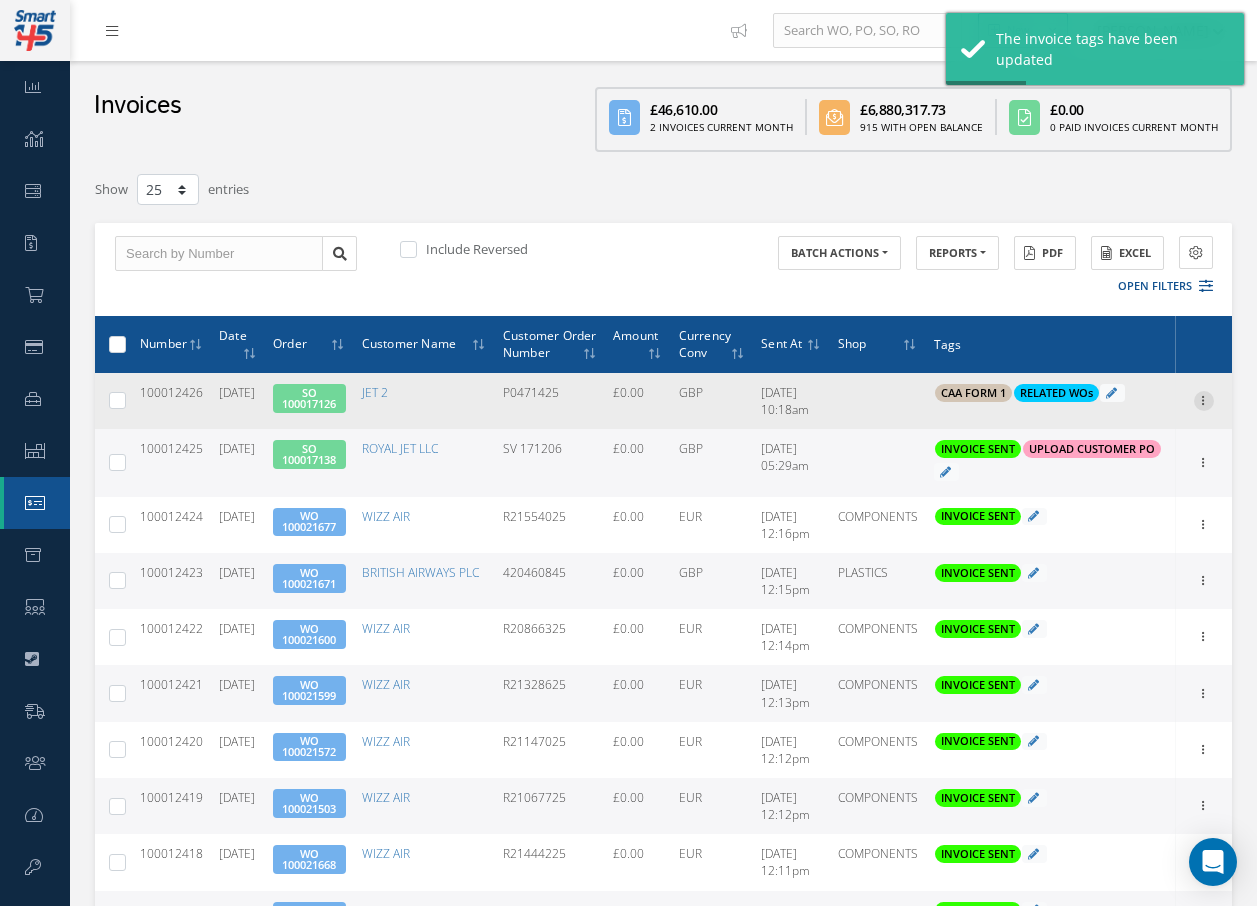 click at bounding box center (1204, 399) 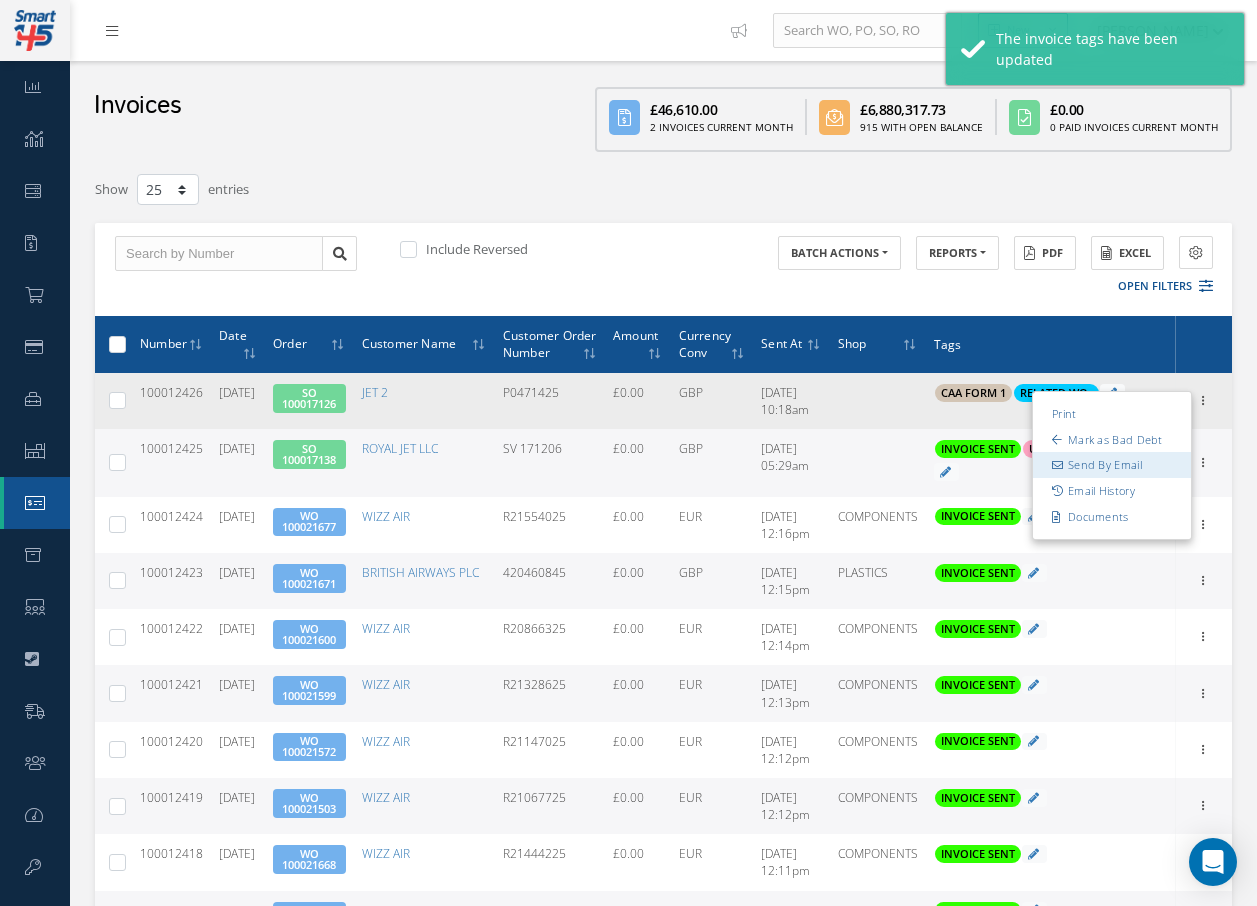 click on "Send By Email" at bounding box center [1112, 465] 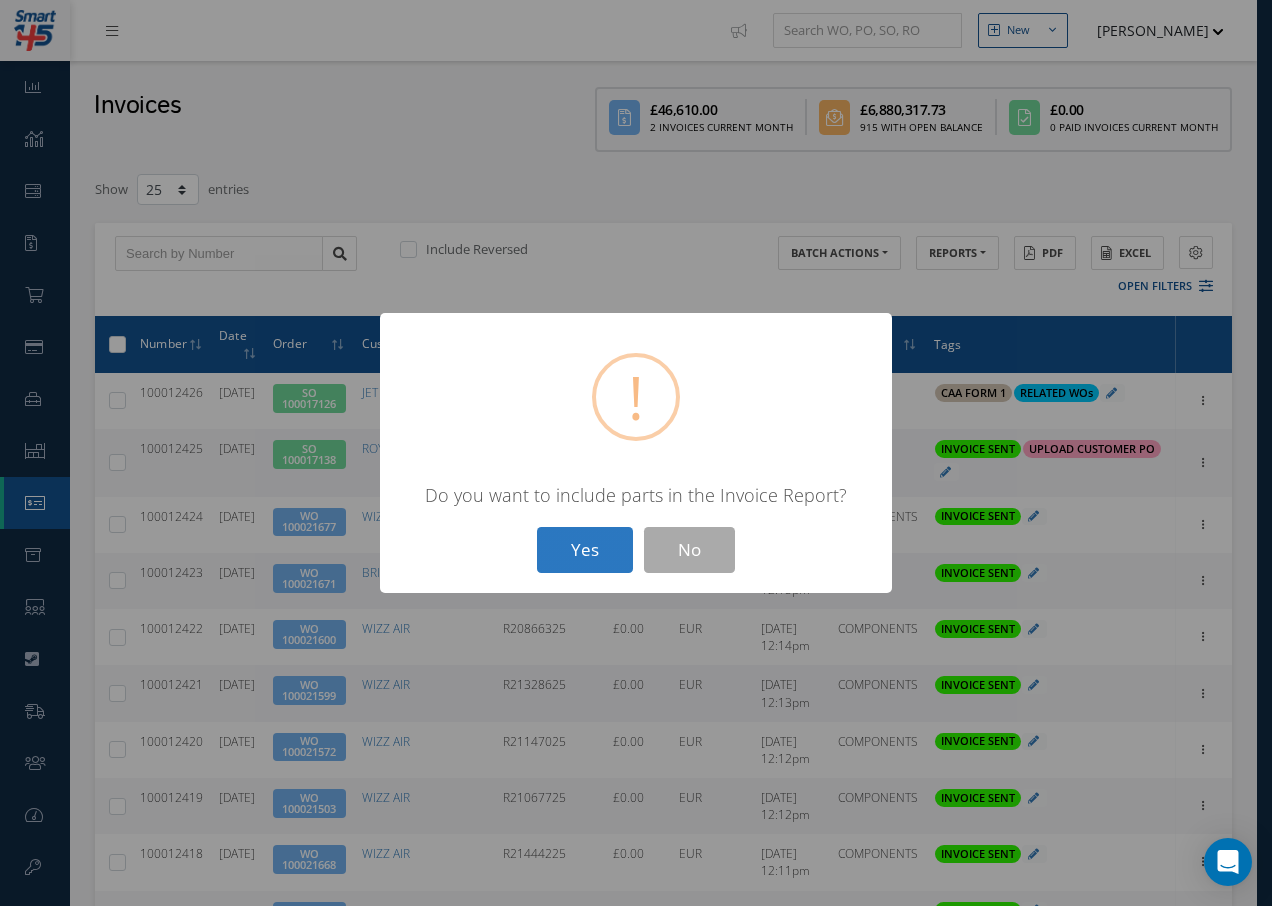 click on "Yes" at bounding box center [585, 550] 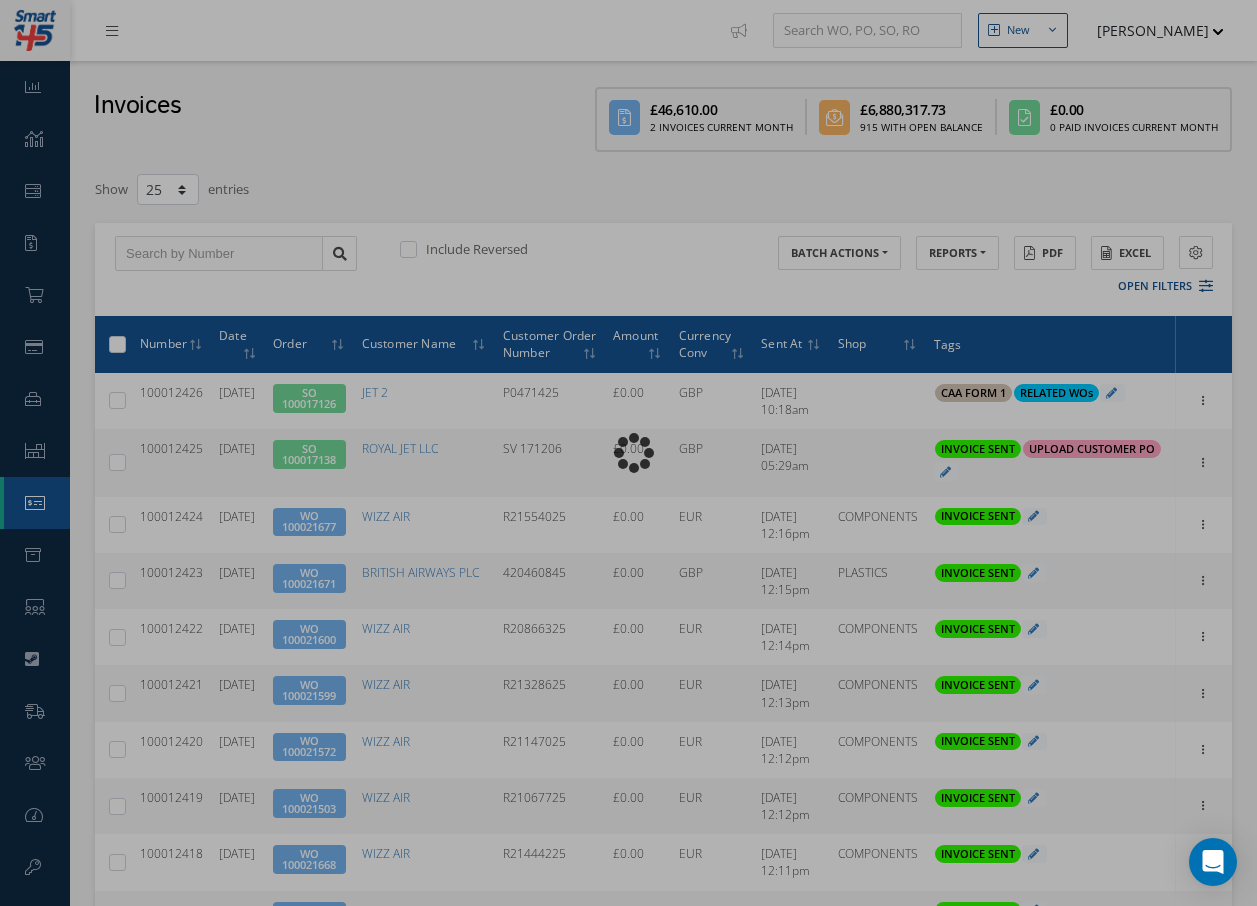 type on "INVOICE - Sales Order 100017126 for JET 2, PO: P0471425" 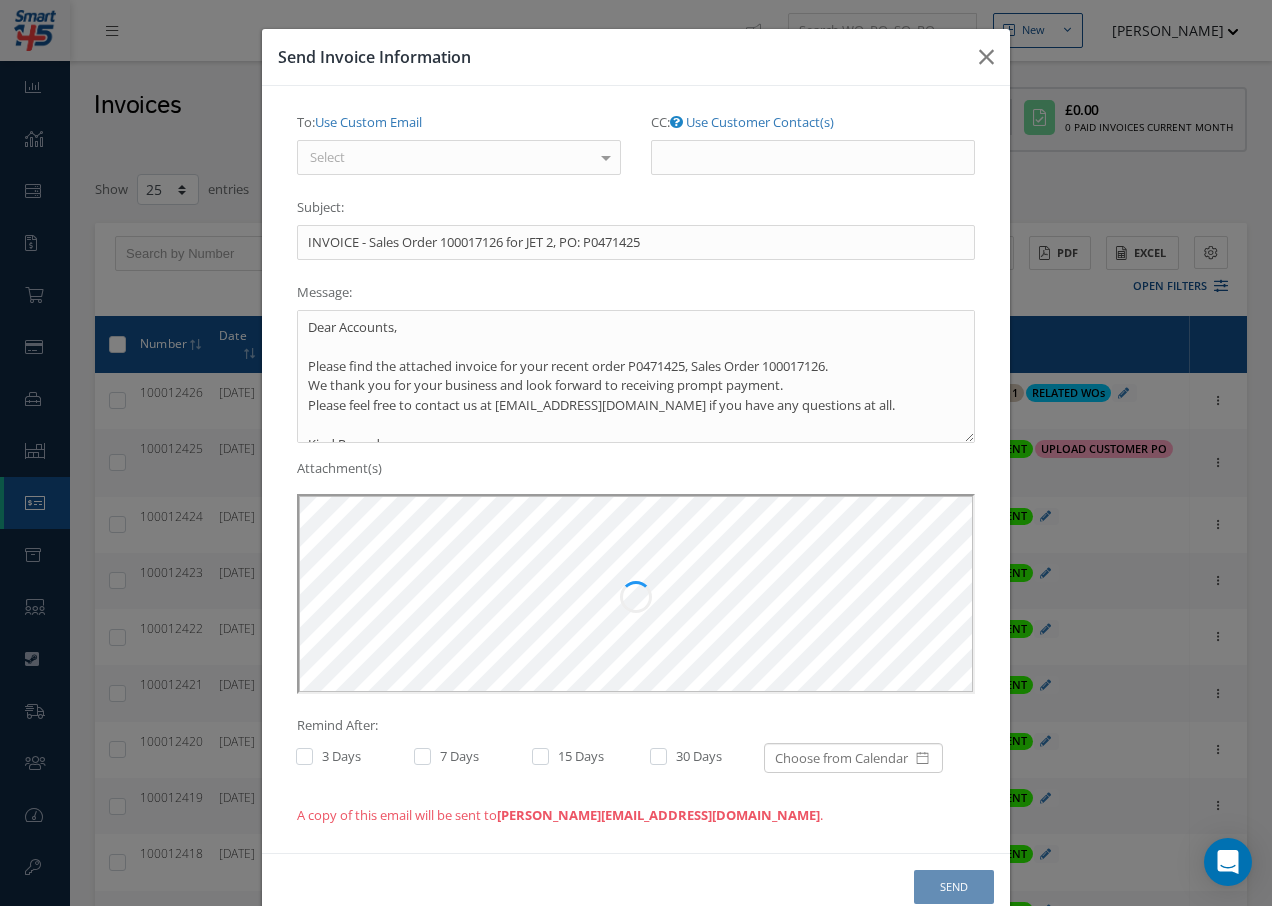 scroll, scrollTop: 0, scrollLeft: 0, axis: both 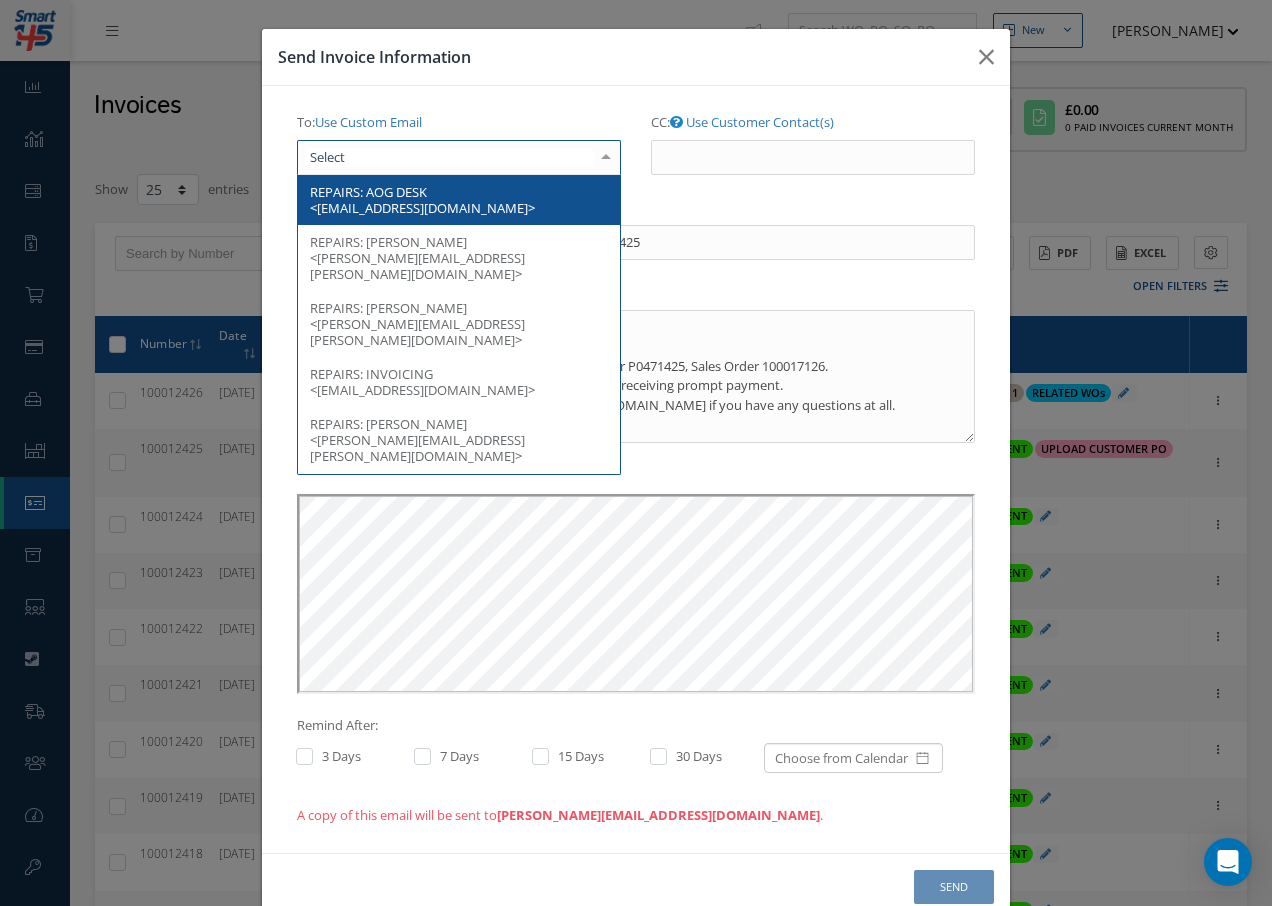 click at bounding box center [459, 158] 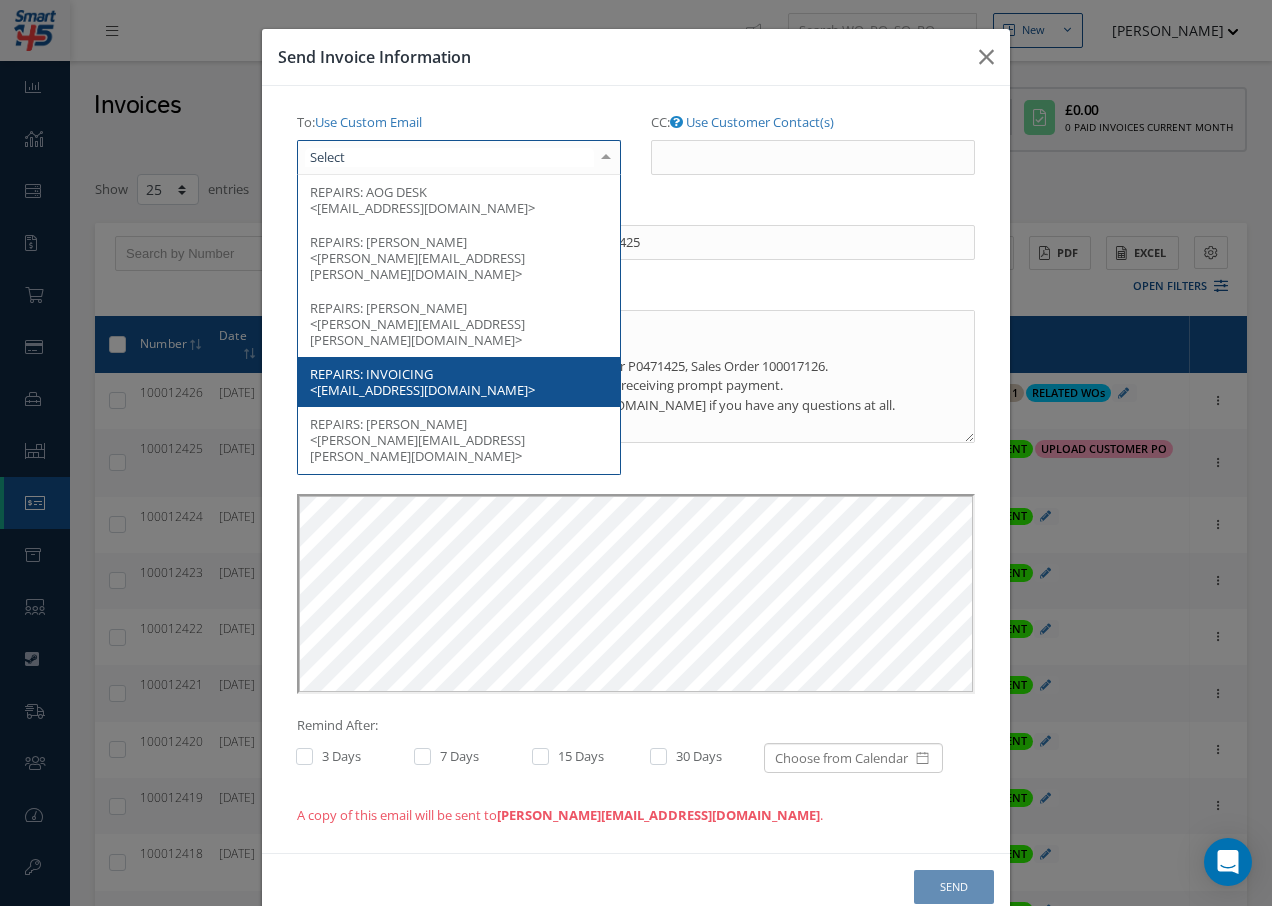 click on "INVOICING   <[EMAIL_ADDRESS][DOMAIN_NAME]>" at bounding box center [422, 382] 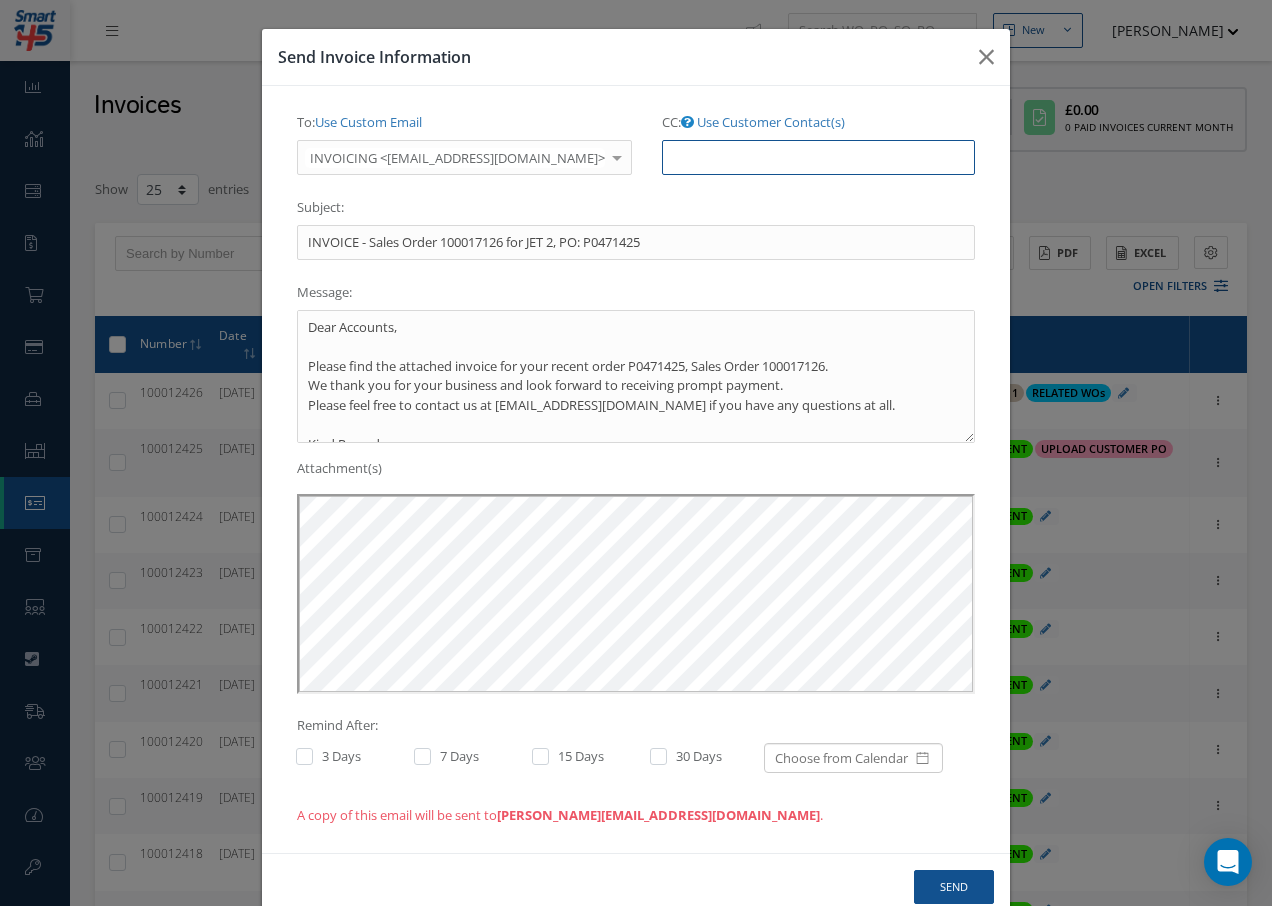 click on "CC:
Use Customer Contact(s)" at bounding box center (818, 158) 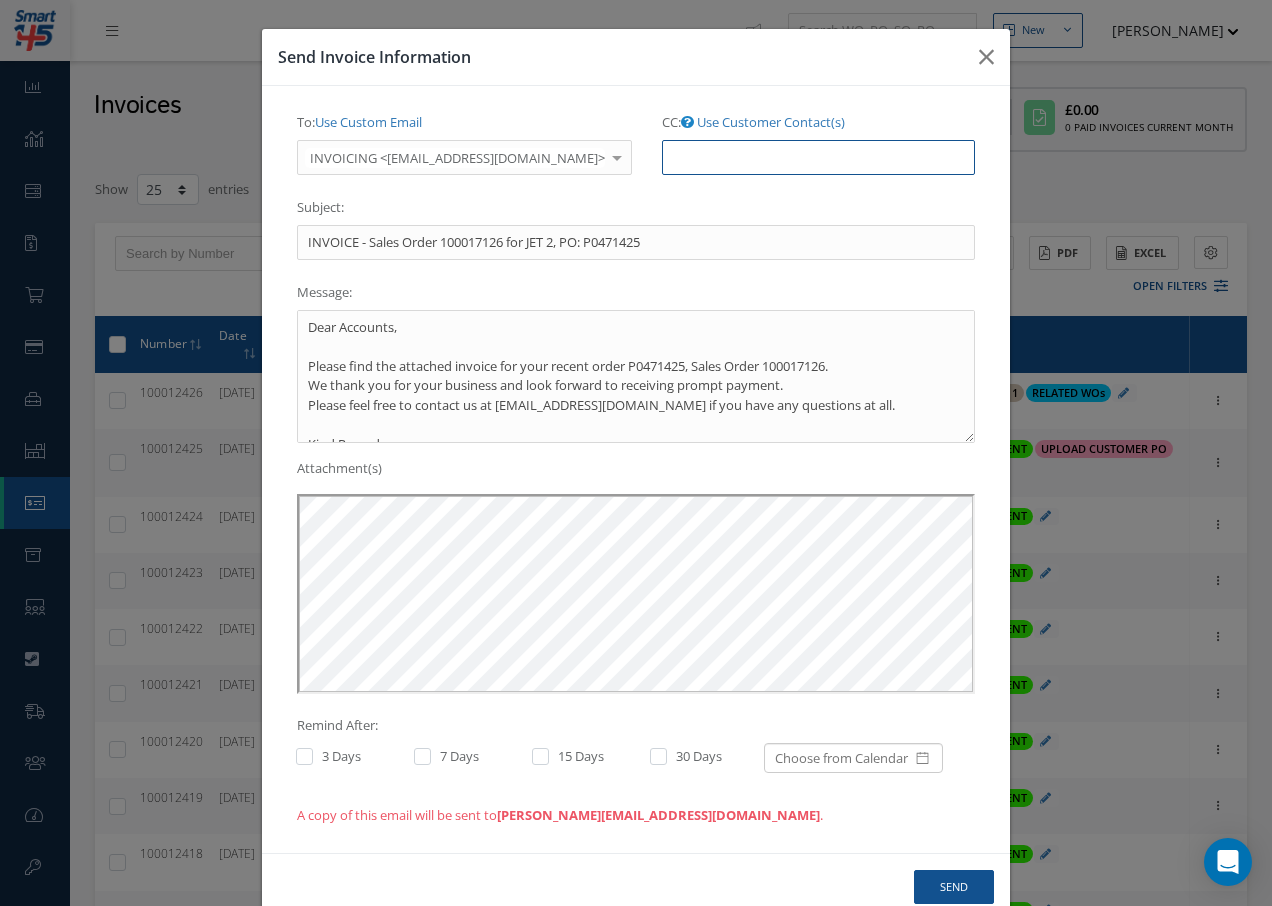 paste on "[EMAIL_ADDRESS][DOMAIN_NAME]" 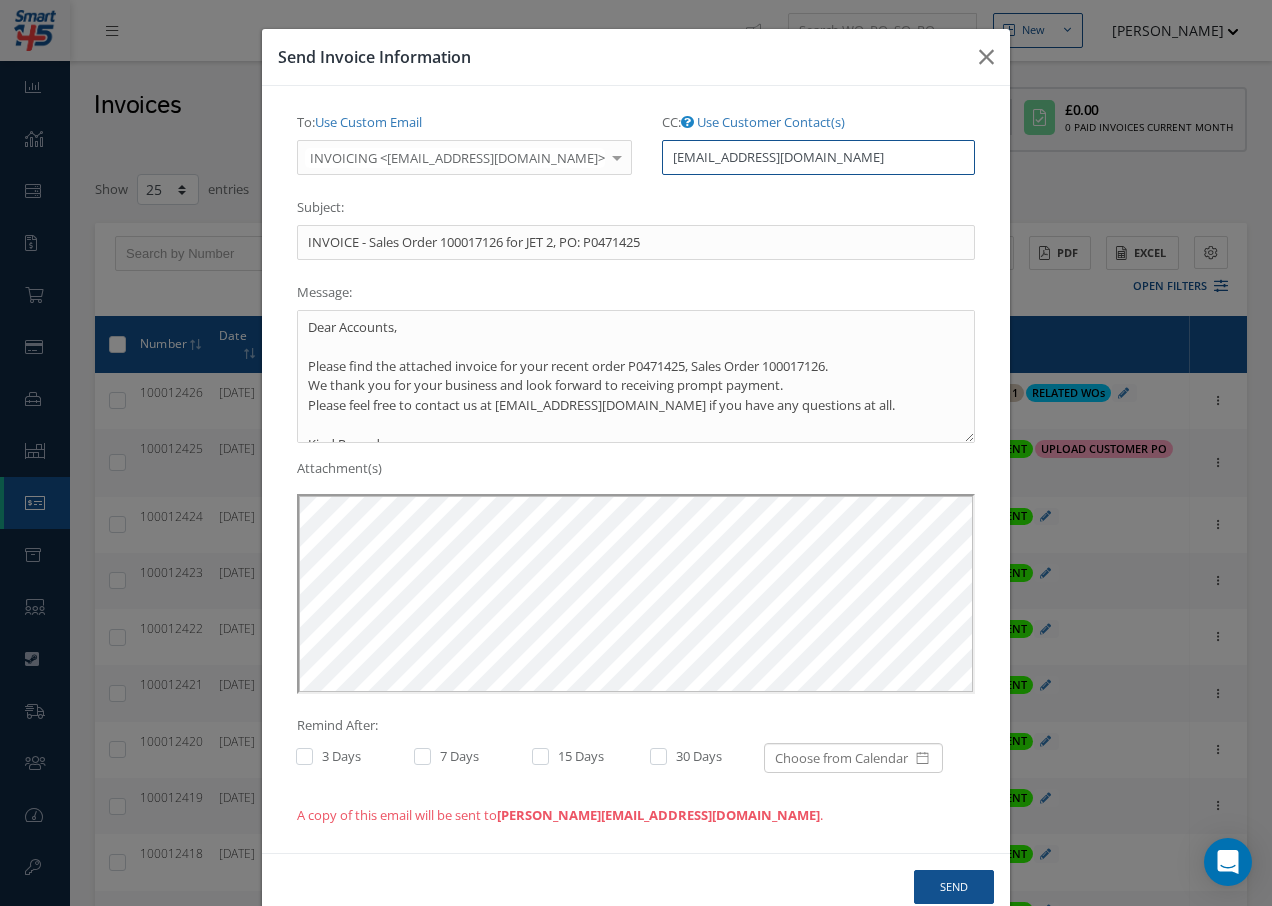 type on "[EMAIL_ADDRESS][DOMAIN_NAME]" 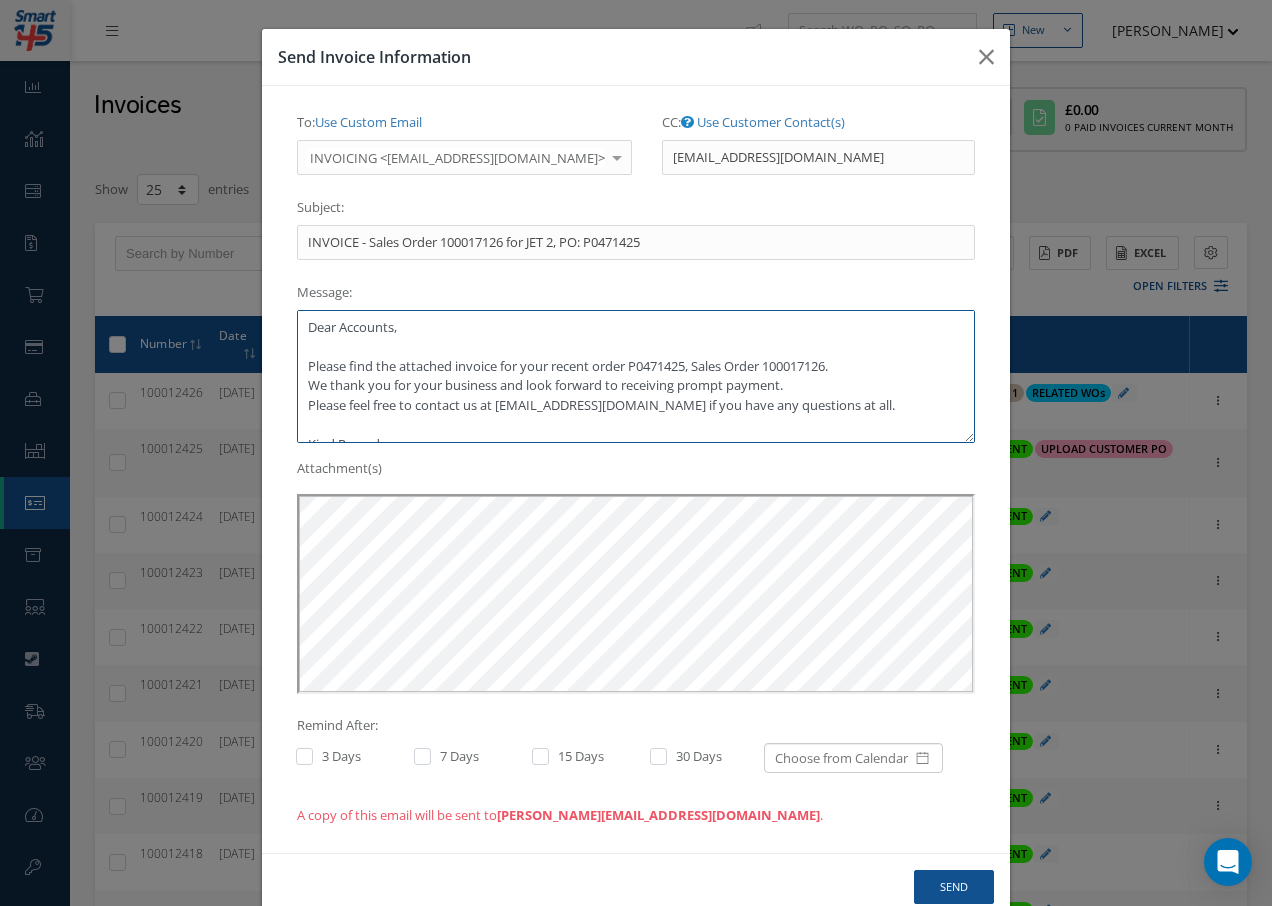 click on "Dear Accounts,
Please find the attached invoice for your recent order P0471425, Sales Order 100017126.
We thank you for your business and look forward to receiving prompt payment.
Please feel free to contact us at [EMAIL_ADDRESS][DOMAIN_NAME] if you have any questions at all.
Kind Regards,
[PERSON_NAME]" at bounding box center (636, 376) 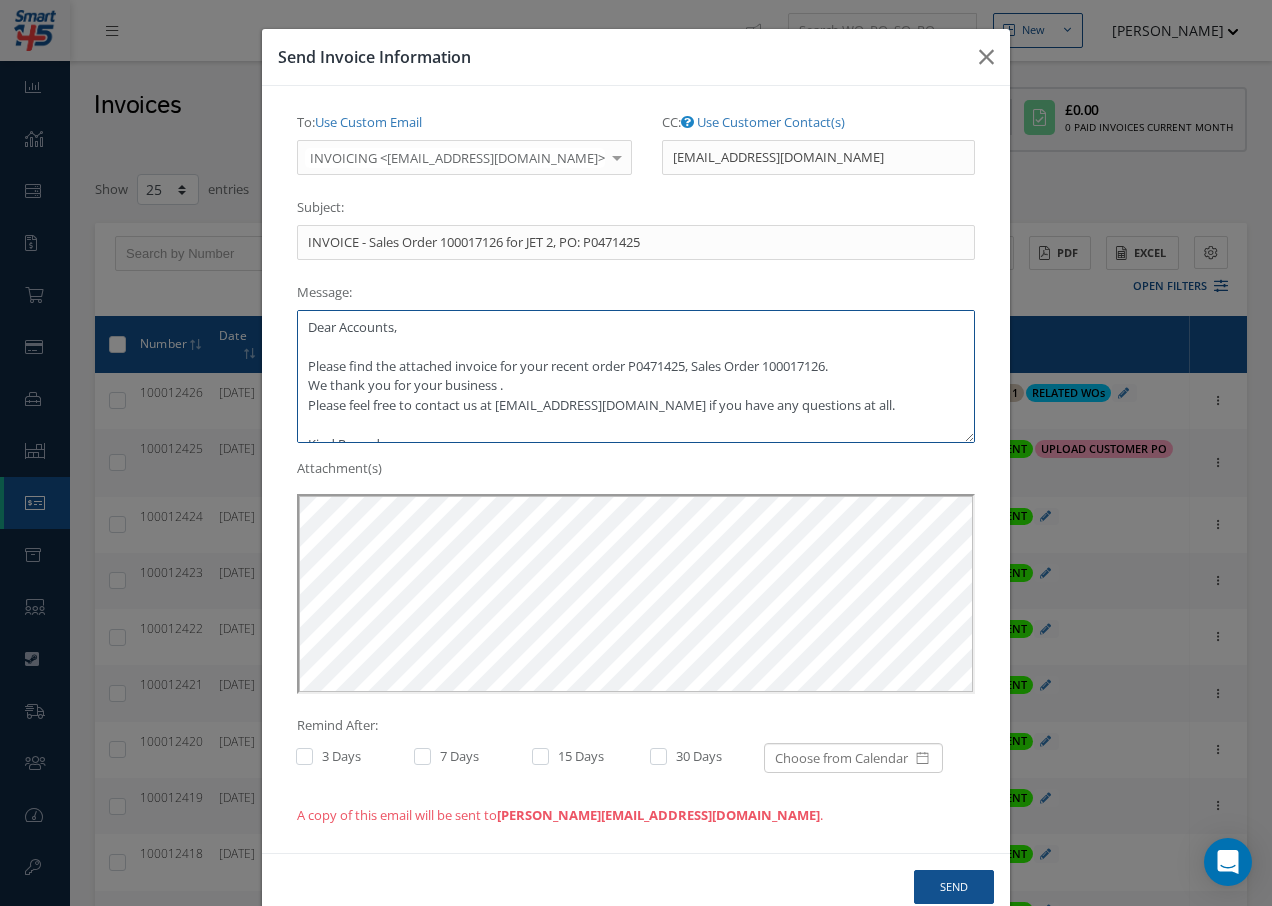 click on "Dear Accounts,
Please find the attached invoice for your recent order P0471425, Sales Order 100017126.
We thank you for your business .
Please feel free to contact us at [EMAIL_ADDRESS][DOMAIN_NAME] if you have any questions at all.
Kind Regards,
[PERSON_NAME]" at bounding box center (636, 376) 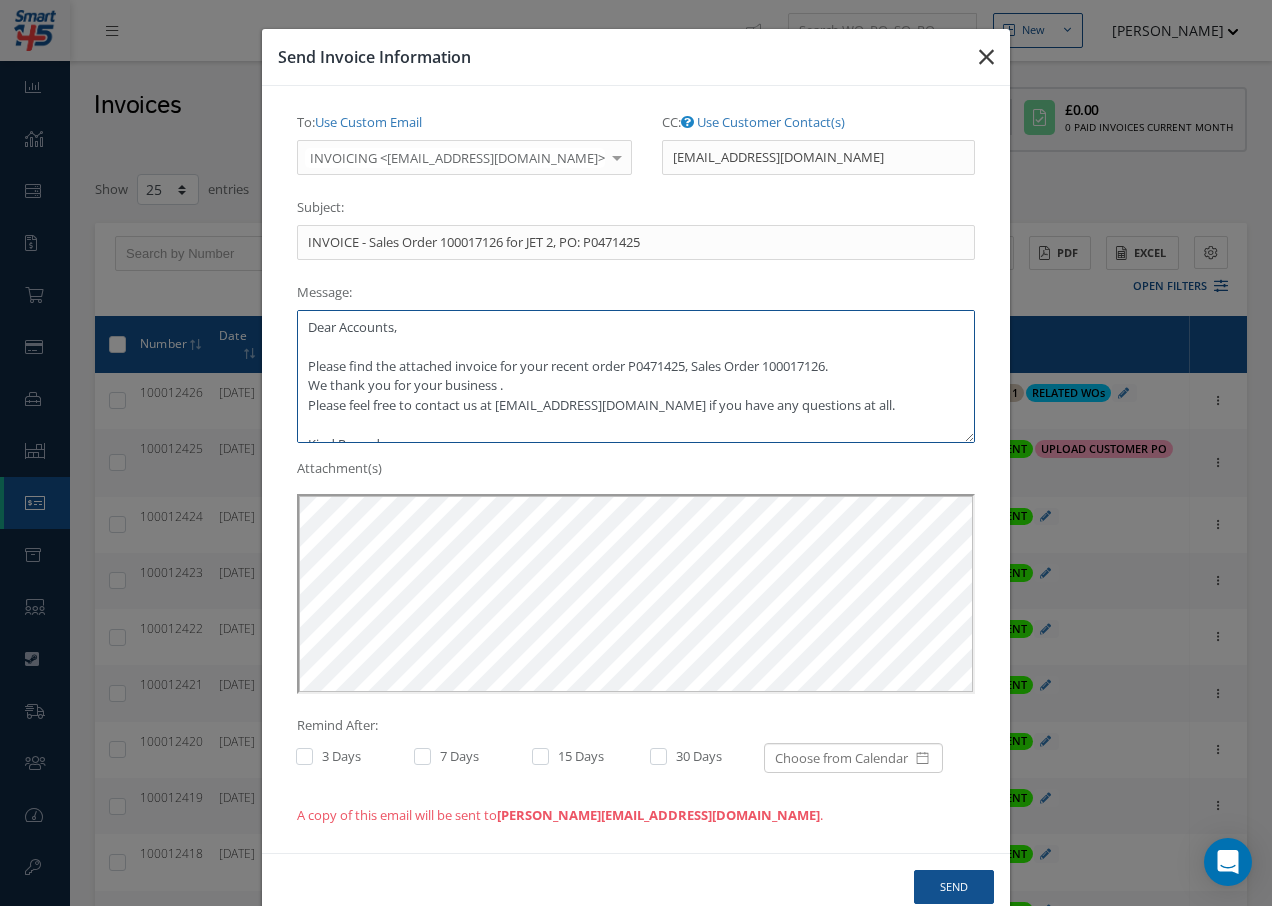 type on "Dear Accounts,
Please find the attached invoice for your recent order P0471425, Sales Order 100017126.
We thank you for your business .
Please feel free to contact us at [EMAIL_ADDRESS][DOMAIN_NAME] if you have any questions at all.
Kind Regards,
[PERSON_NAME]" 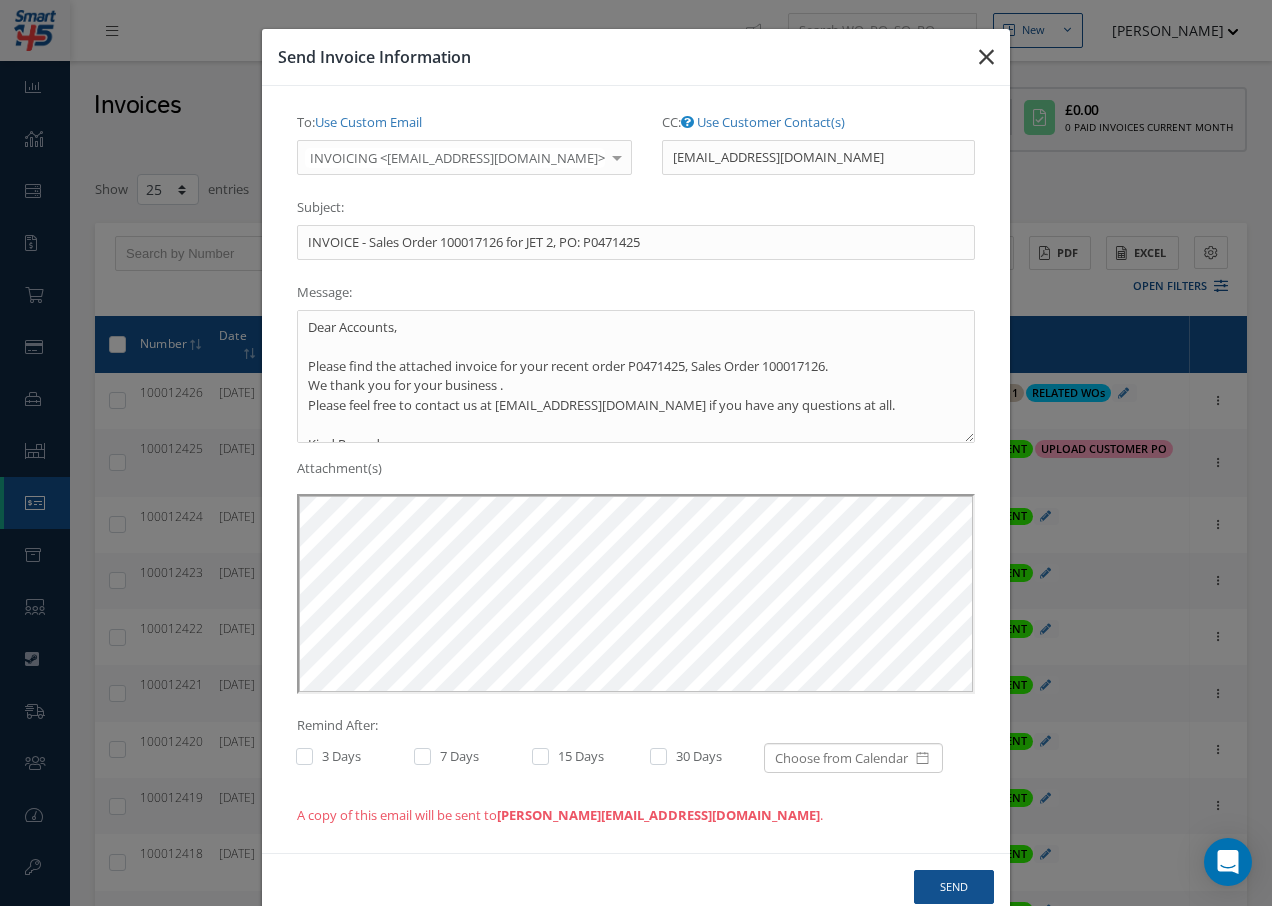 click at bounding box center (986, 57) 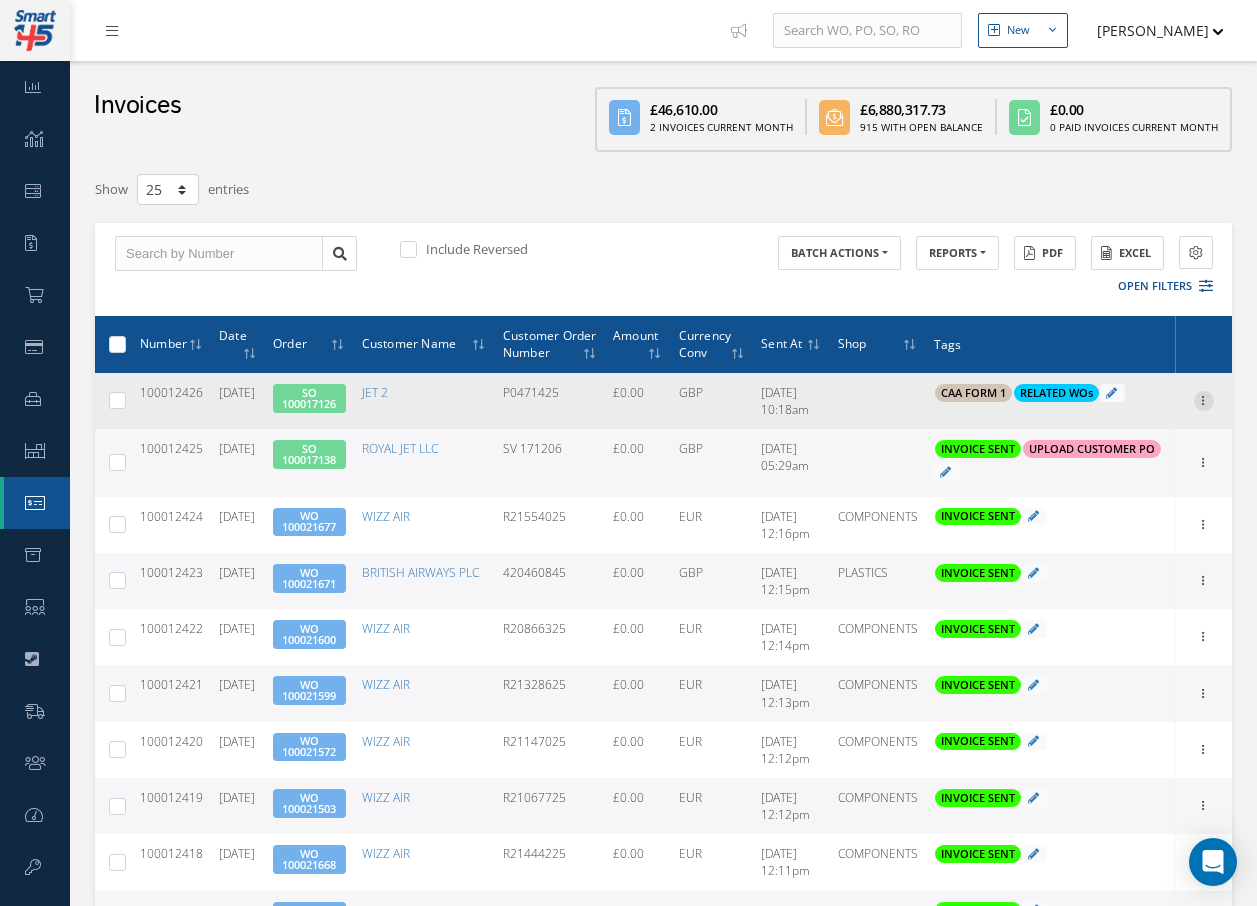 click at bounding box center (1204, 399) 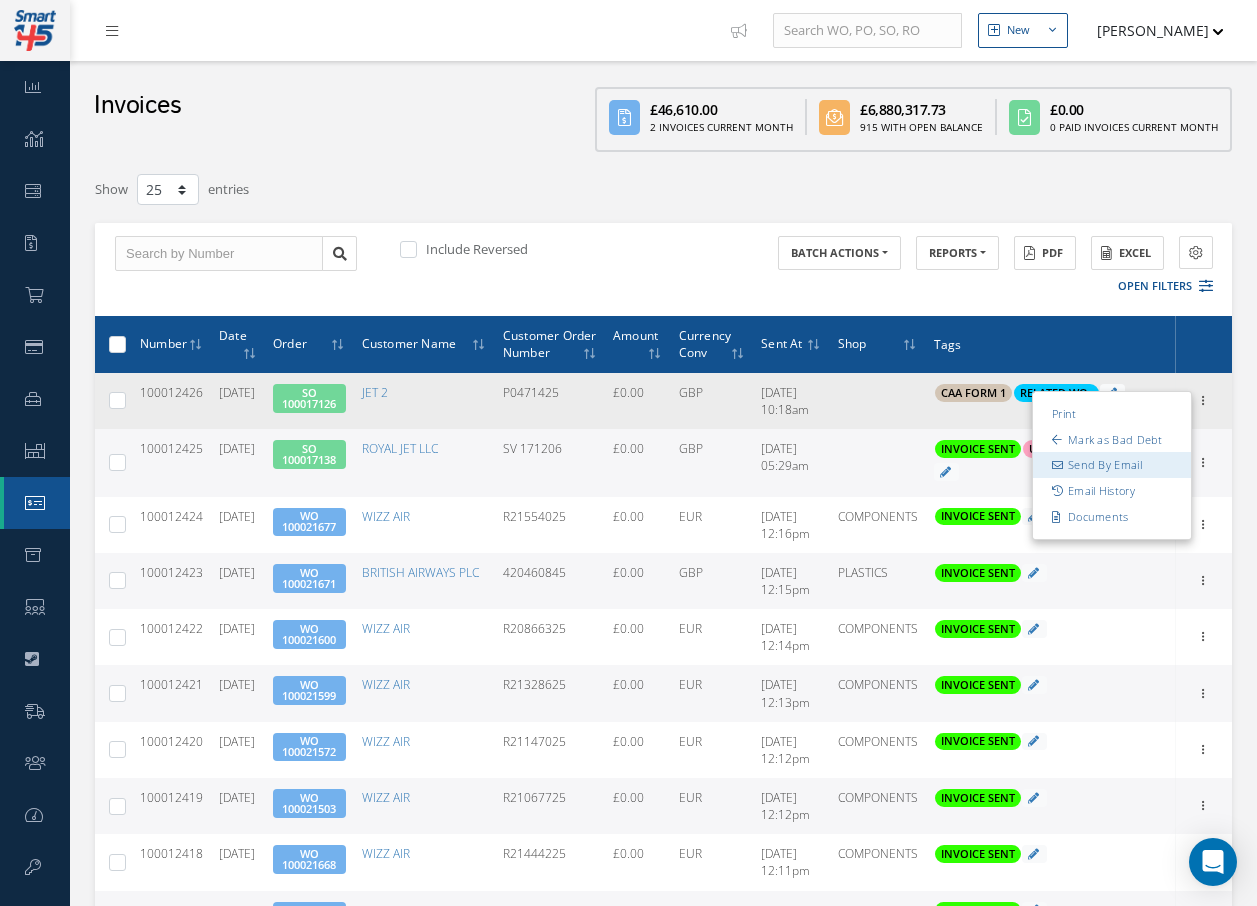 click on "Send By Email" at bounding box center [1112, 465] 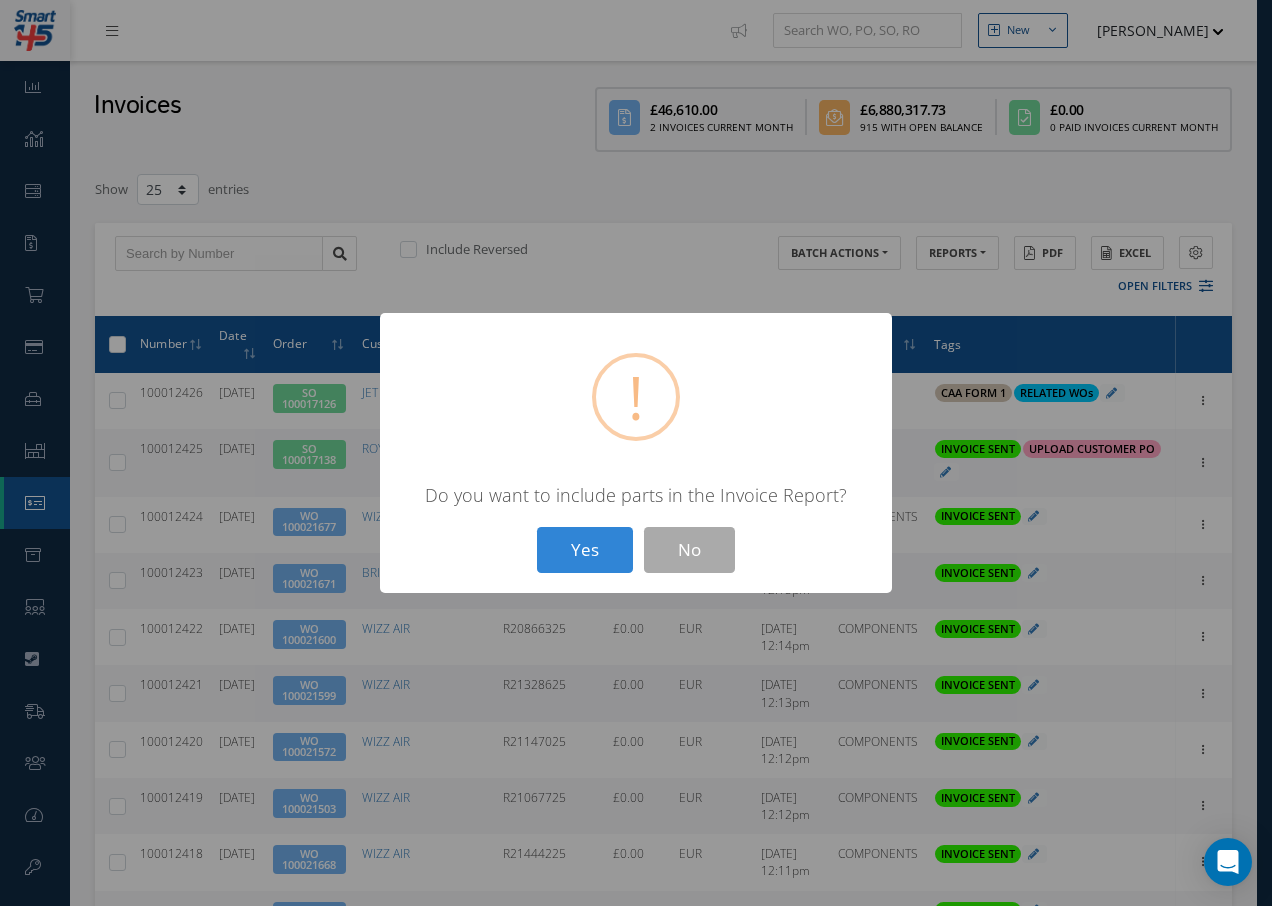 click on "Yes" at bounding box center (585, 550) 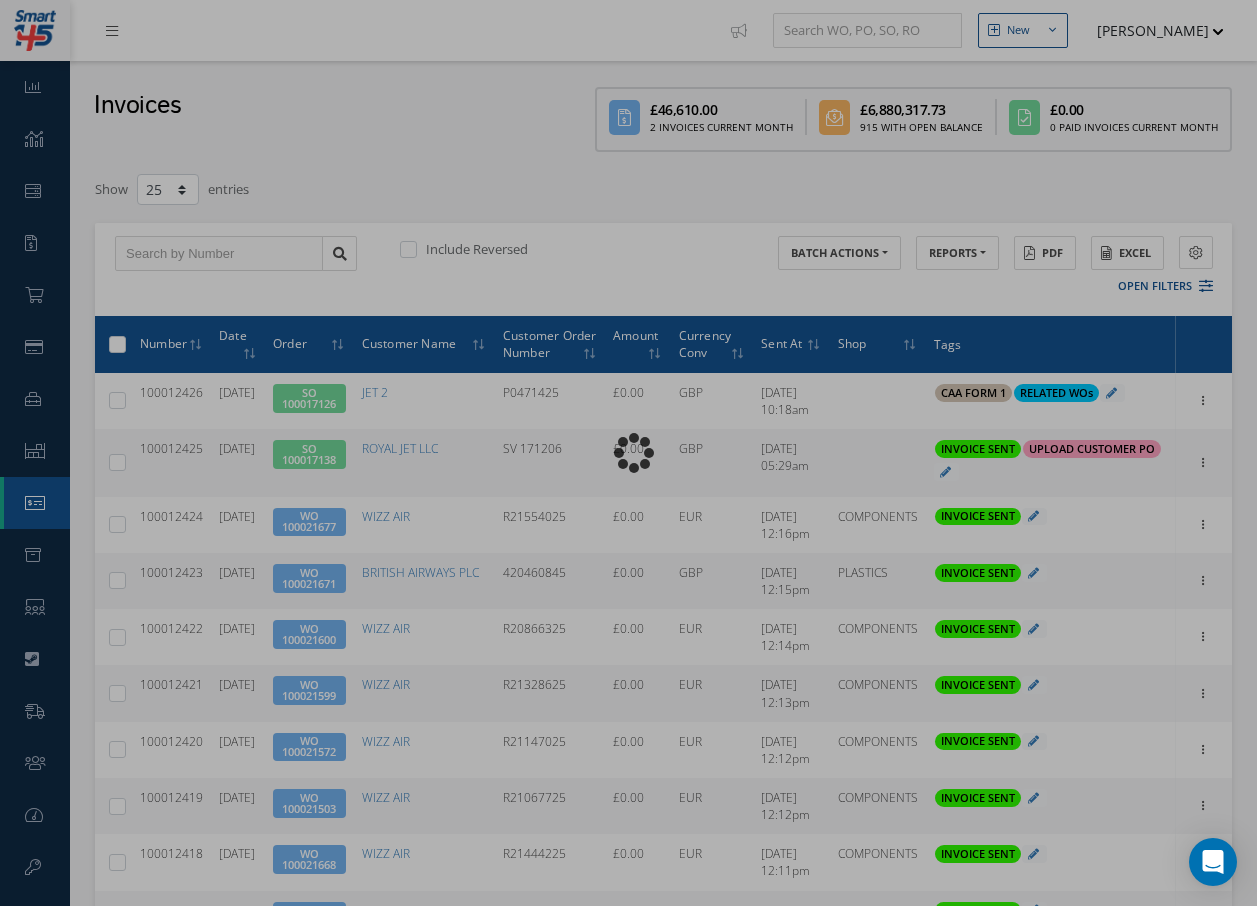 type on "INVOICE - Sales Order 100017126 for JET 2, PO: P0471425" 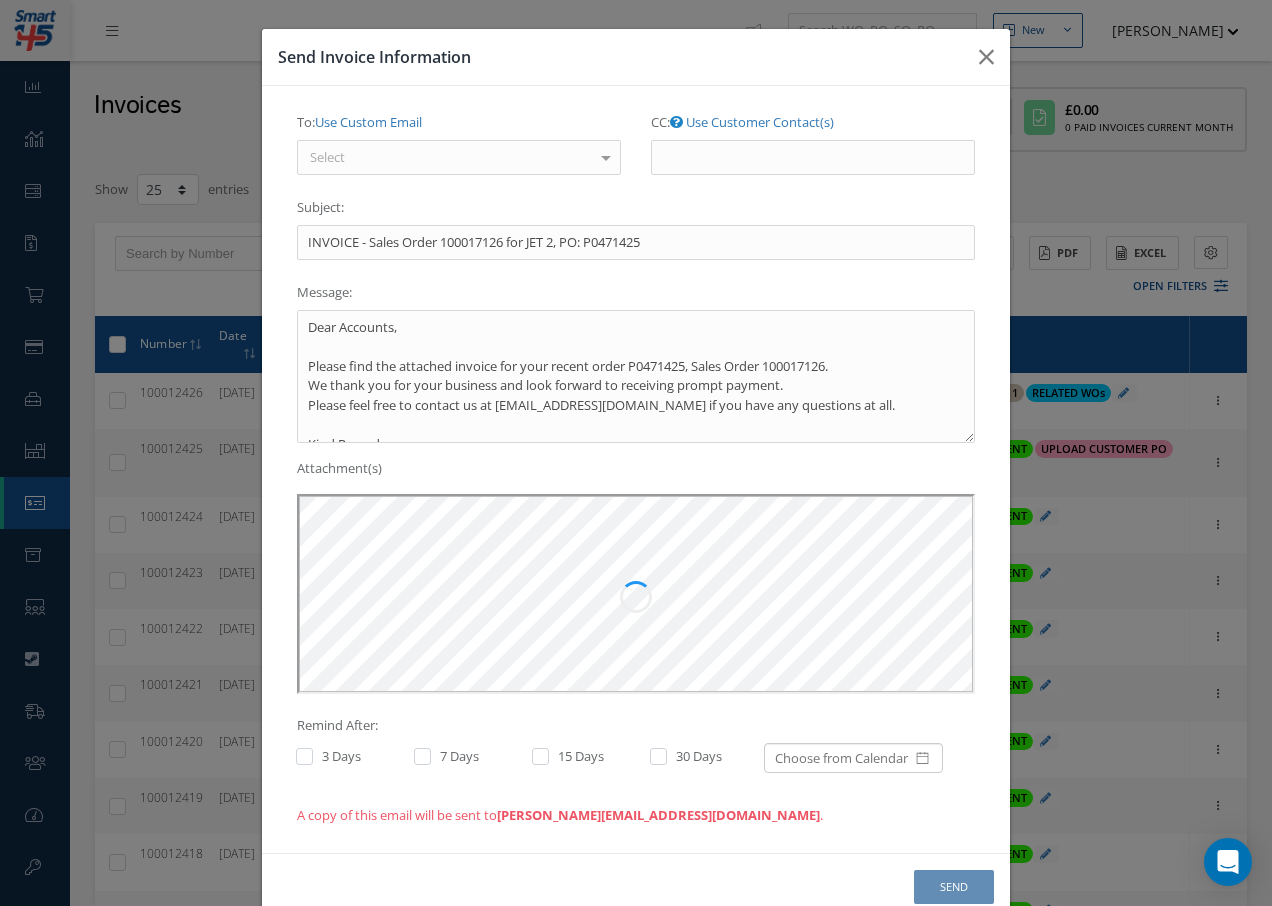 scroll, scrollTop: 0, scrollLeft: 0, axis: both 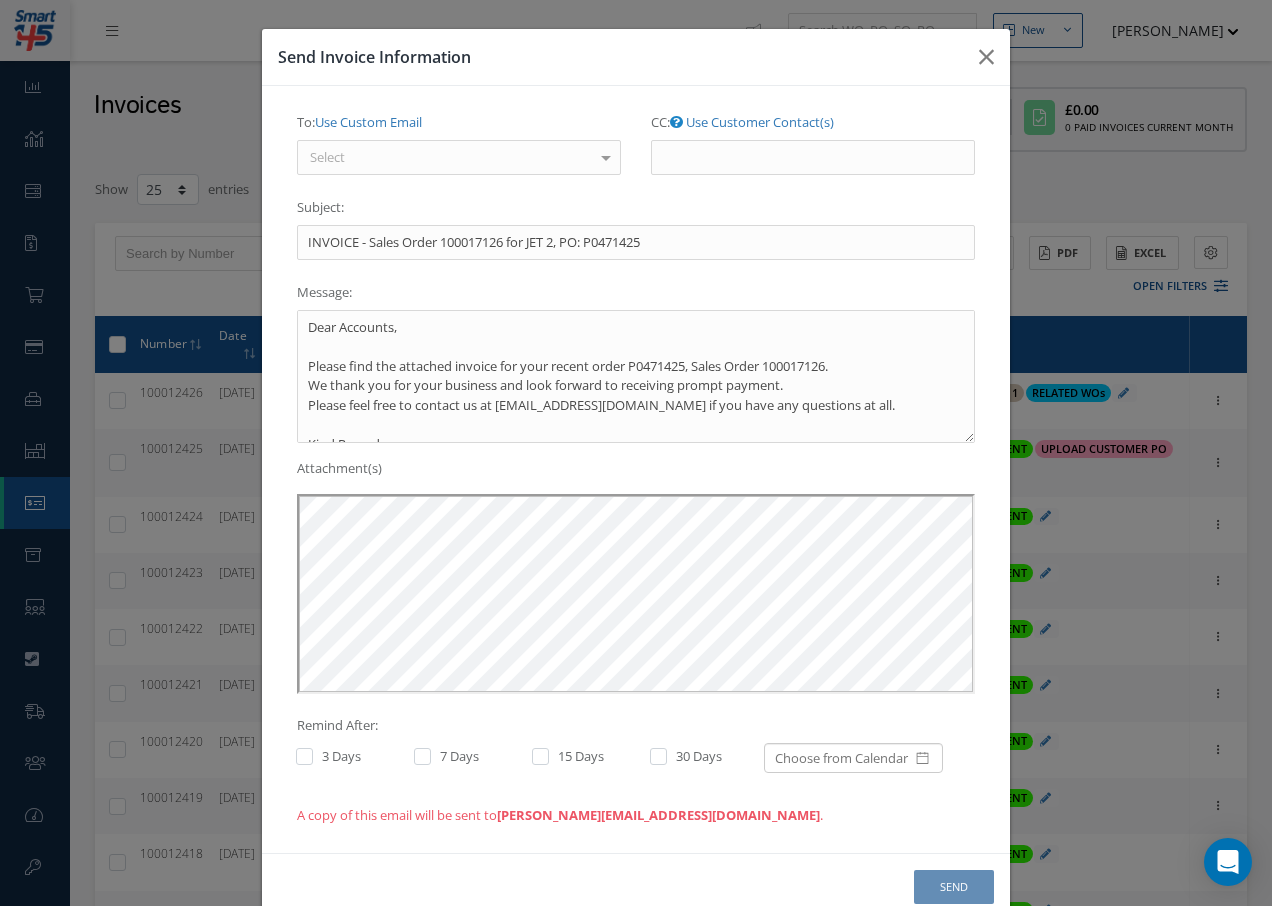 click on "Select" at bounding box center (459, 158) 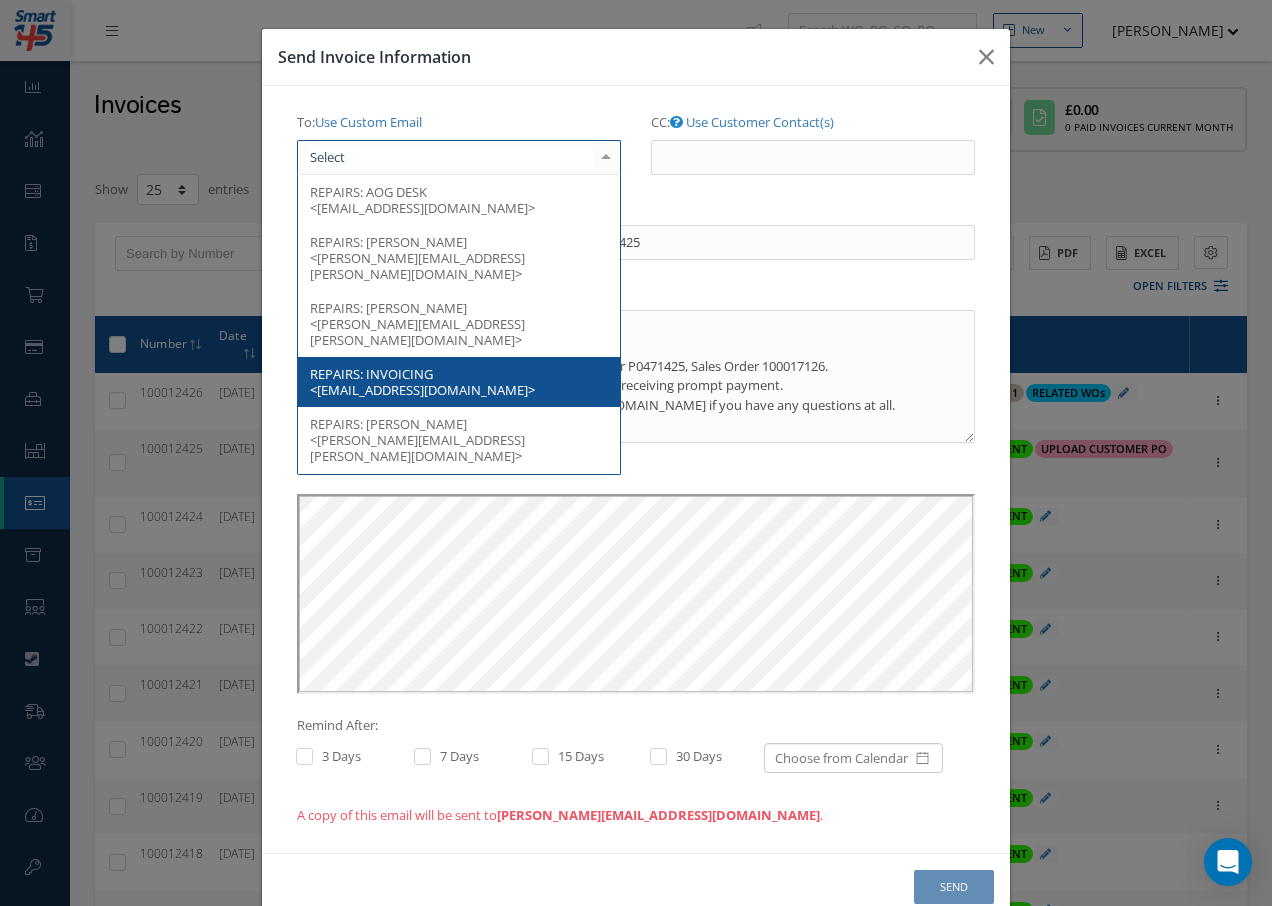 click on "REPAIRS:
INVOICING   <[EMAIL_ADDRESS][DOMAIN_NAME]>" at bounding box center [459, 382] 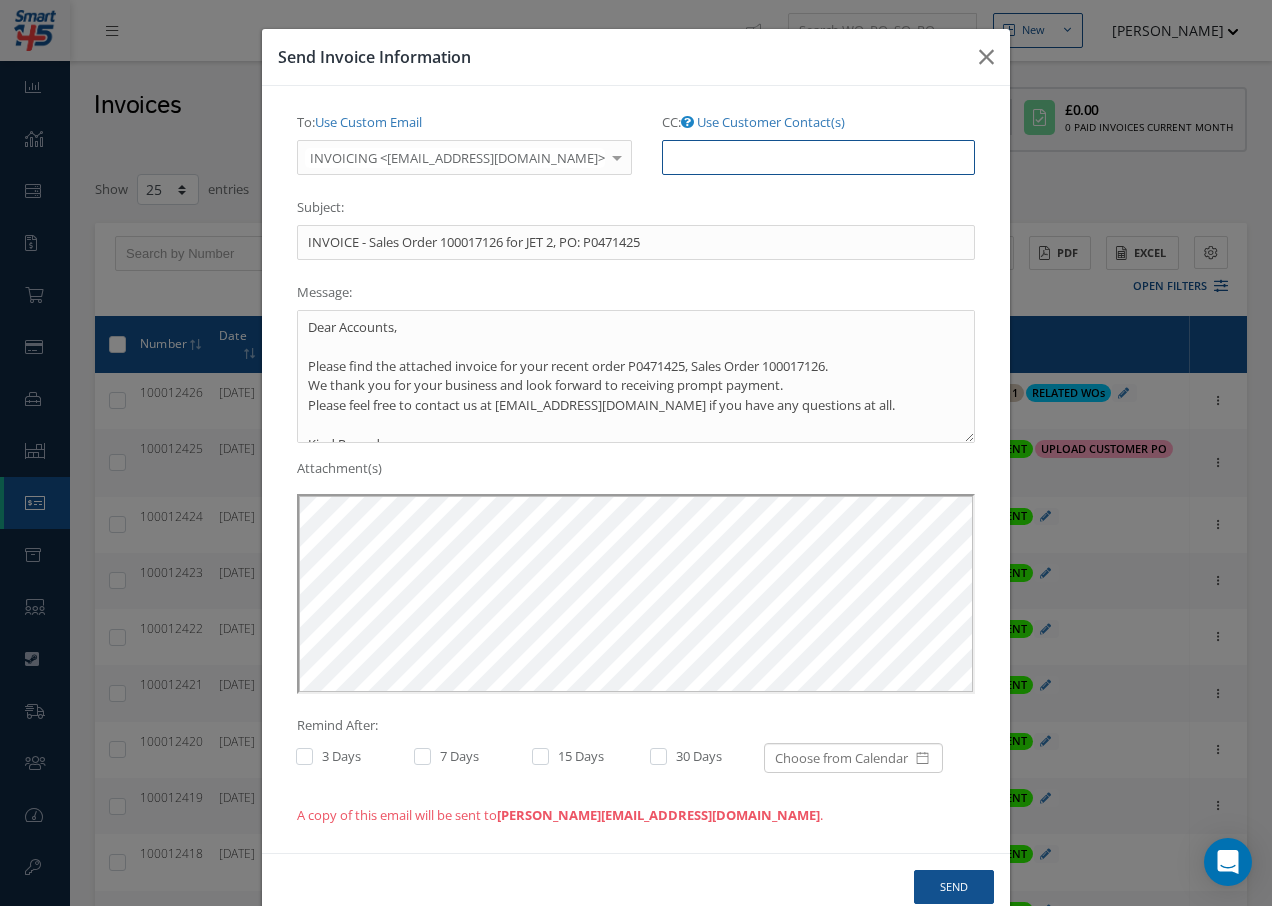 click on "CC:
Use Customer Contact(s)" at bounding box center (818, 158) 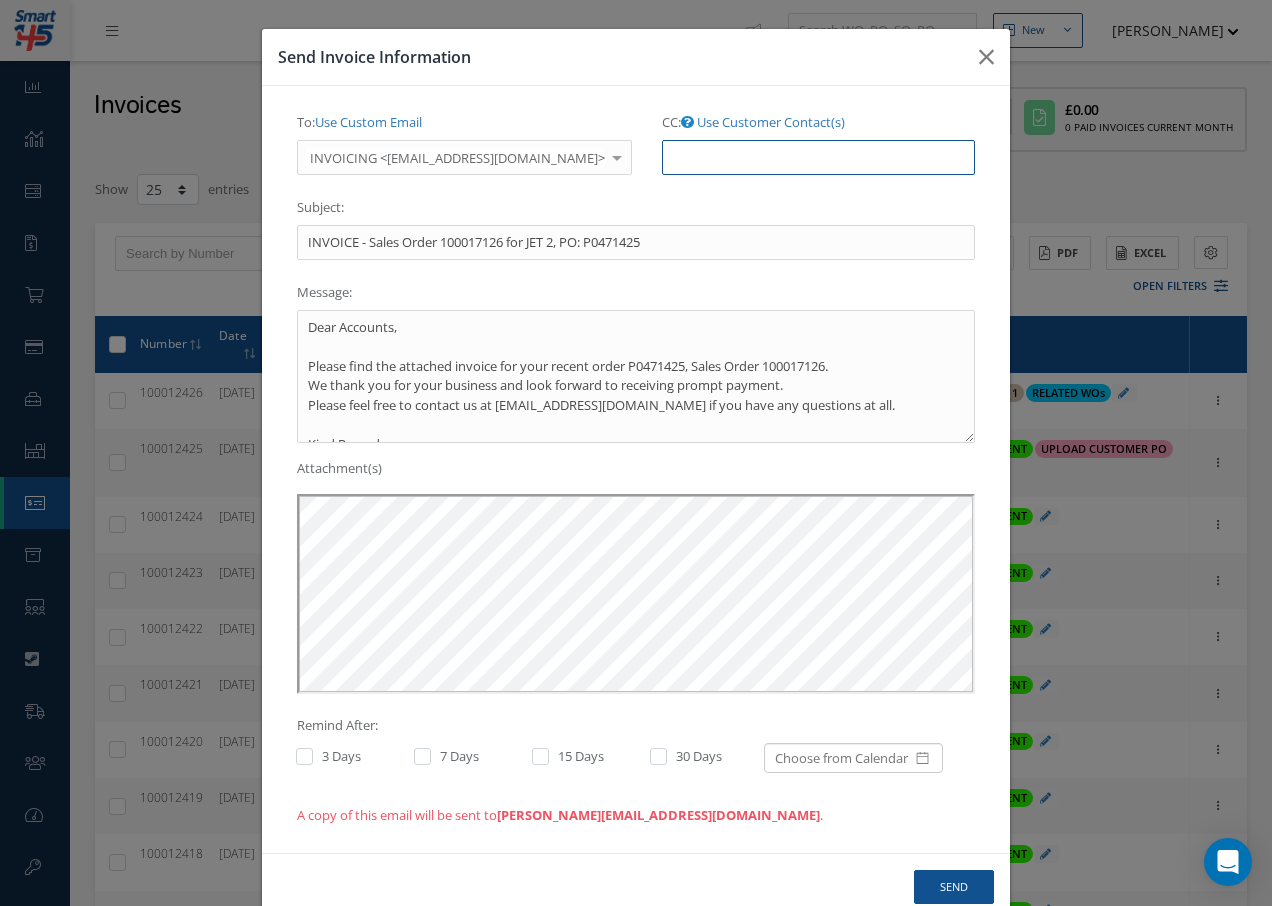 paste on "[EMAIL_ADDRESS][DOMAIN_NAME]" 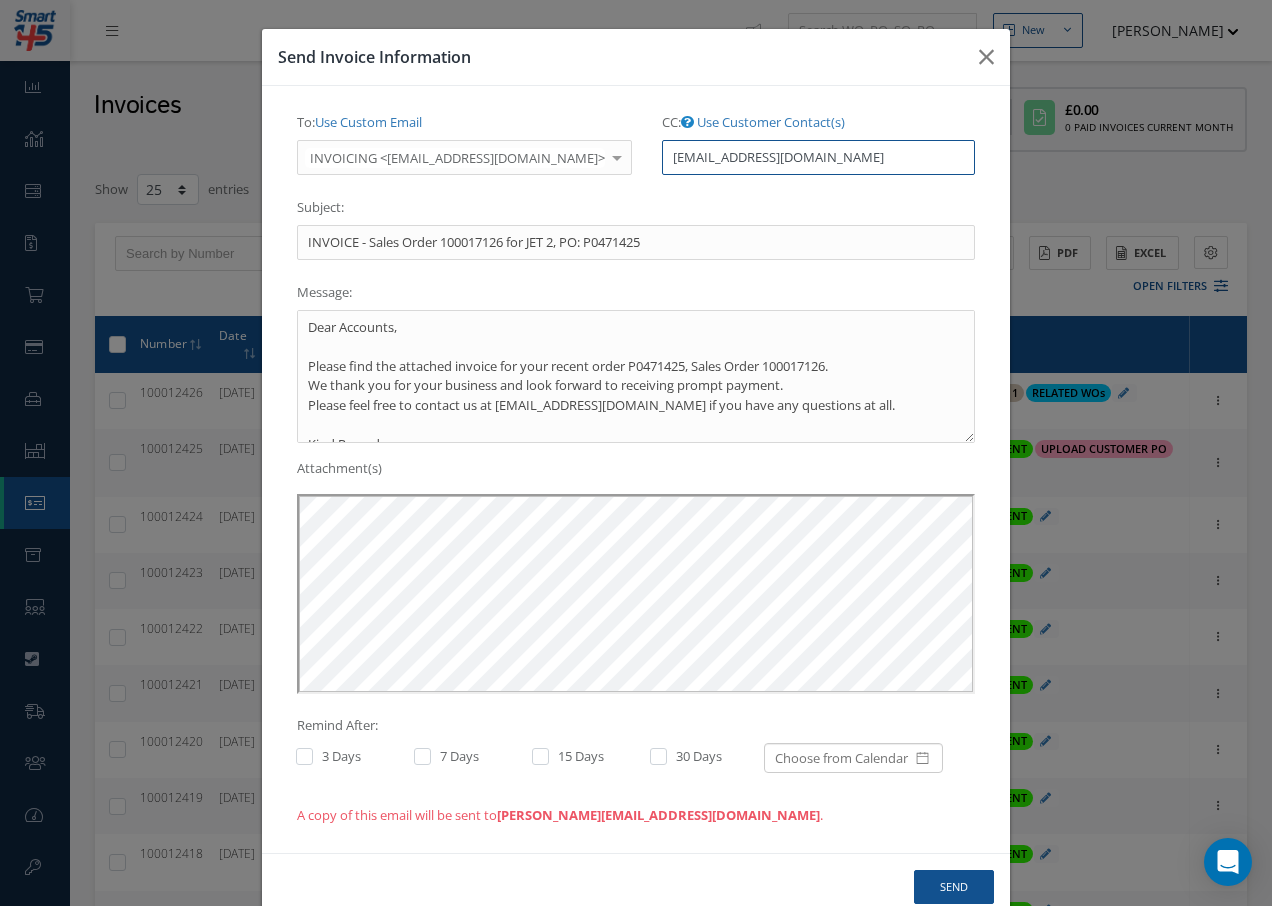 type on "[EMAIL_ADDRESS][DOMAIN_NAME]" 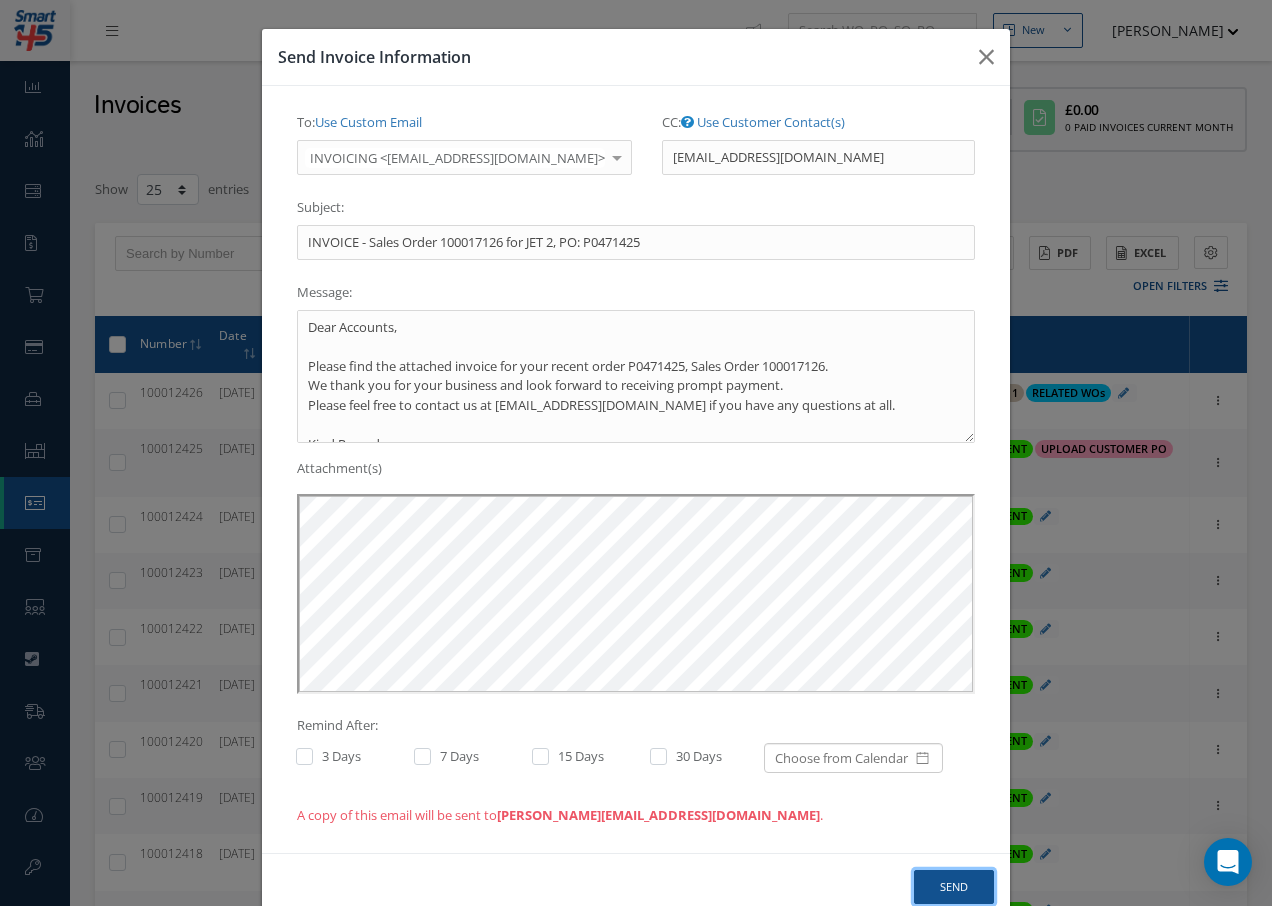 click on "Send" at bounding box center (954, 887) 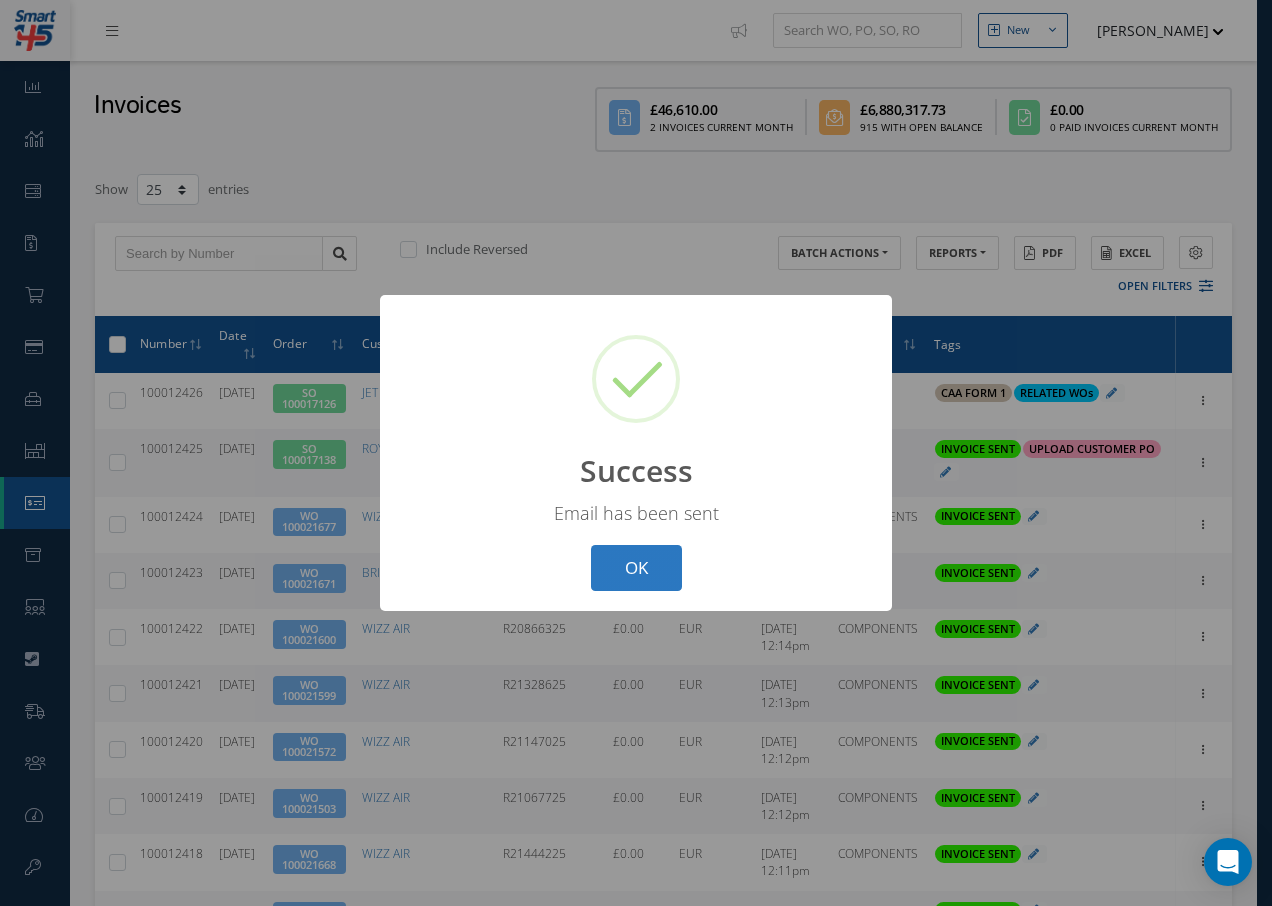 click on "OK" at bounding box center [636, 568] 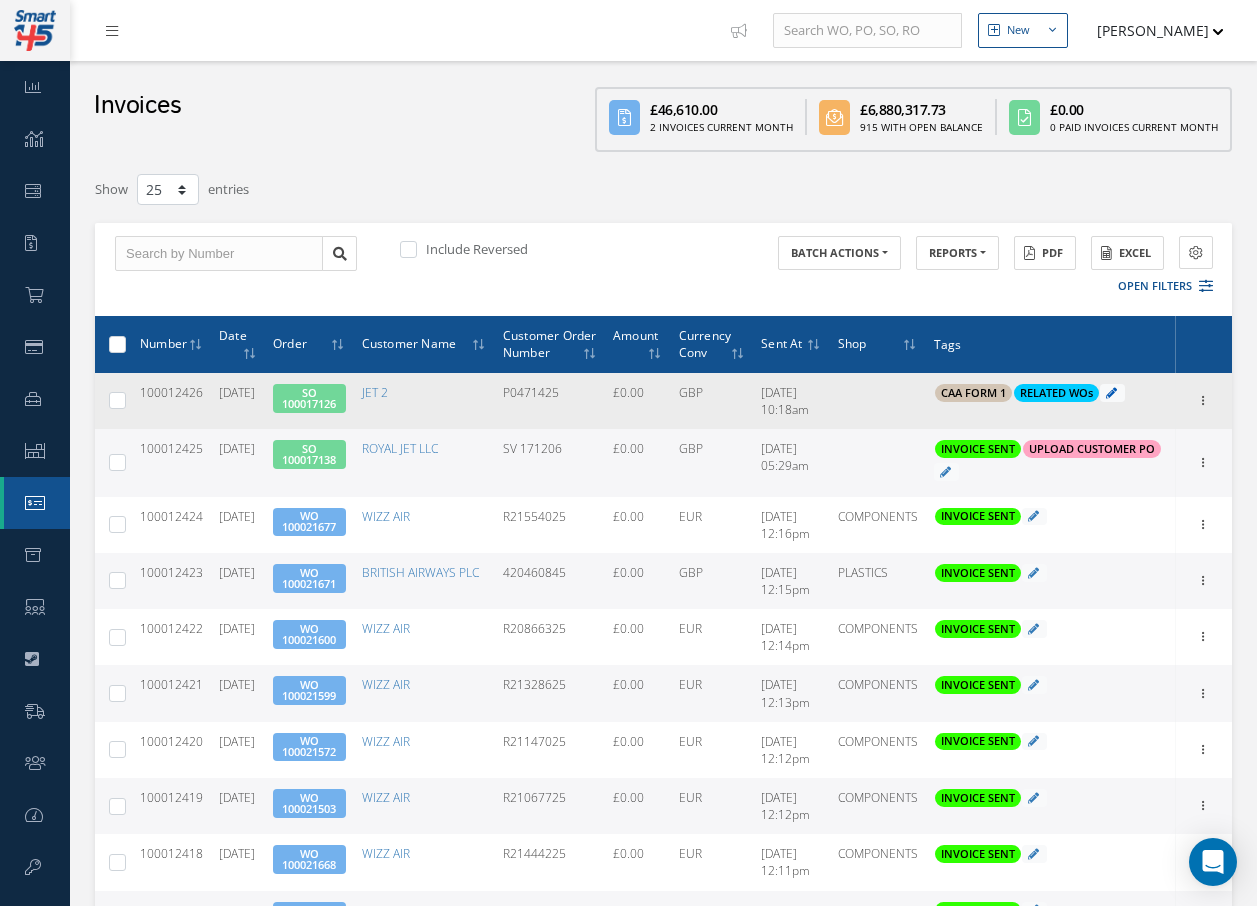 click at bounding box center (1111, 392) 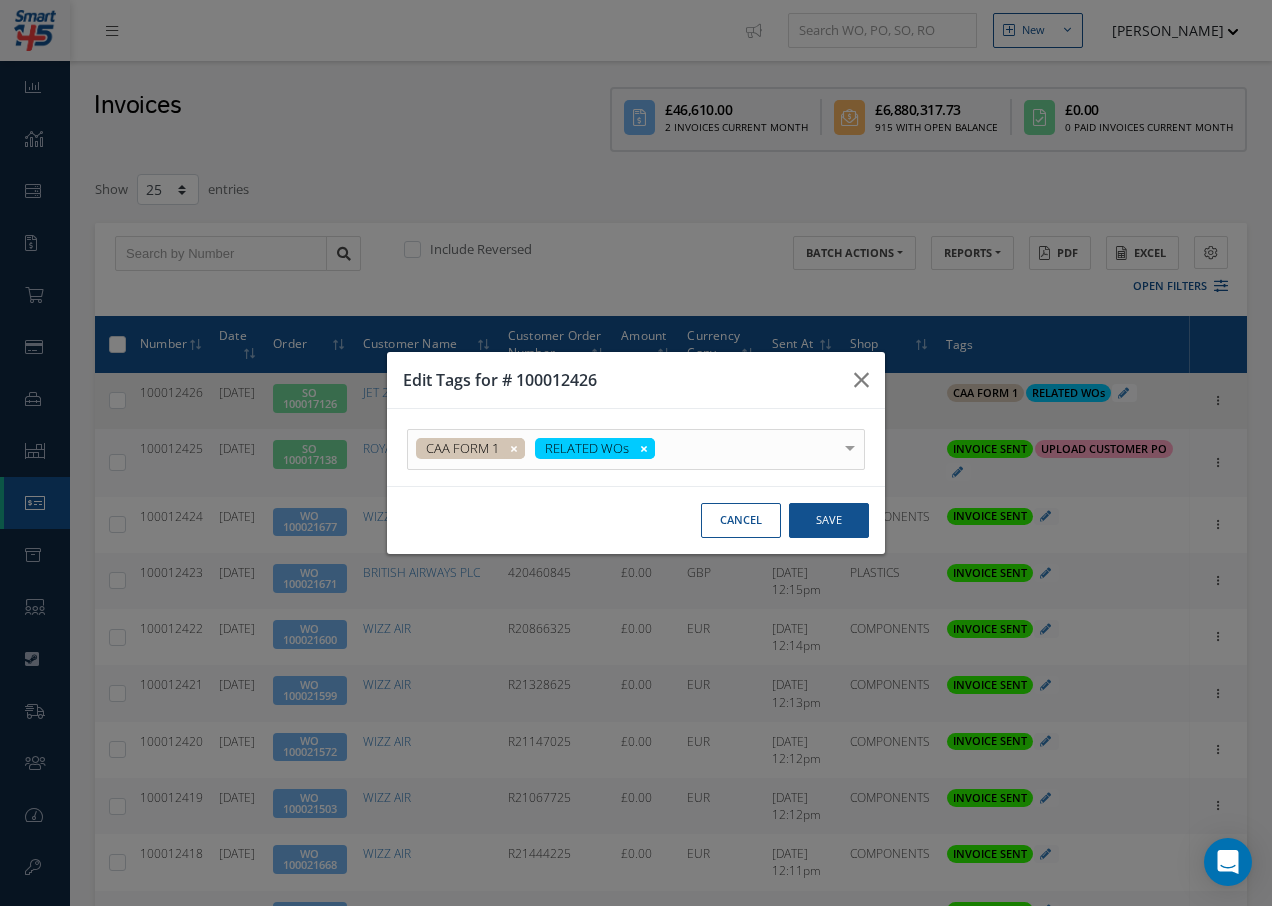 click at bounding box center [850, 446] 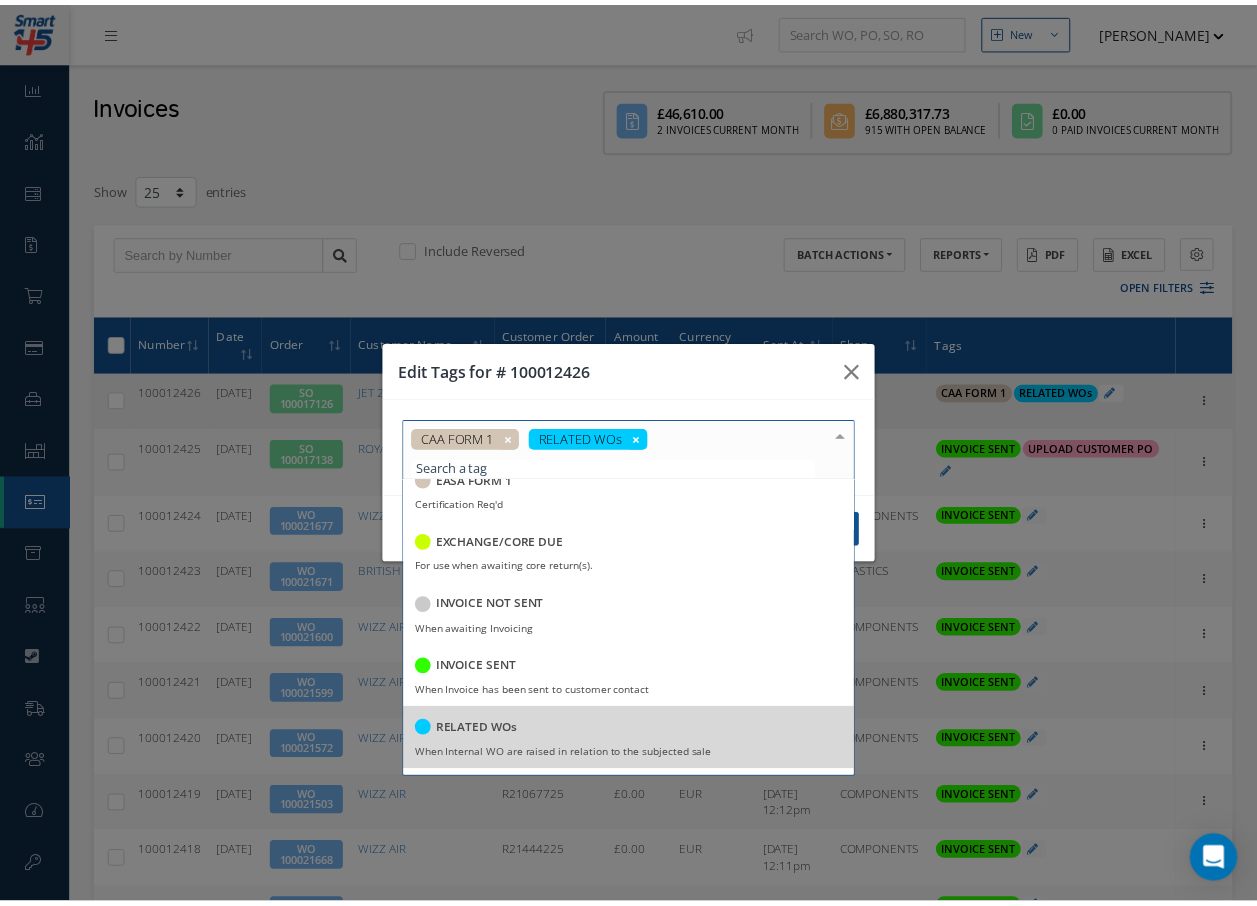 scroll, scrollTop: 262, scrollLeft: 0, axis: vertical 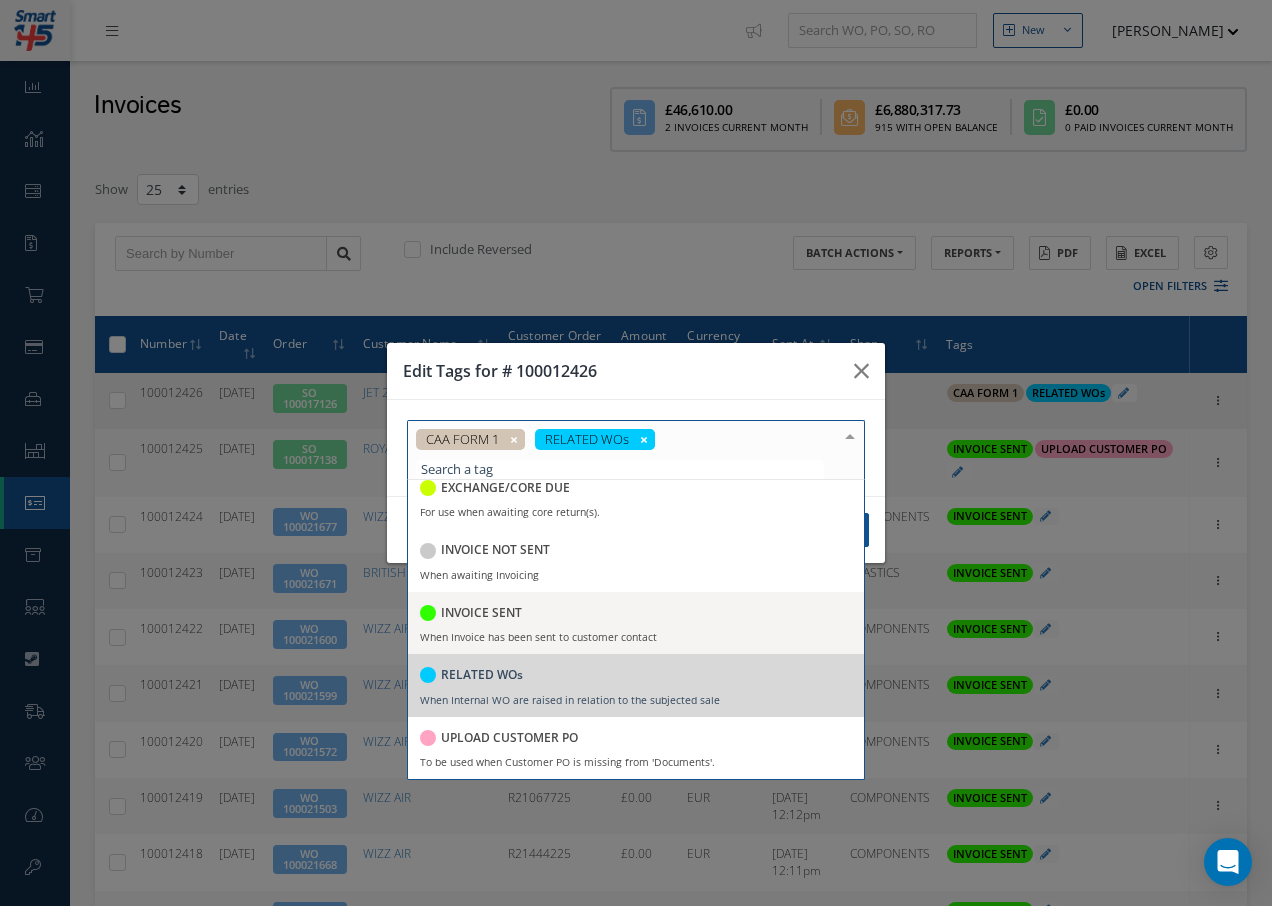 click on "INVOICE SENT" at bounding box center [481, 613] 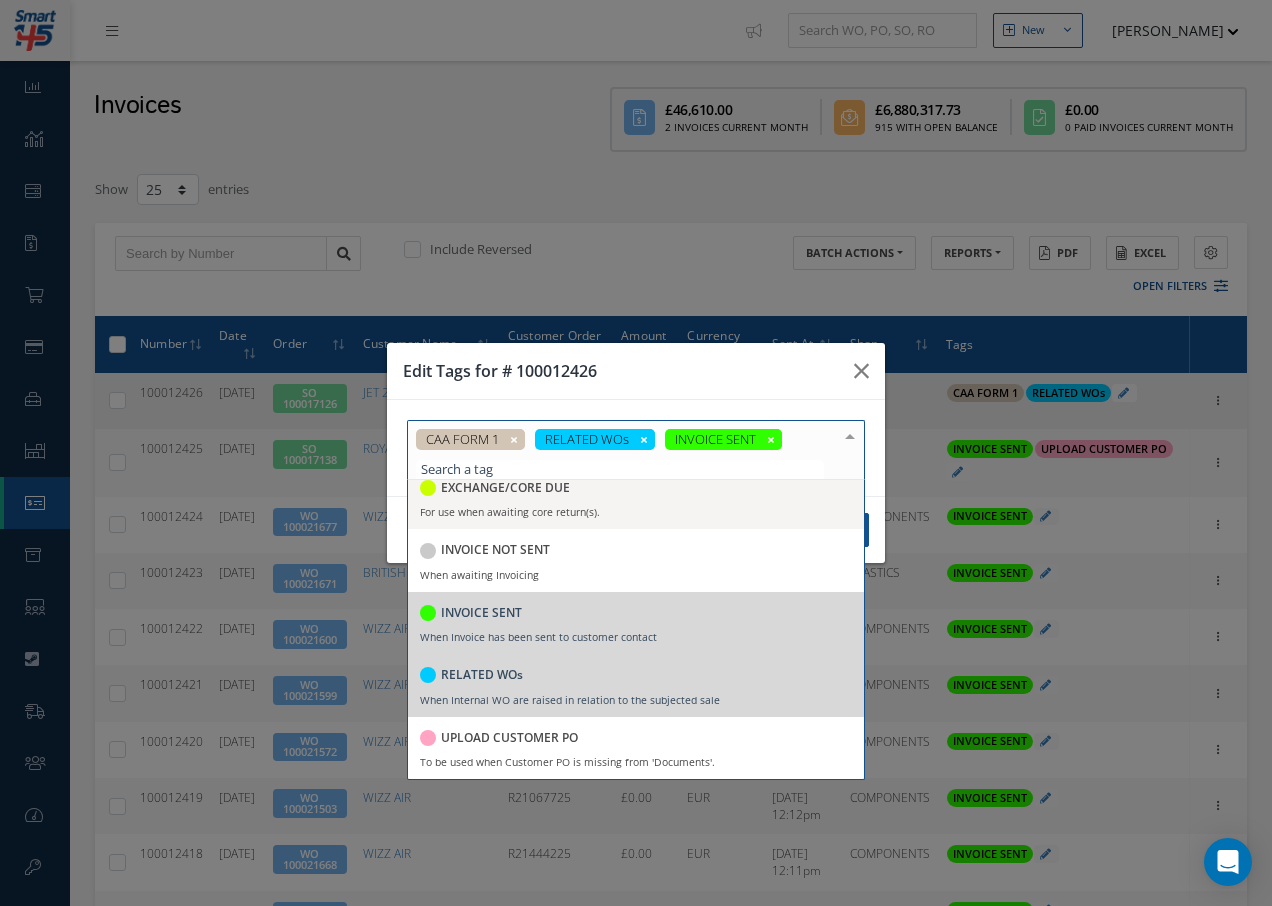 click at bounding box center (850, 437) 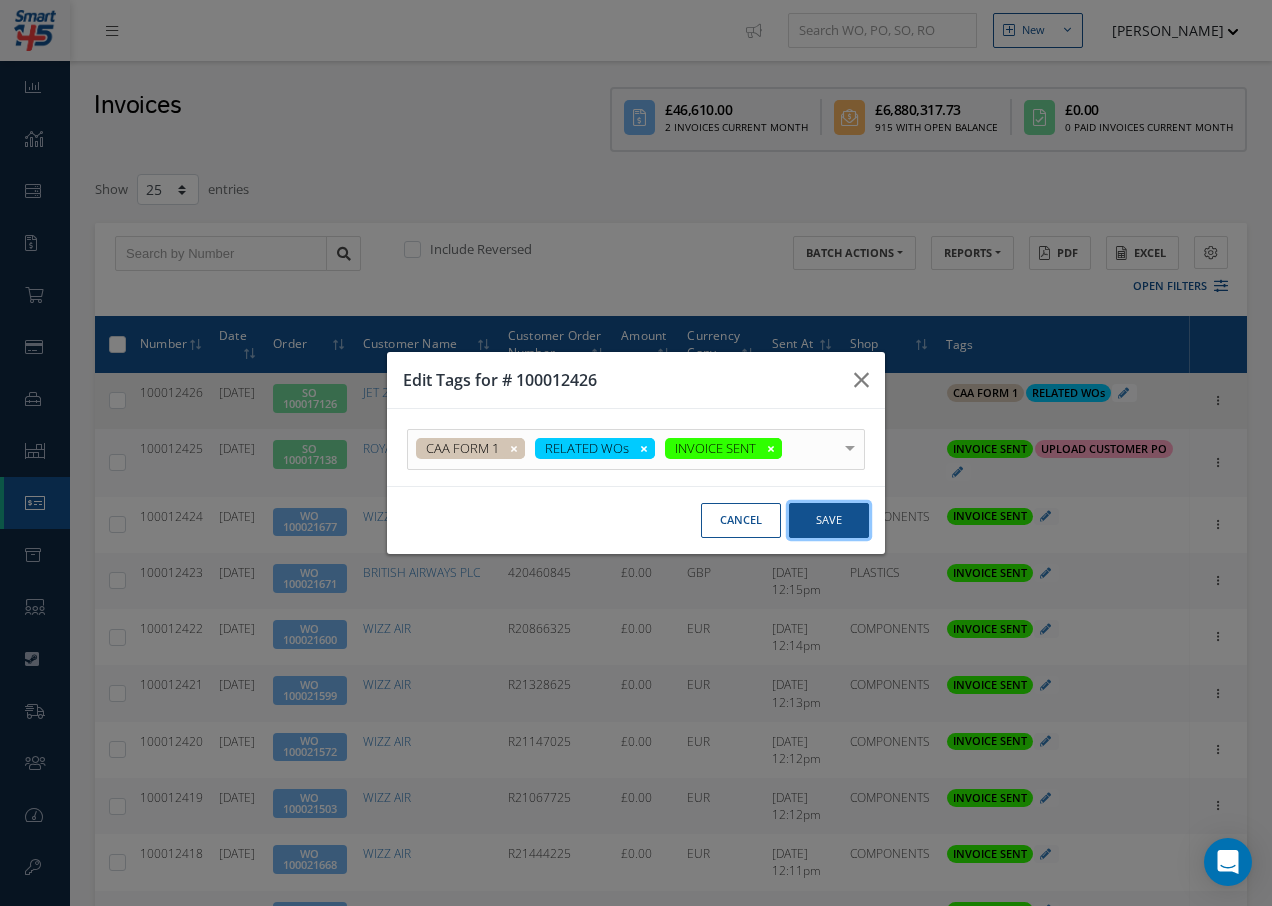 click on "Save" at bounding box center (829, 520) 